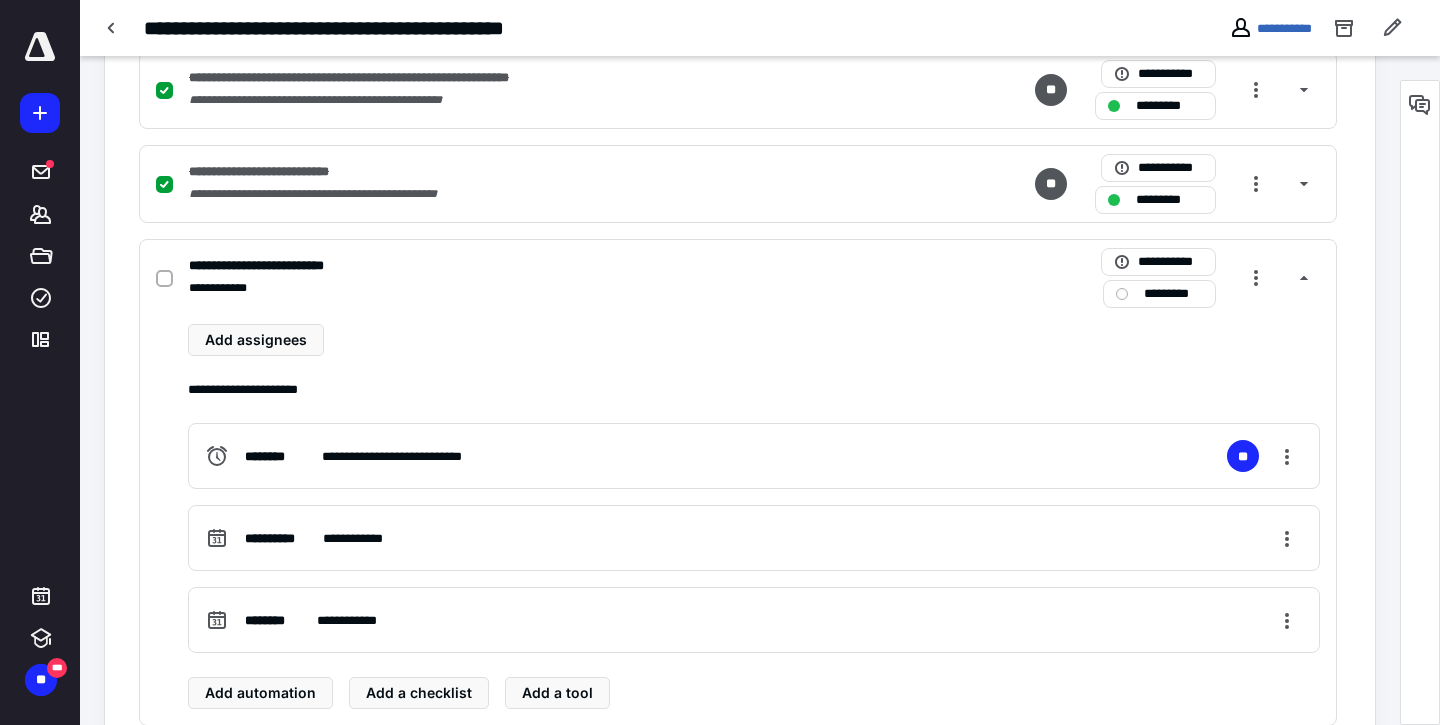 scroll, scrollTop: 777, scrollLeft: 0, axis: vertical 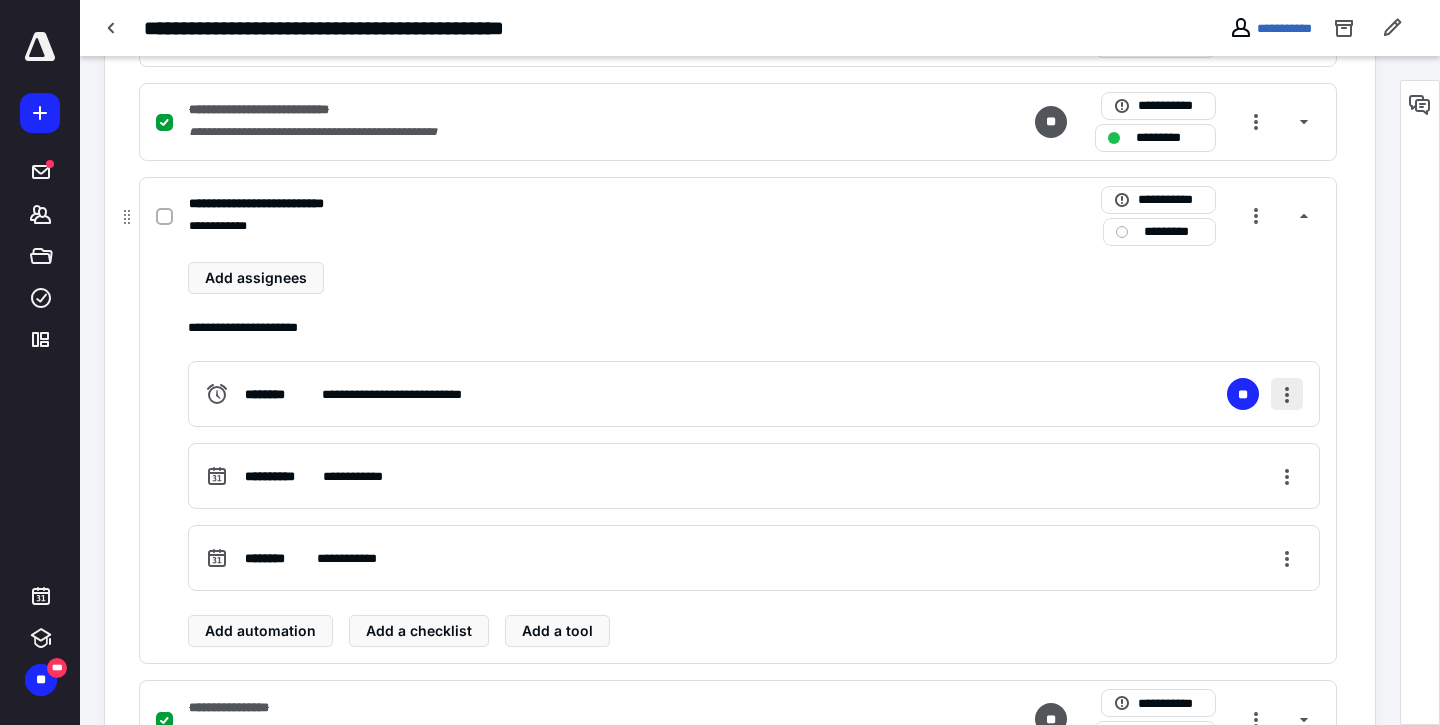 click at bounding box center (1287, 394) 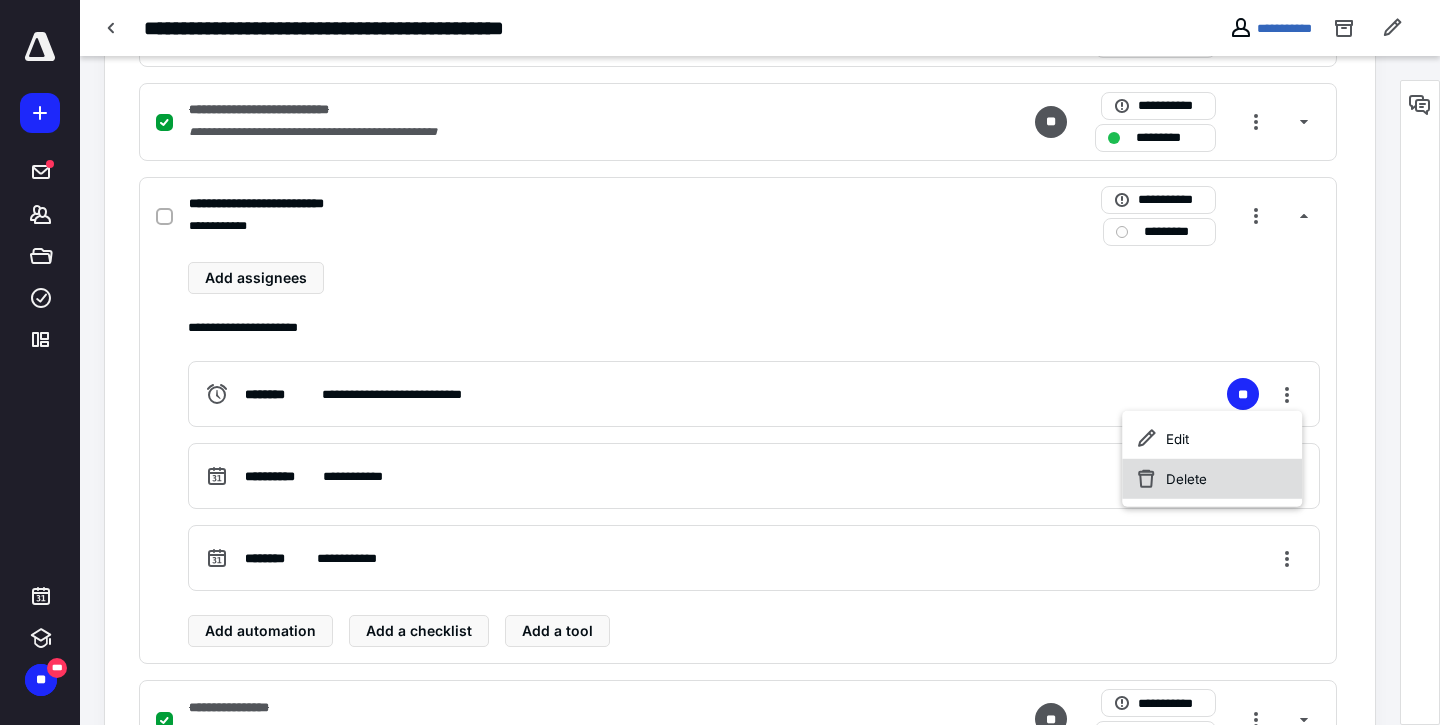 click on "Delete" at bounding box center (1212, 479) 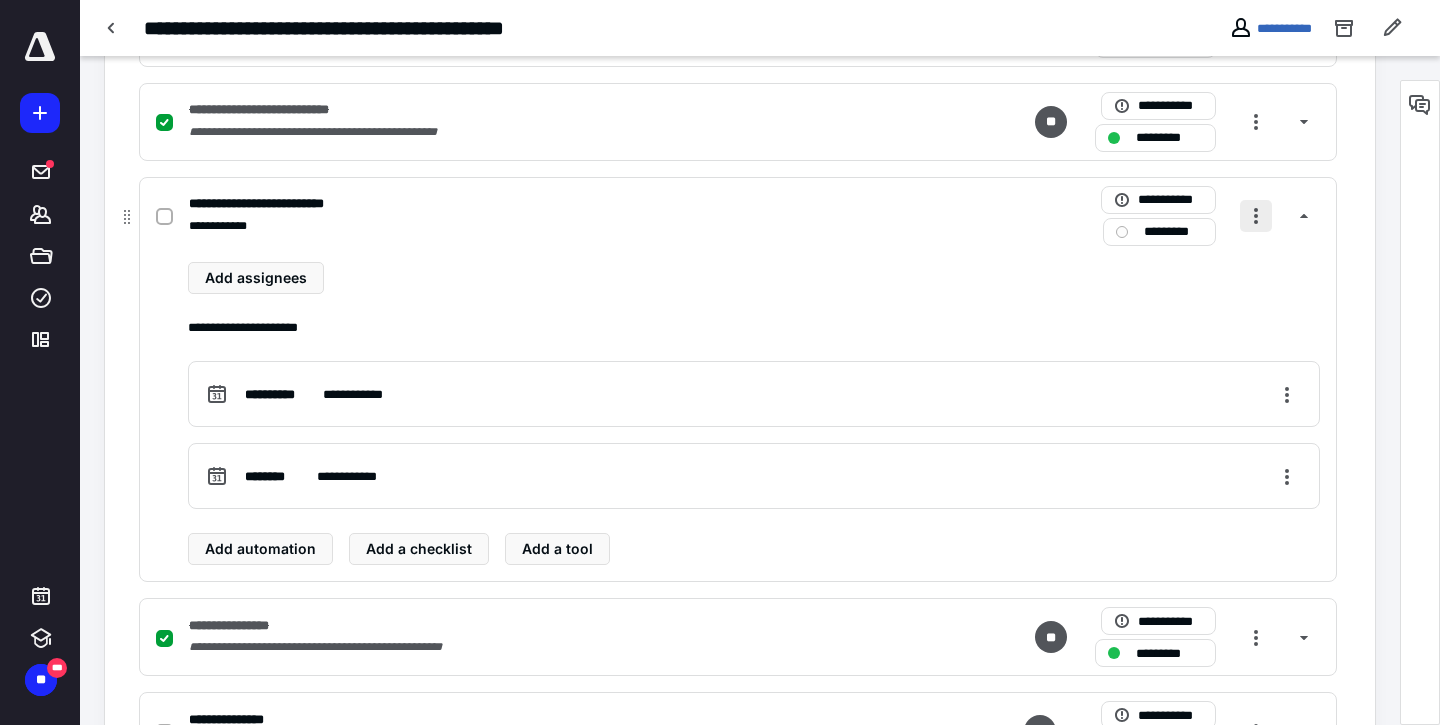 click at bounding box center [1256, 216] 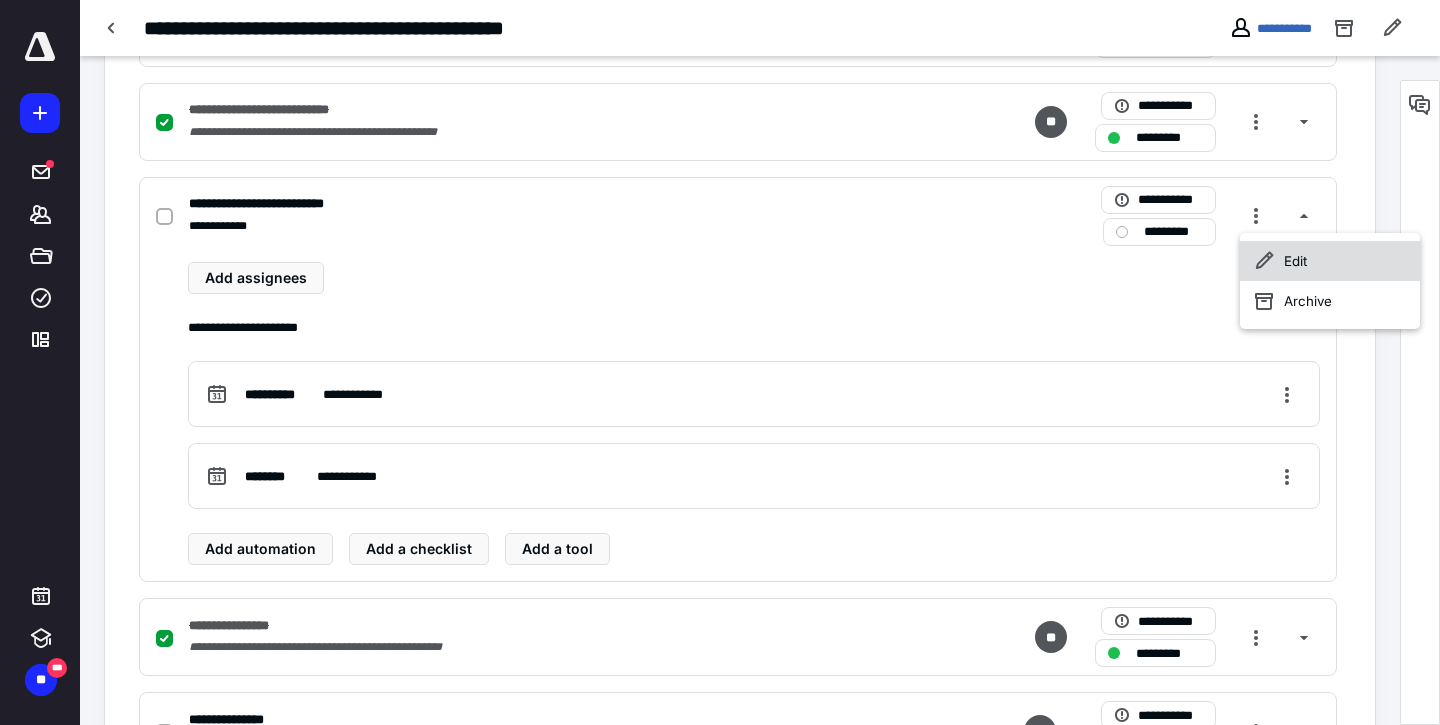 click on "Edit" at bounding box center (1330, 261) 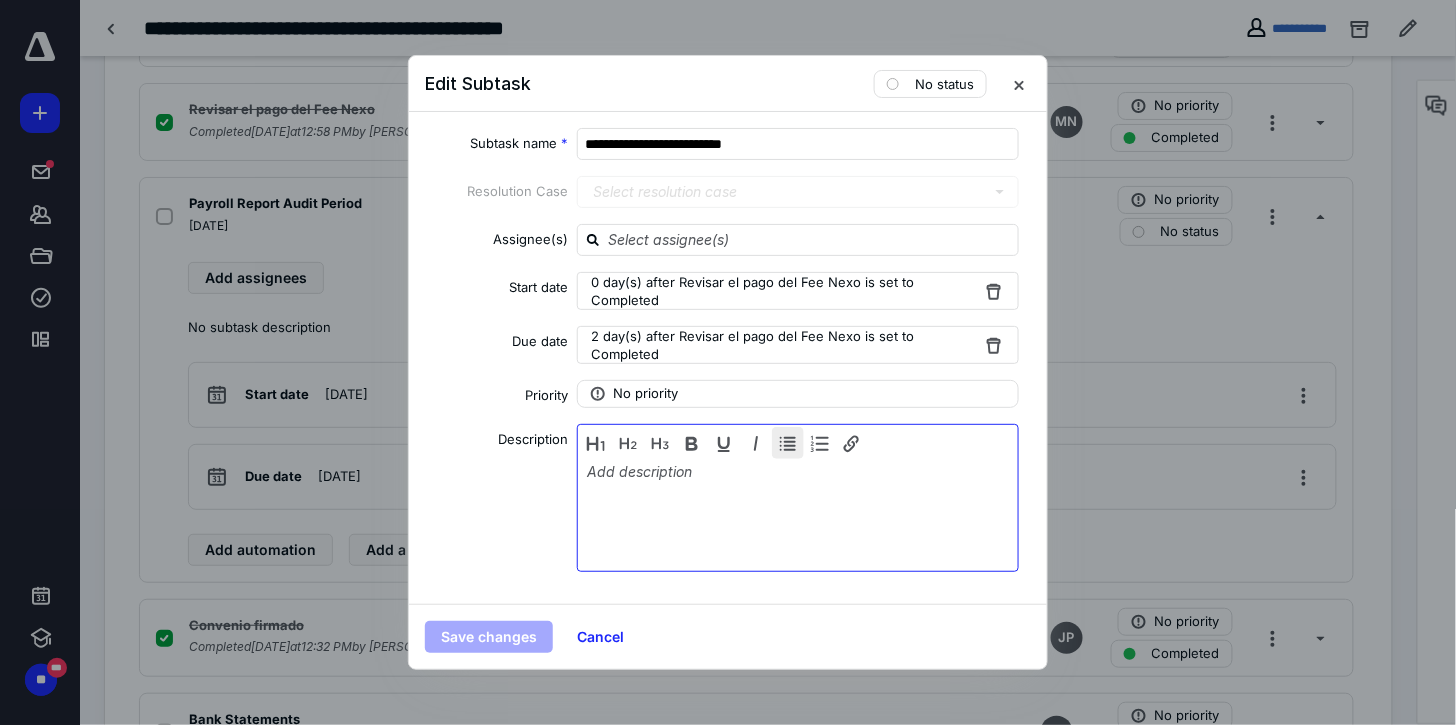 click at bounding box center (788, 443) 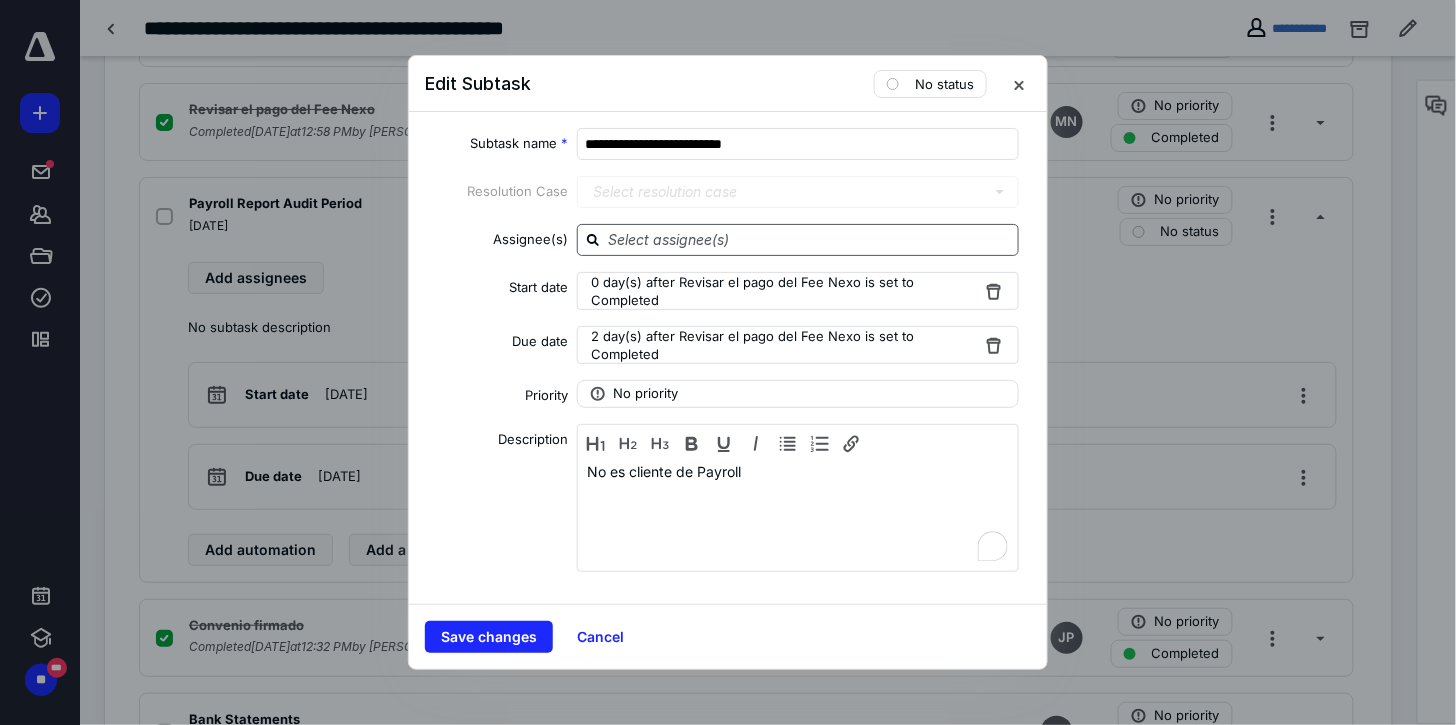 click at bounding box center [810, 239] 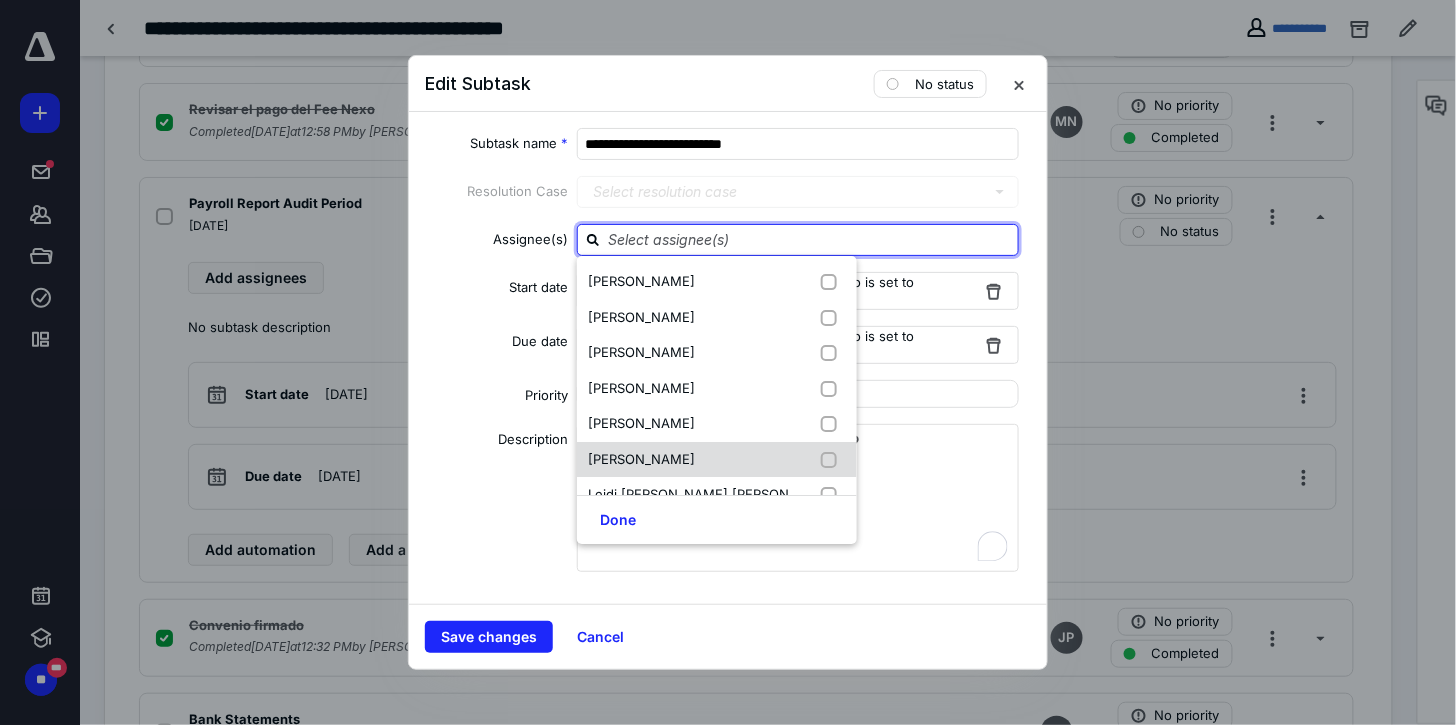 click at bounding box center (833, 460) 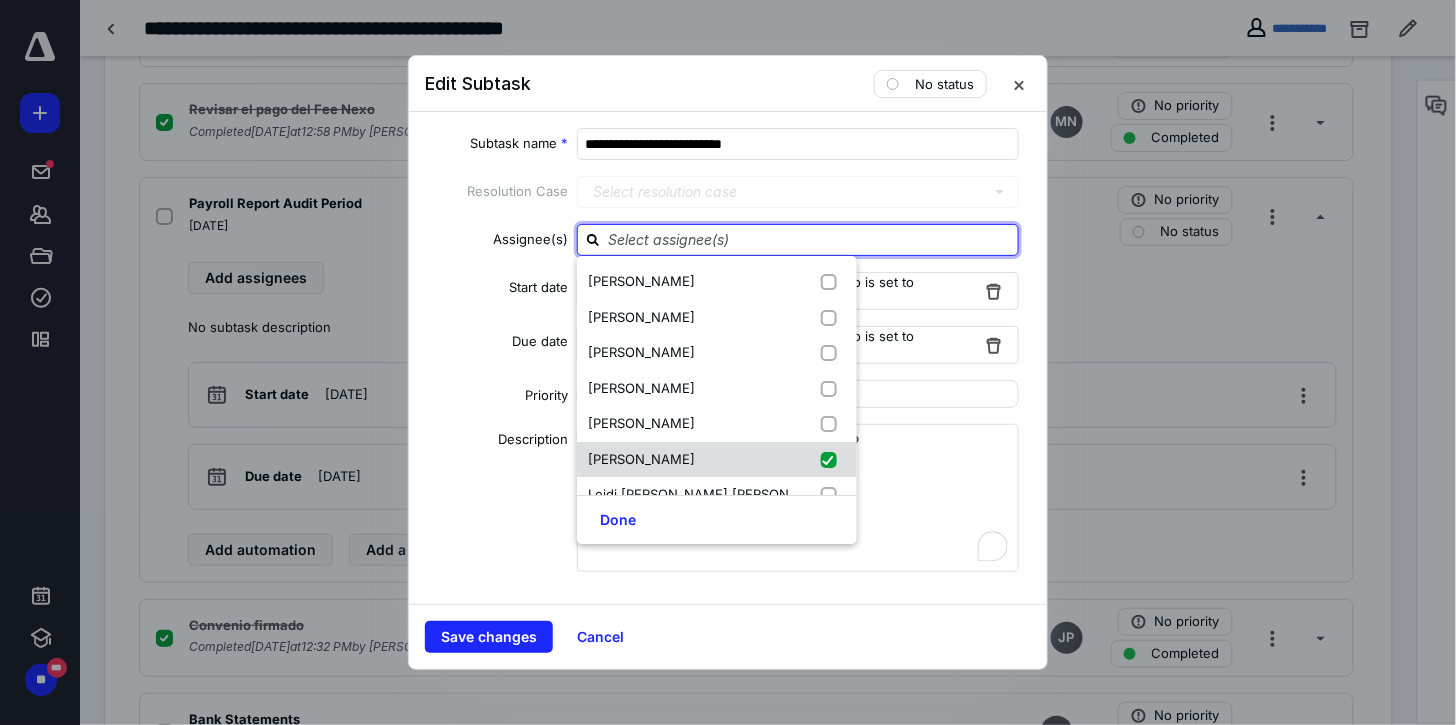 checkbox on "true" 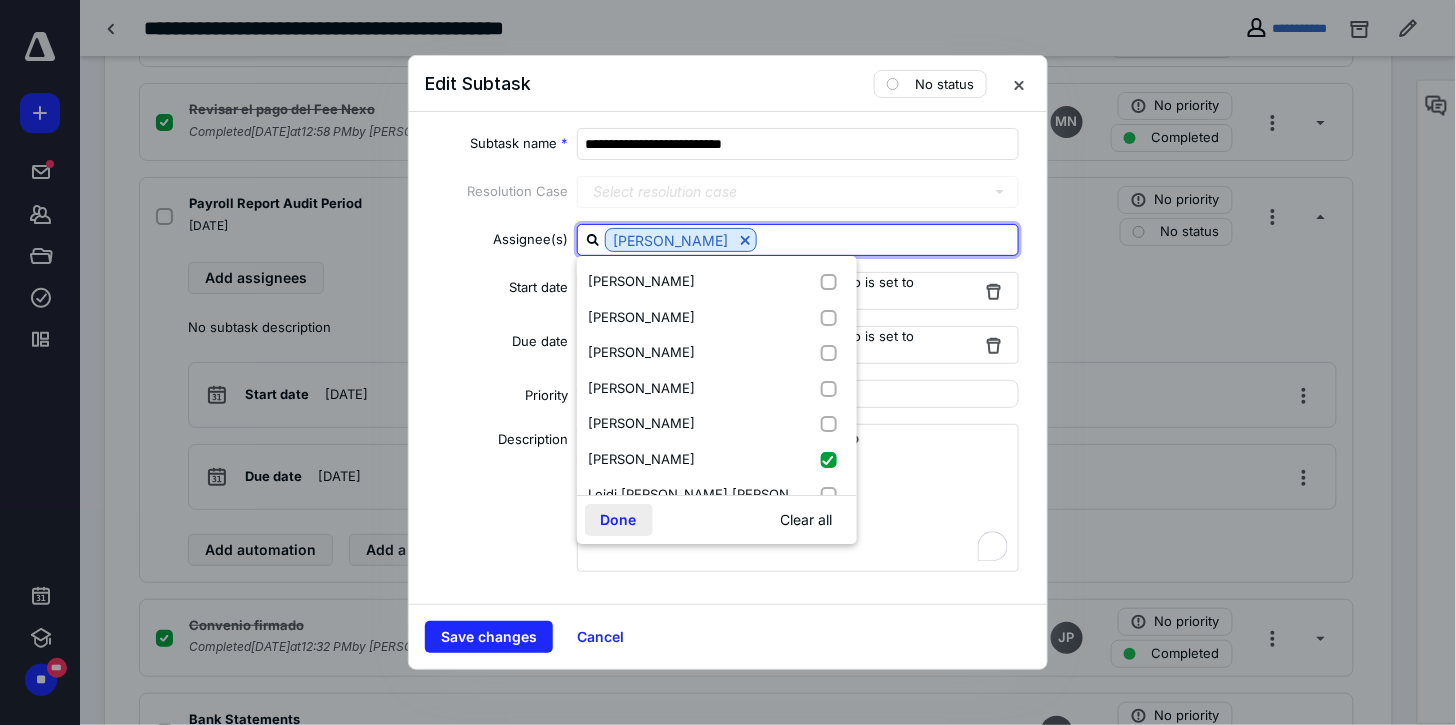 click on "Done" at bounding box center (619, 520) 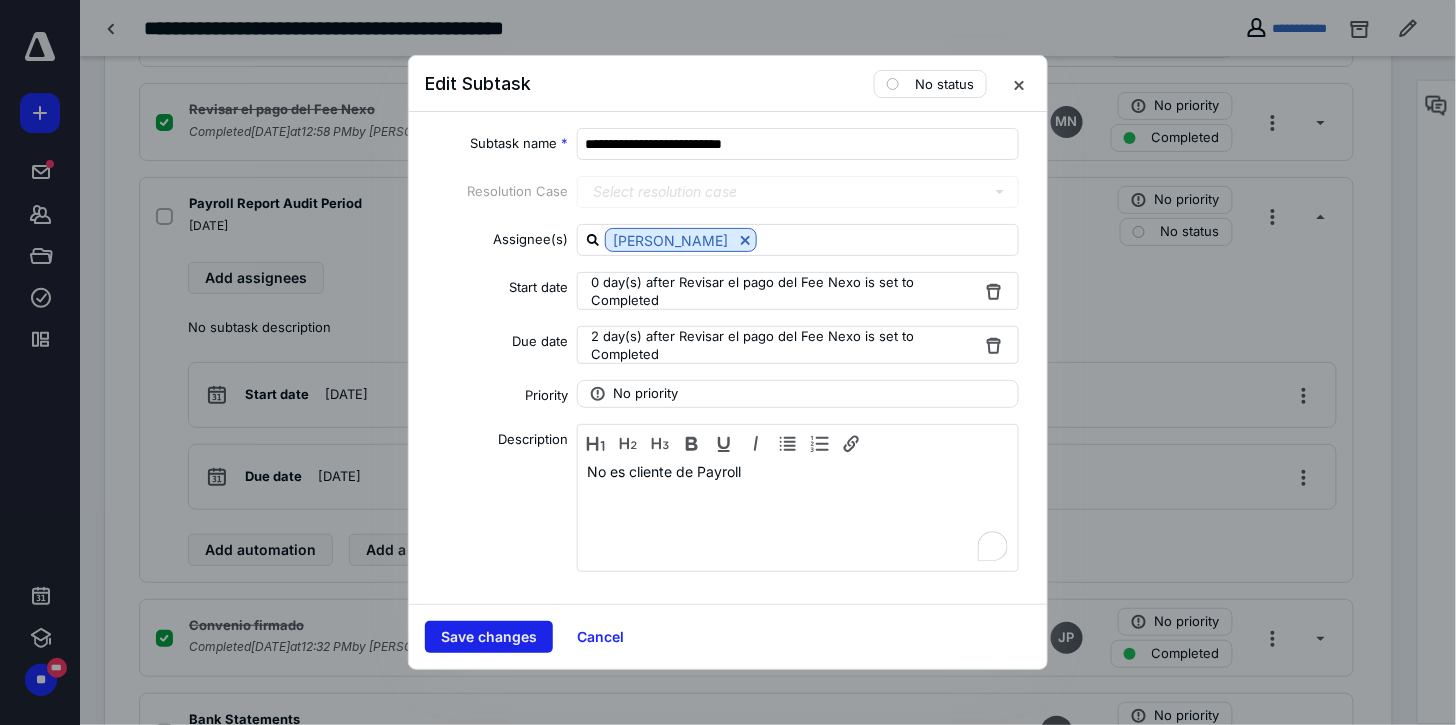 click on "Save changes" at bounding box center (489, 637) 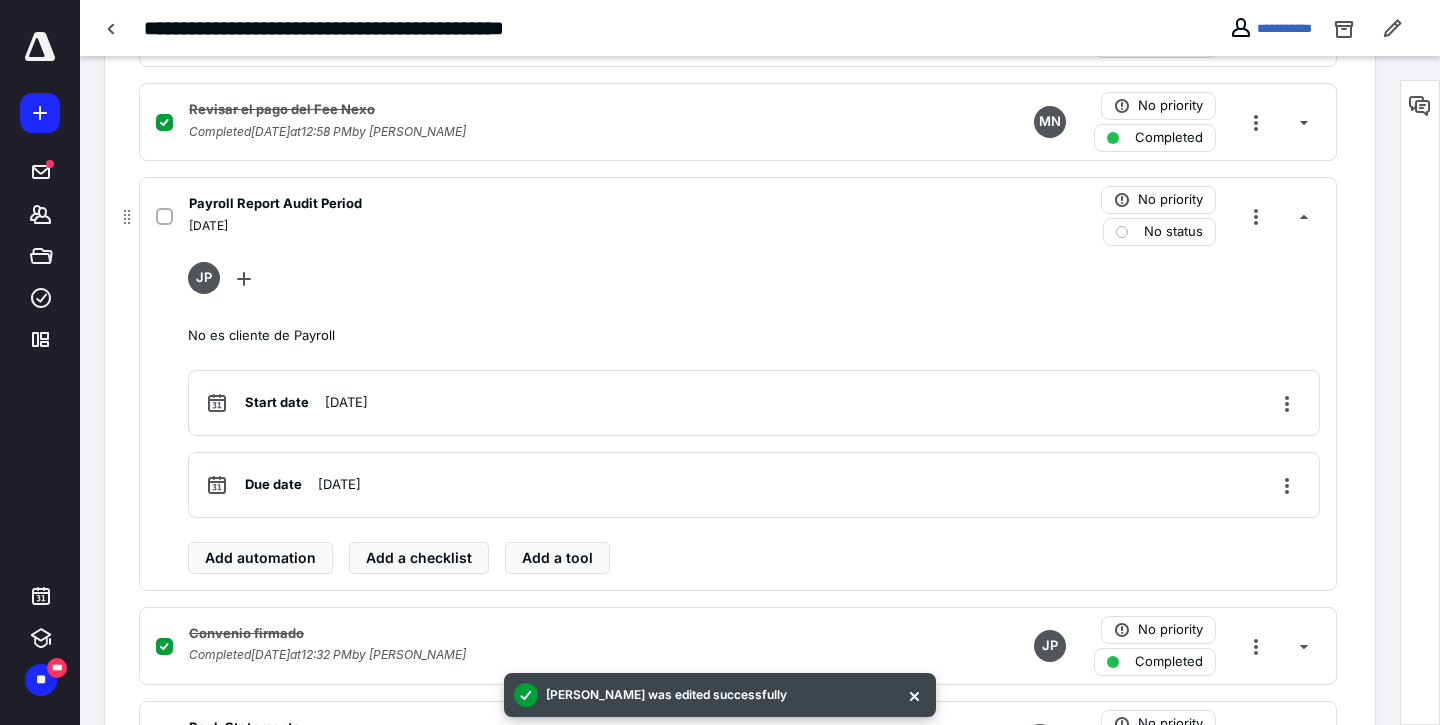 click on "No status" at bounding box center (1173, 232) 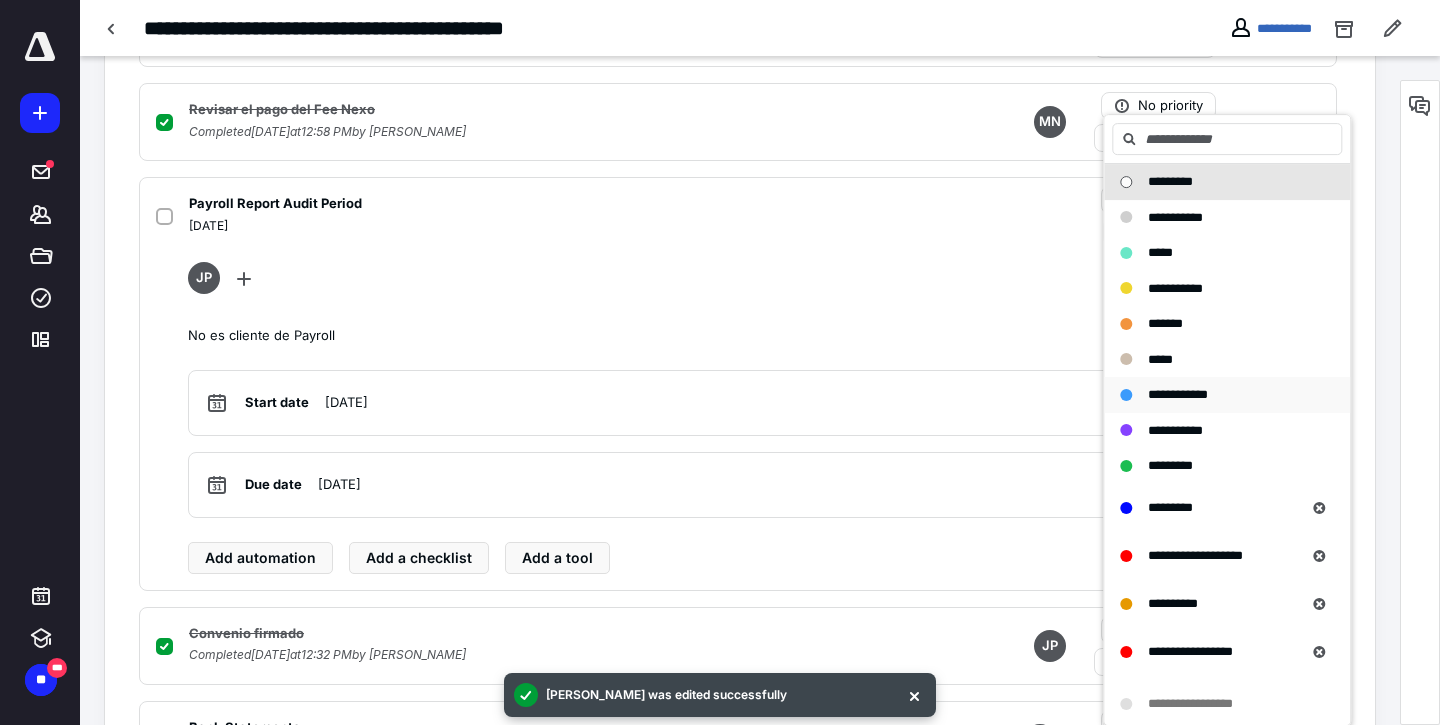 click on "**********" at bounding box center (1178, 394) 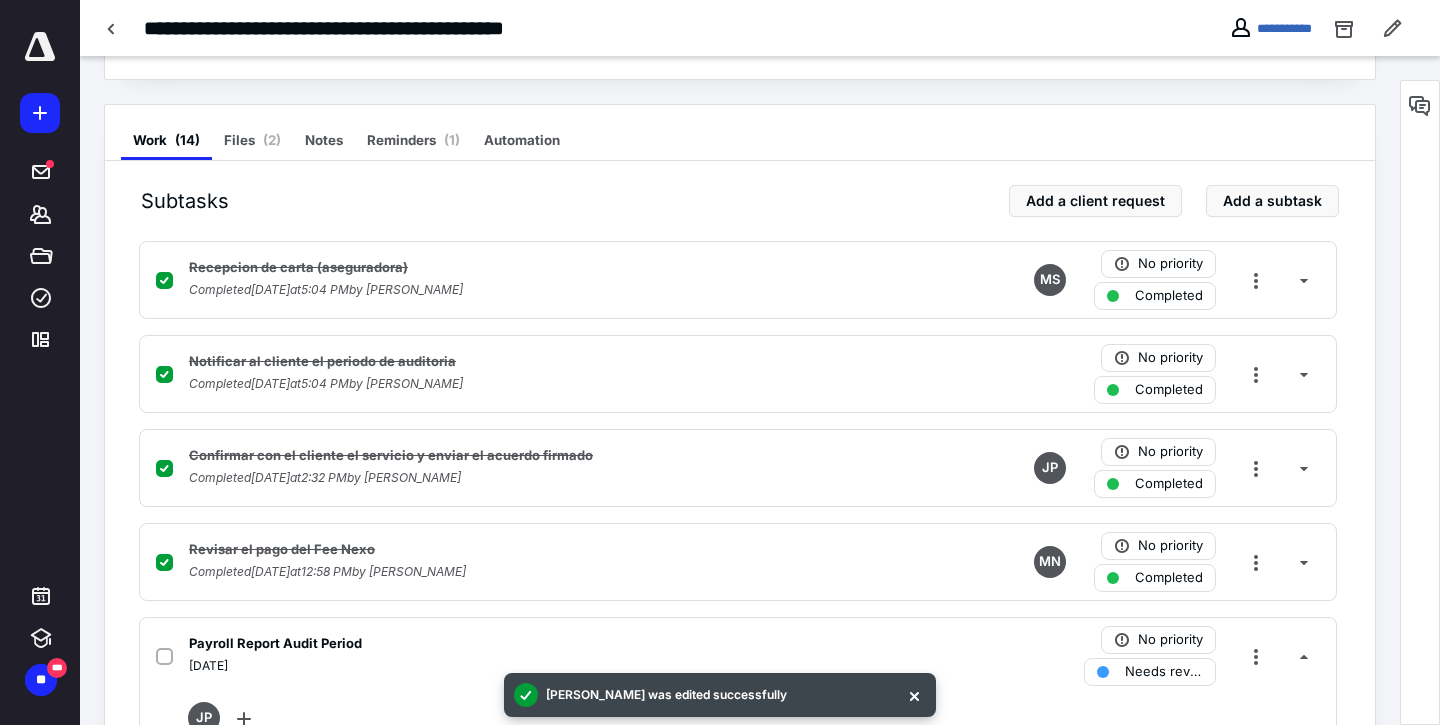 scroll, scrollTop: 333, scrollLeft: 0, axis: vertical 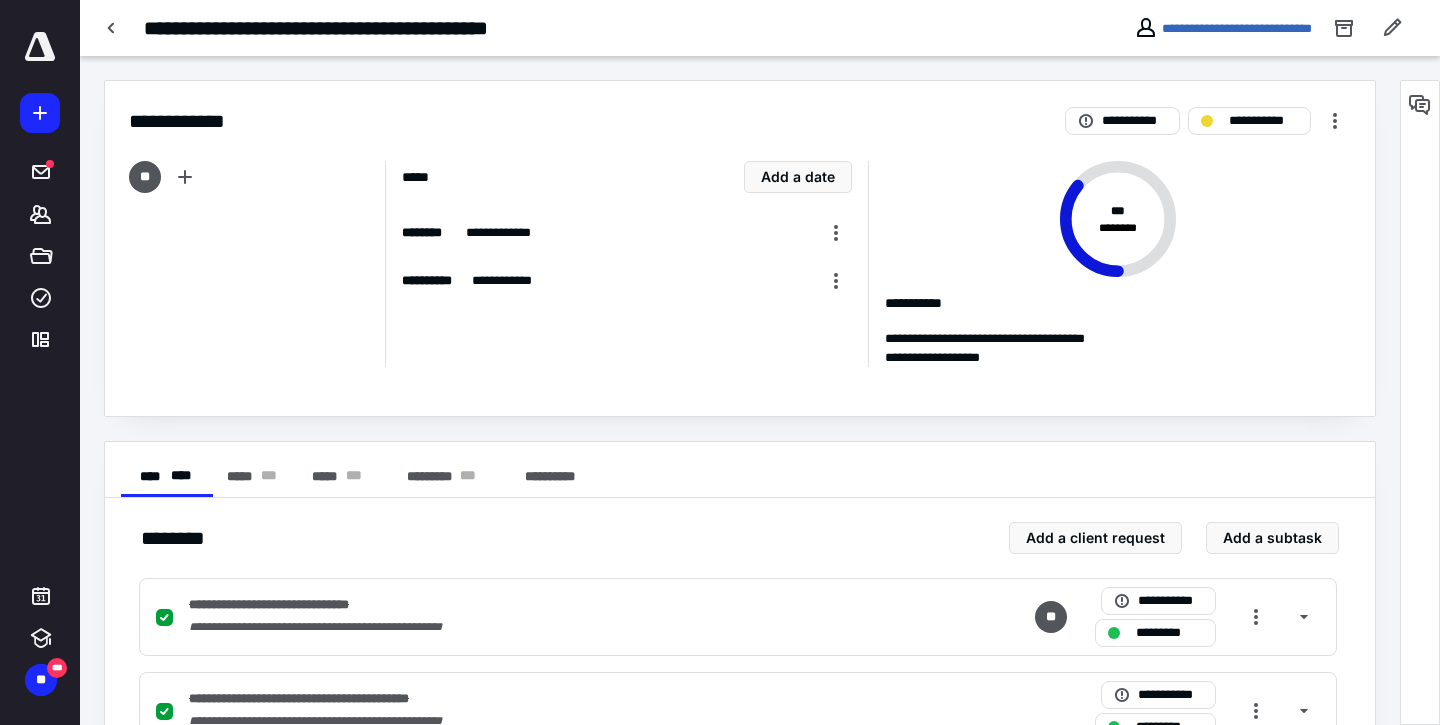 click on "**********" at bounding box center (740, 109) 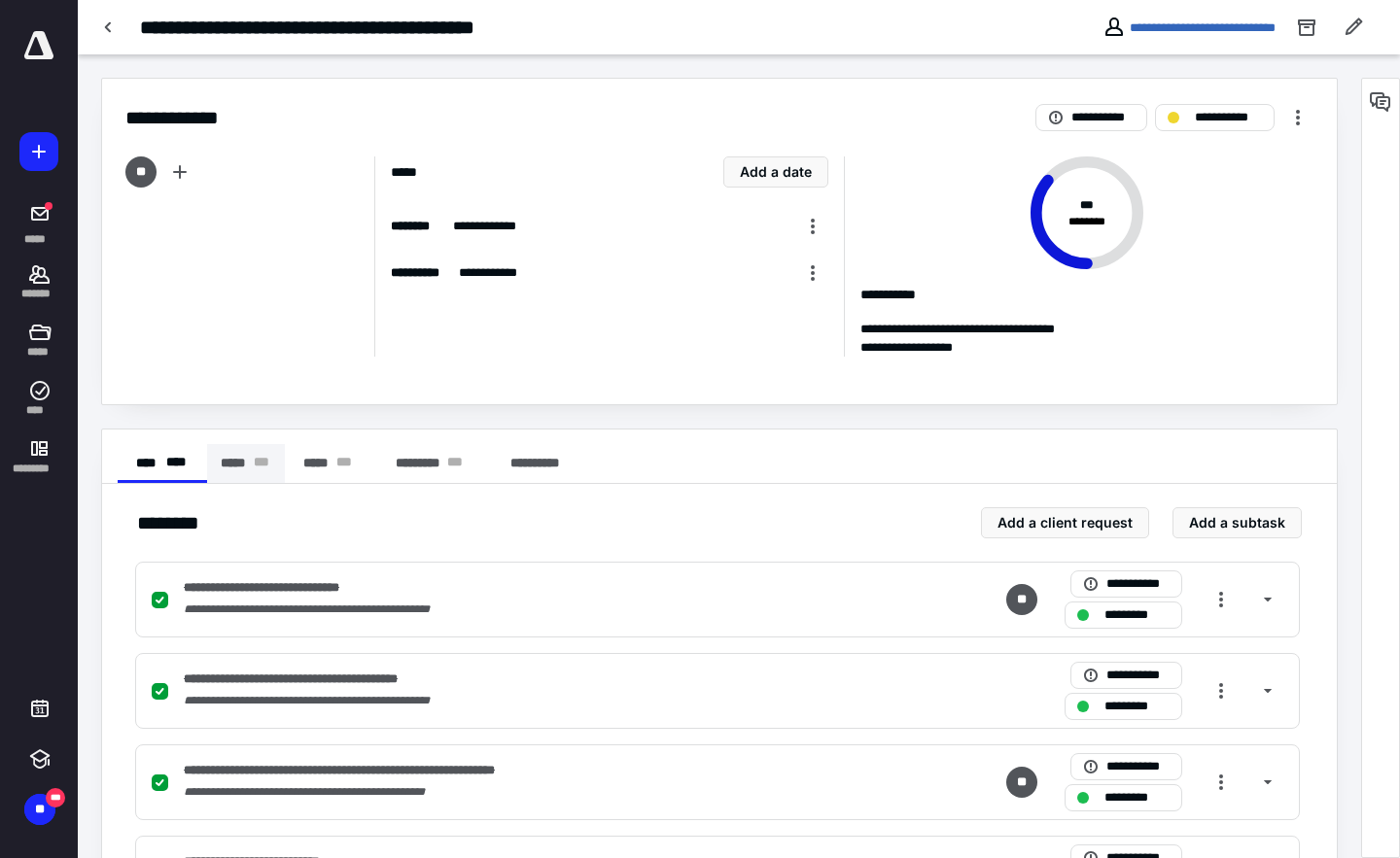click on "***** * * *" at bounding box center (246, 463) 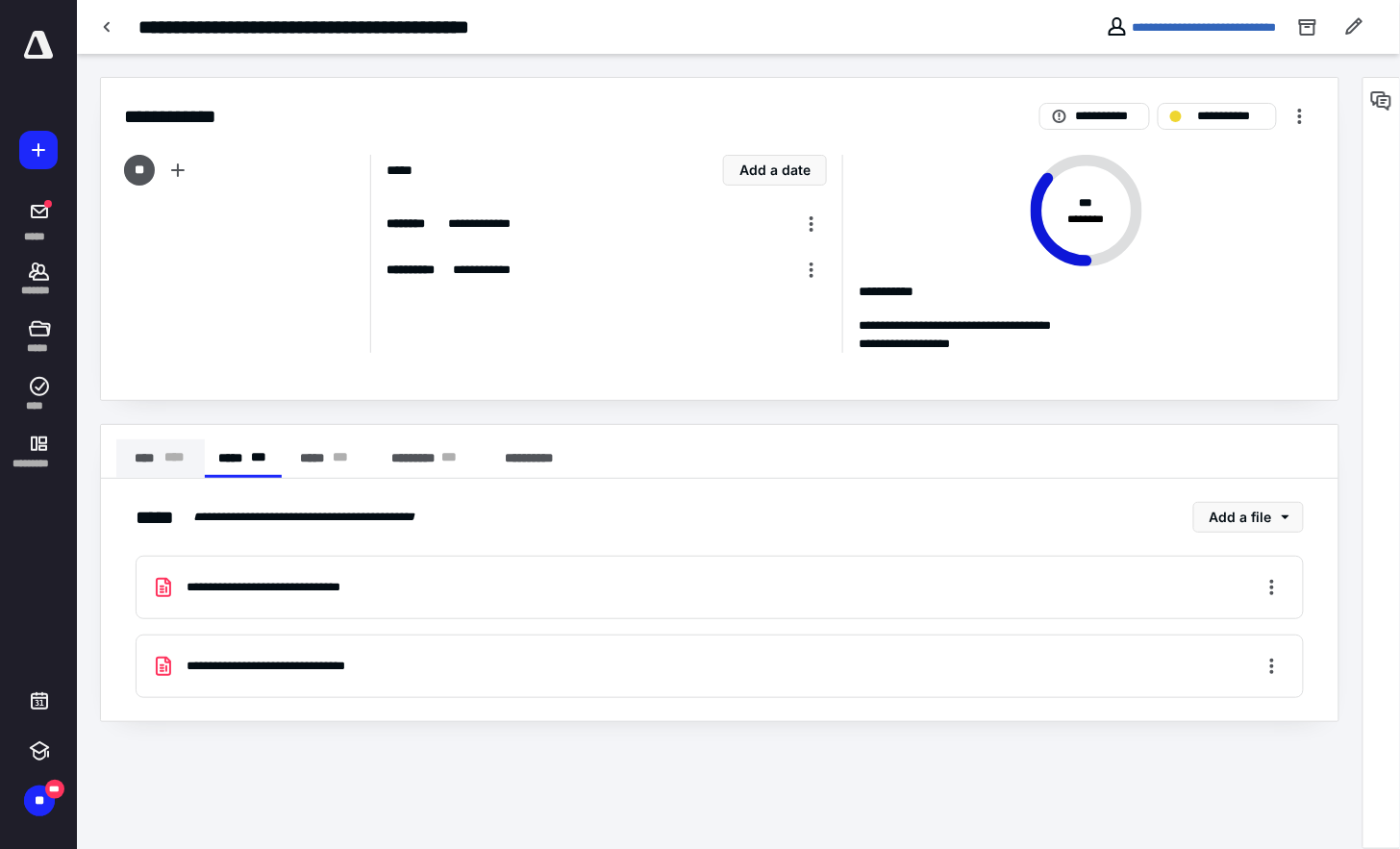 click on "**** * ** *" at bounding box center (161, 459) 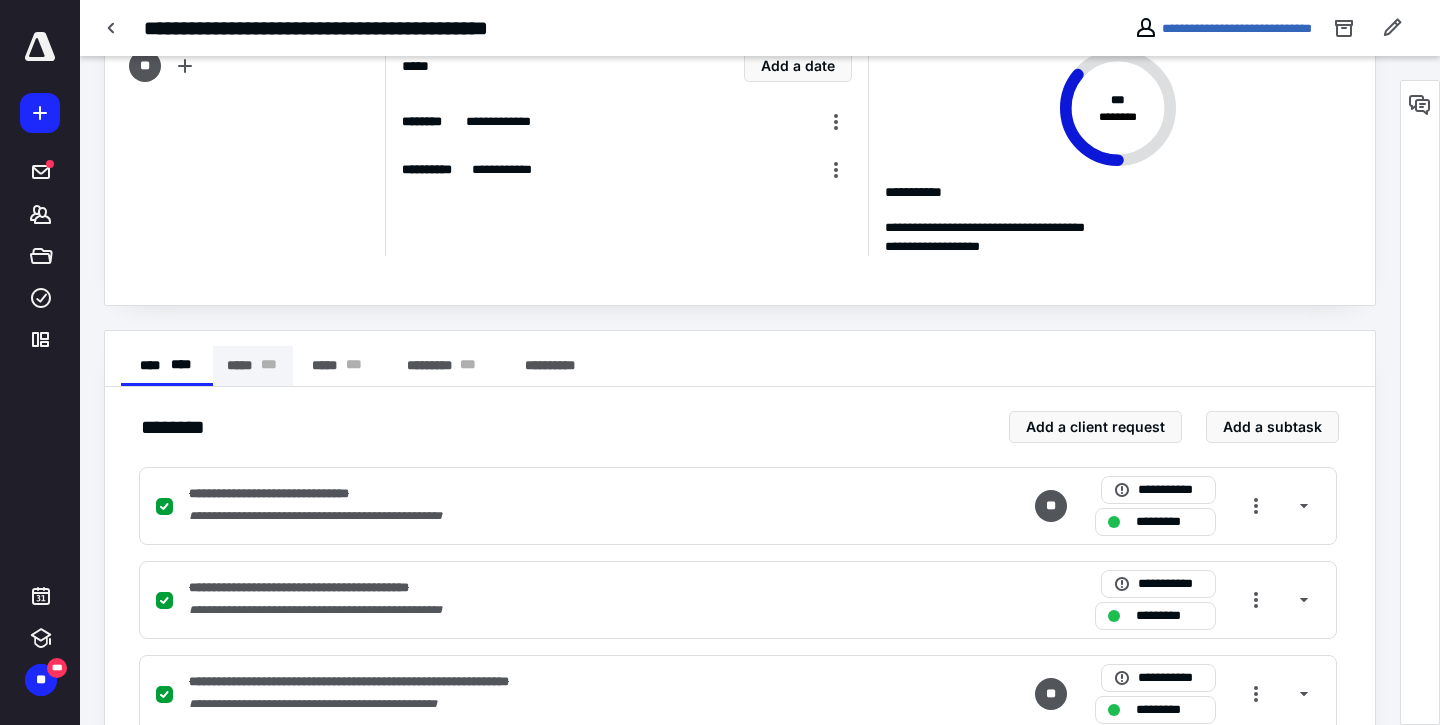 scroll, scrollTop: 222, scrollLeft: 0, axis: vertical 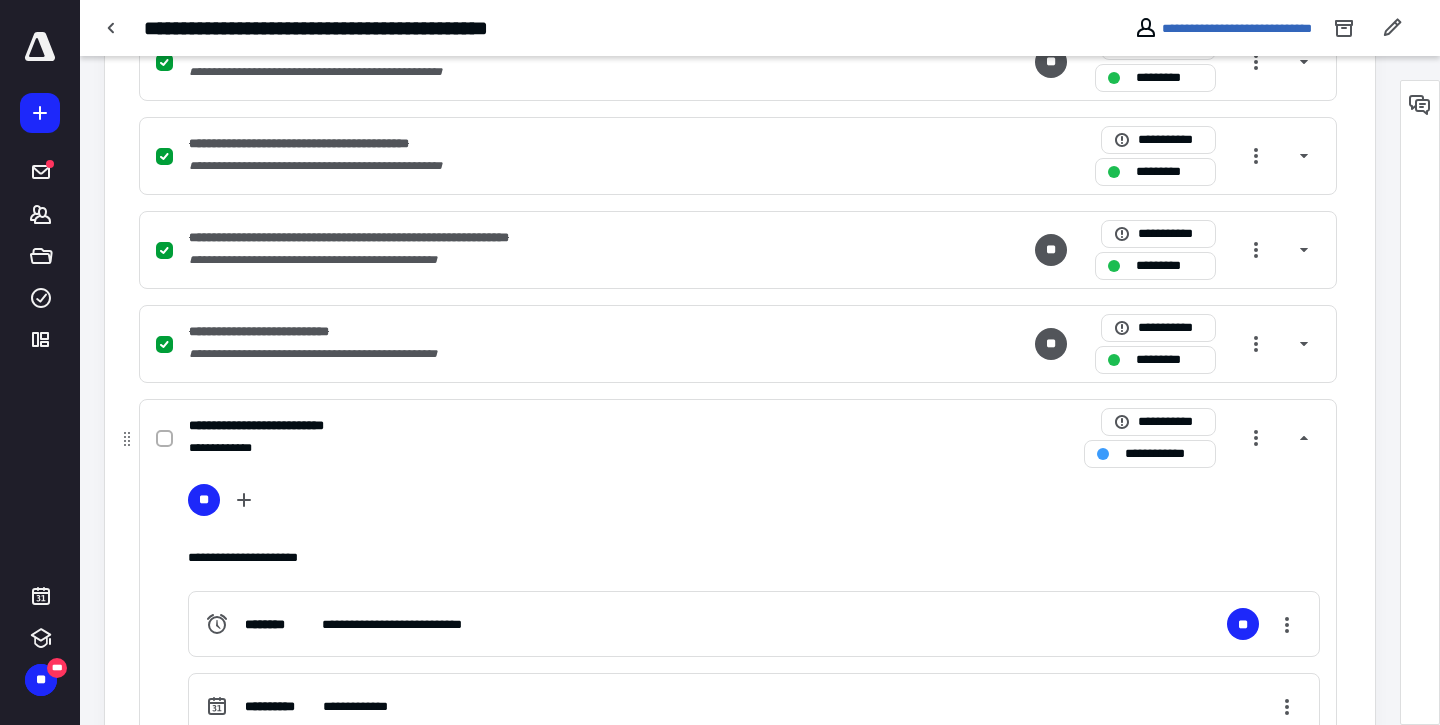click 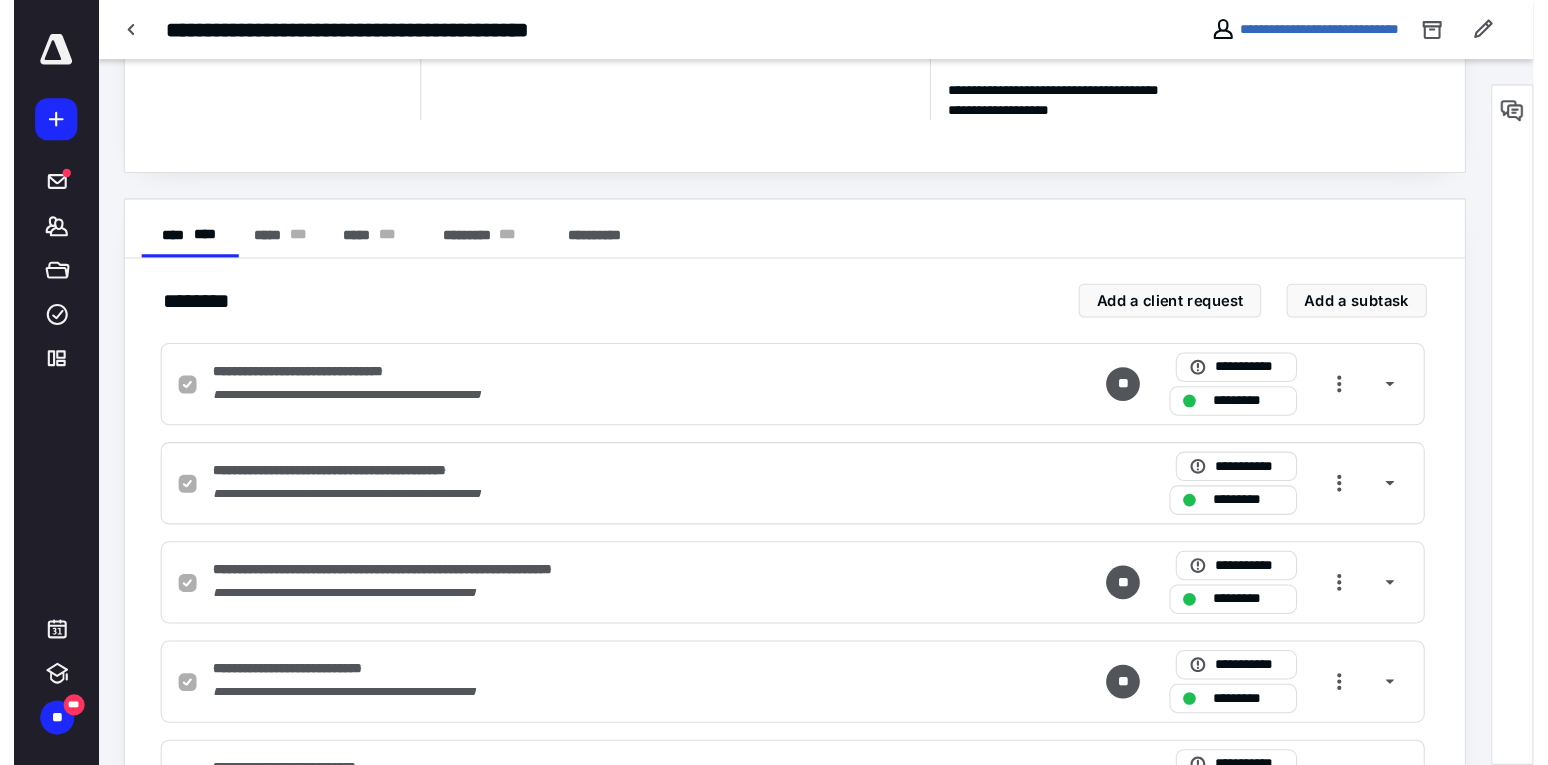 scroll, scrollTop: 0, scrollLeft: 0, axis: both 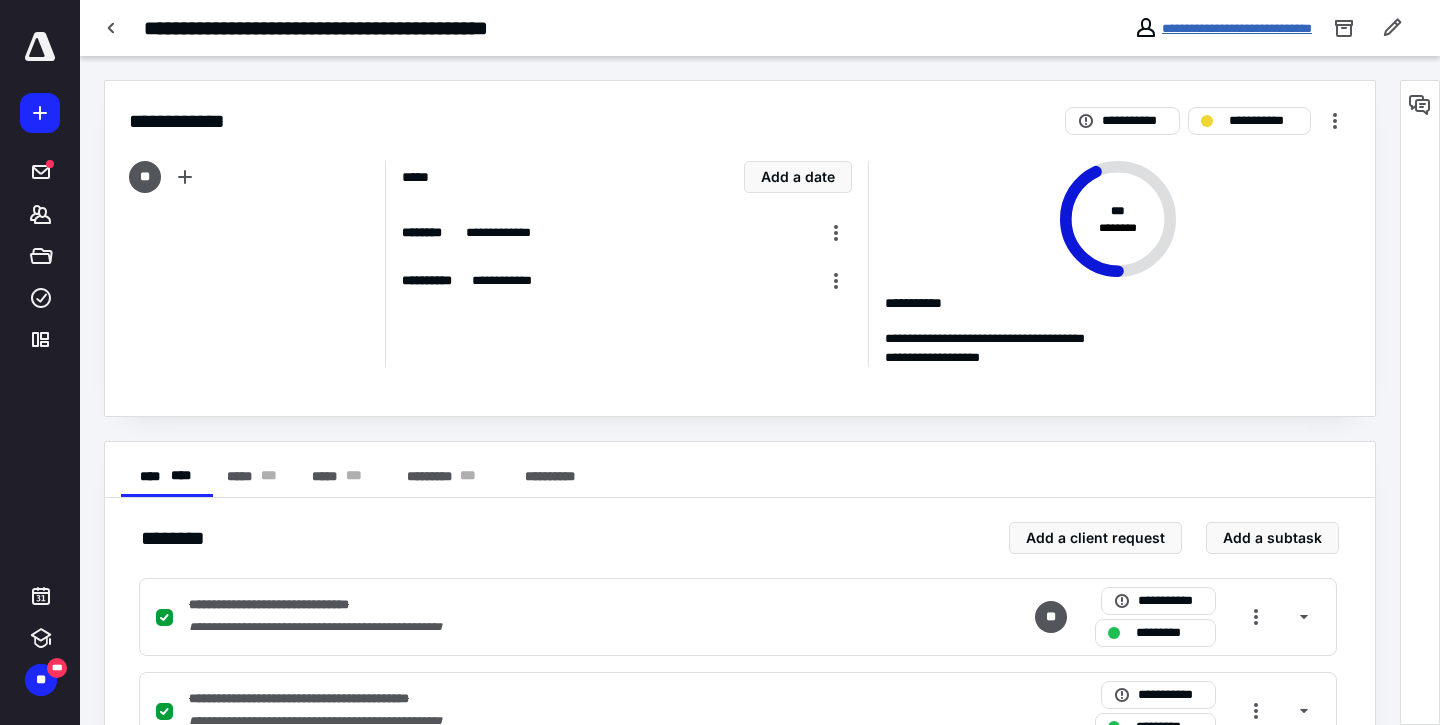click on "**********" at bounding box center (1237, 28) 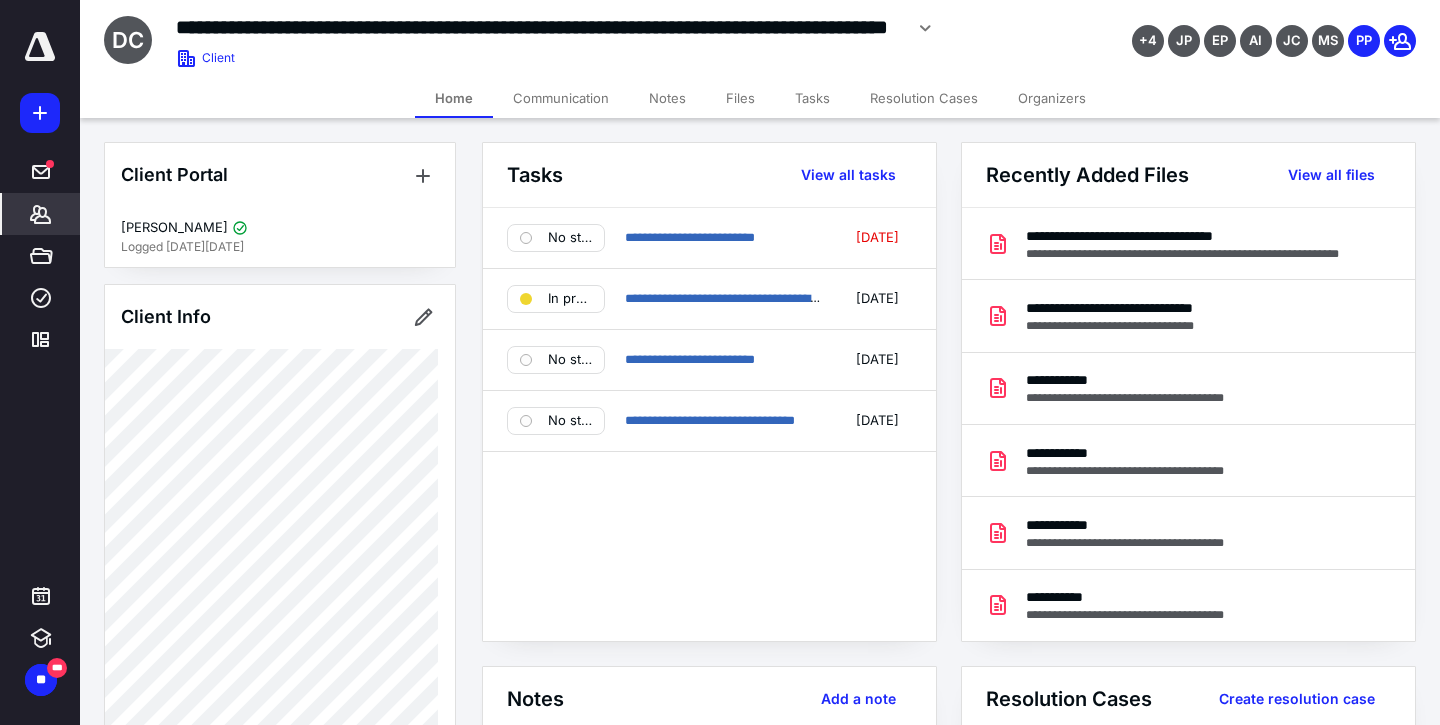 click on "Files" at bounding box center (740, 98) 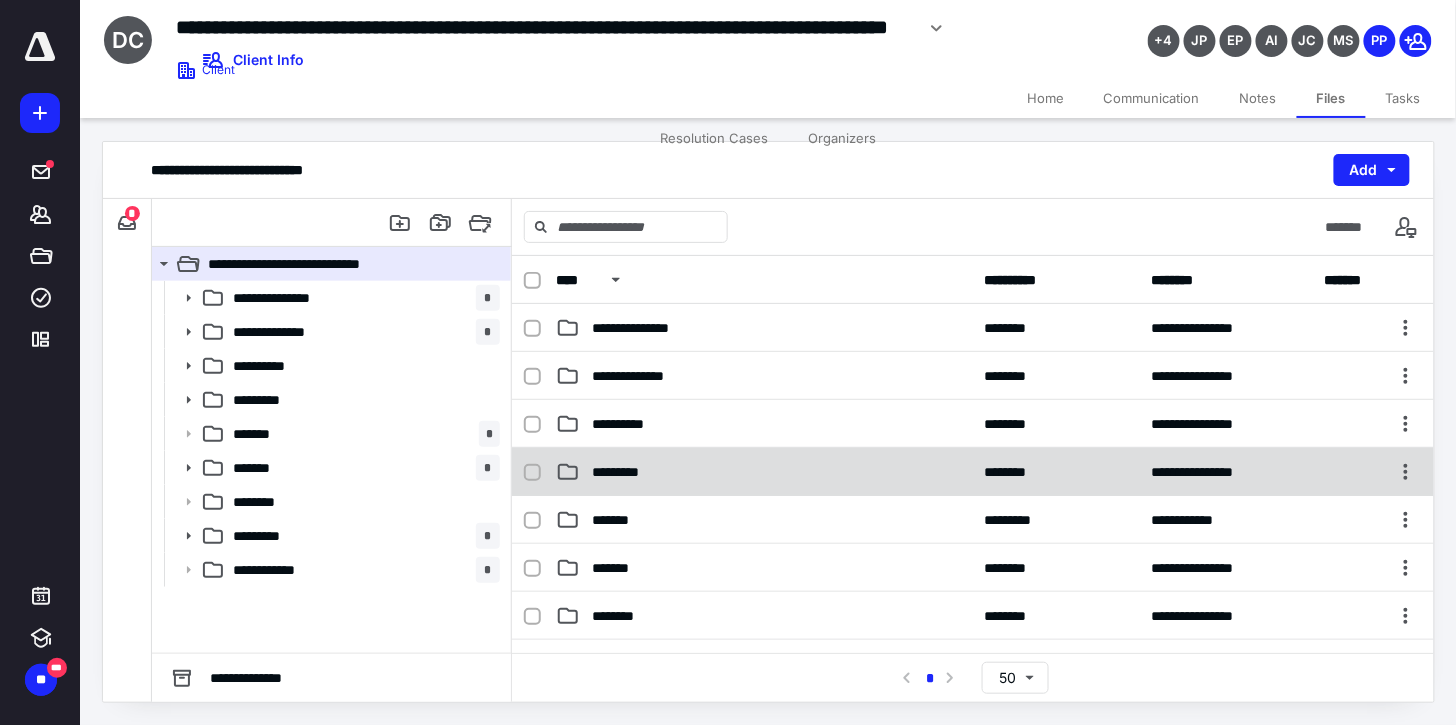 click on "*********" at bounding box center (764, 472) 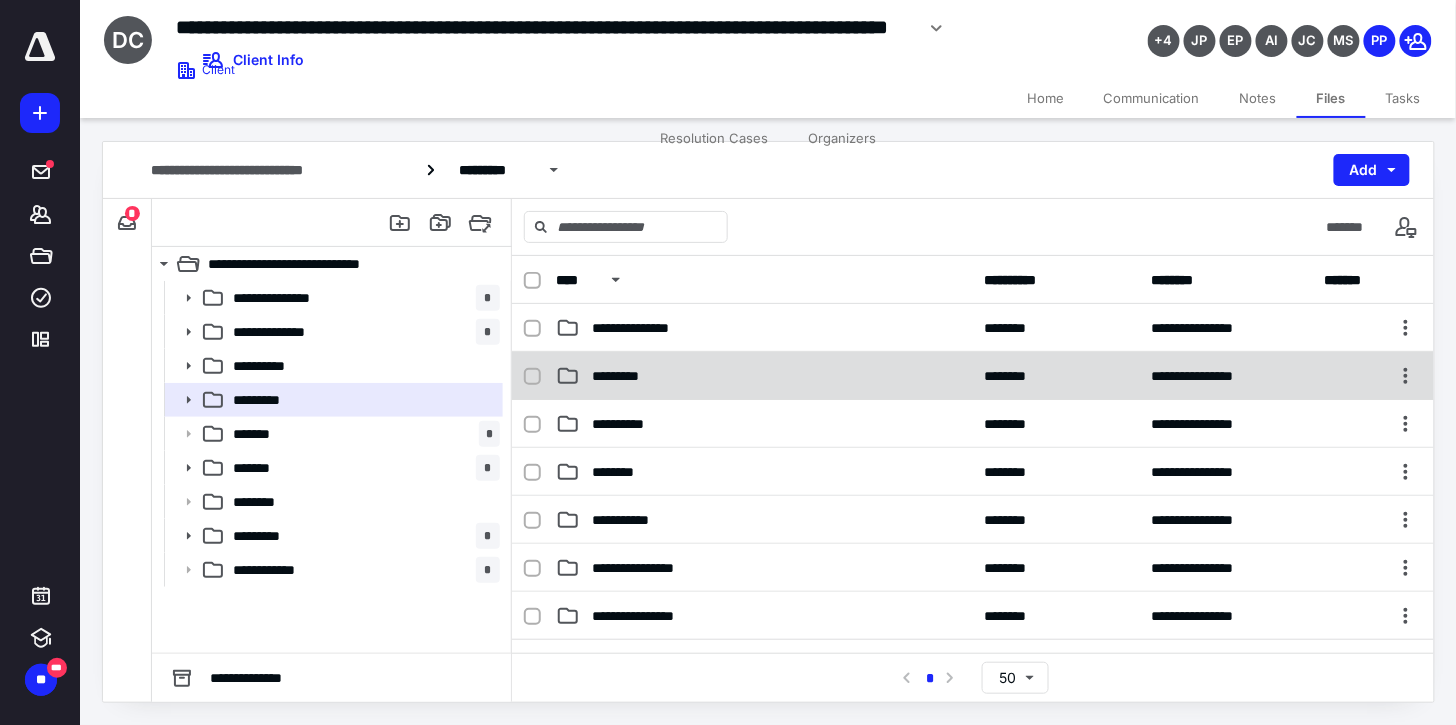 click on "*********" at bounding box center (764, 376) 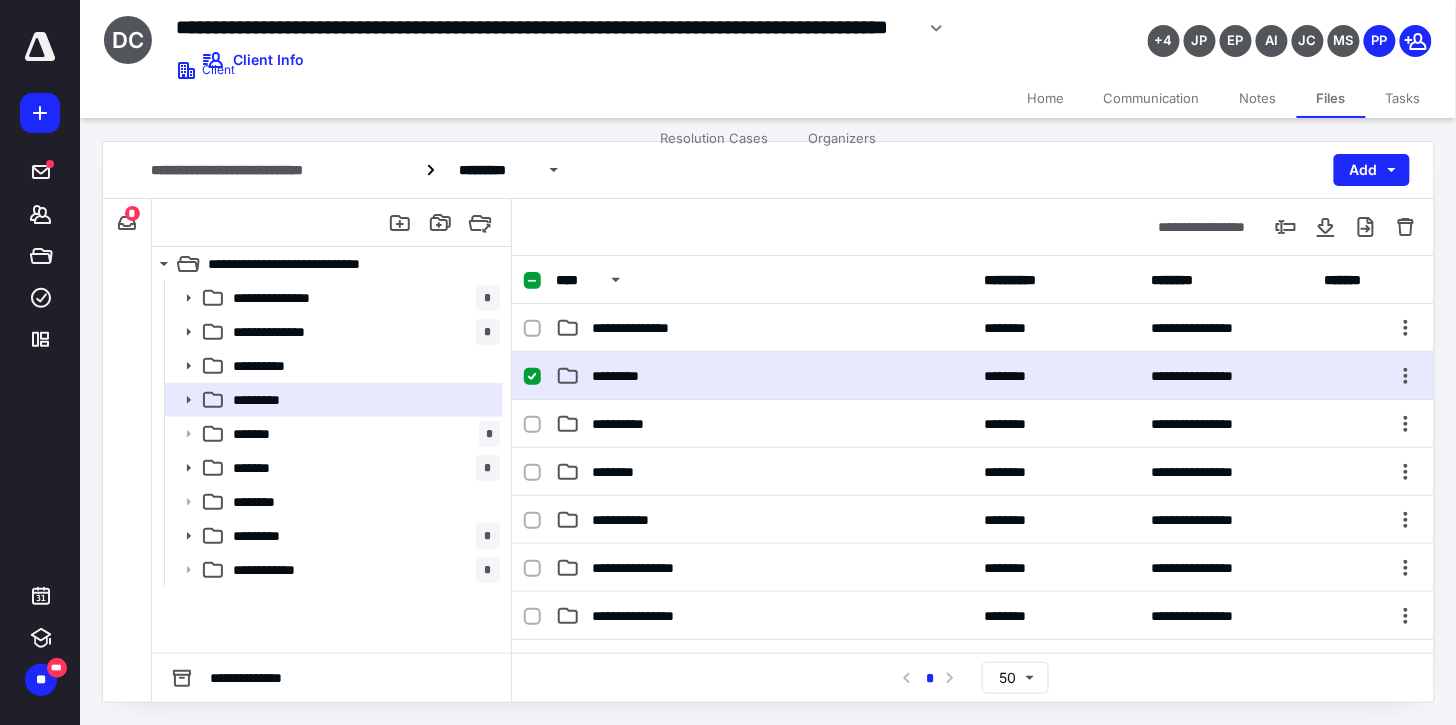 click on "*********" at bounding box center [764, 376] 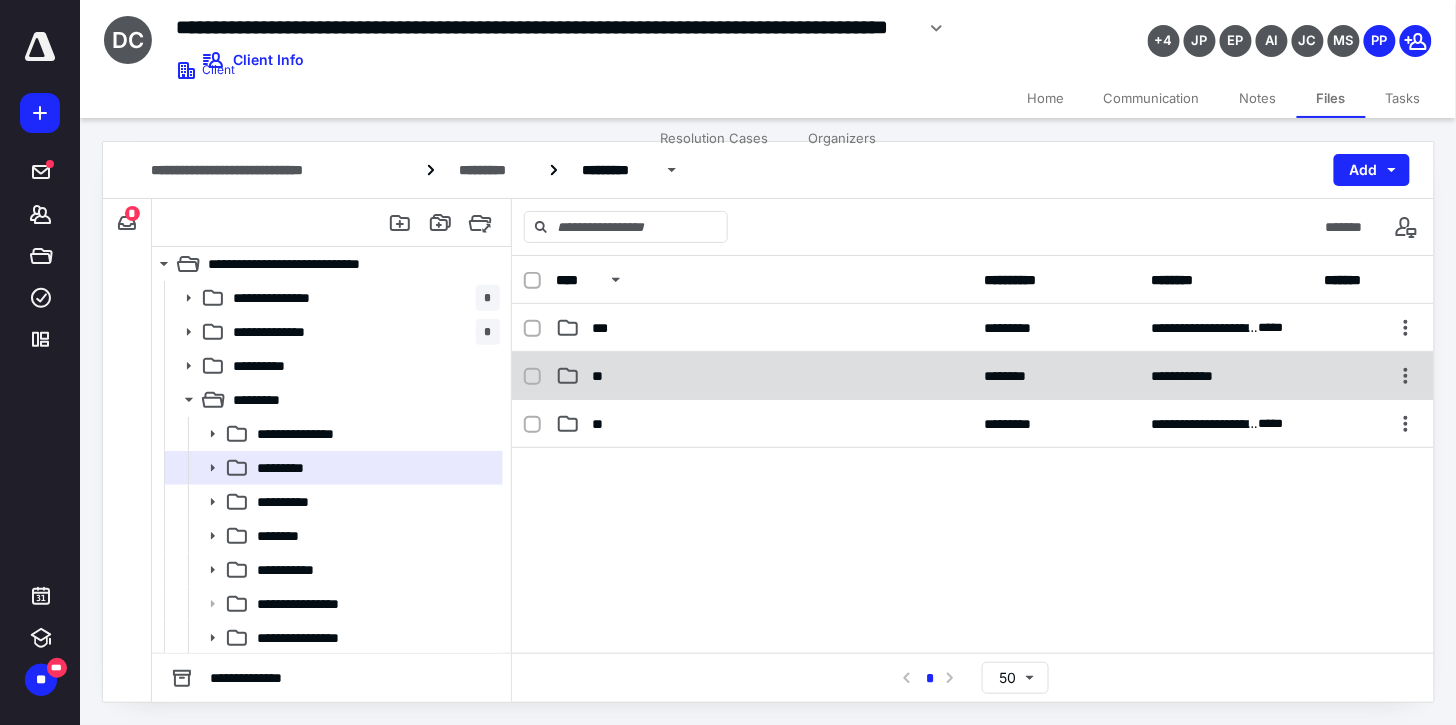 click on "**" at bounding box center (764, 376) 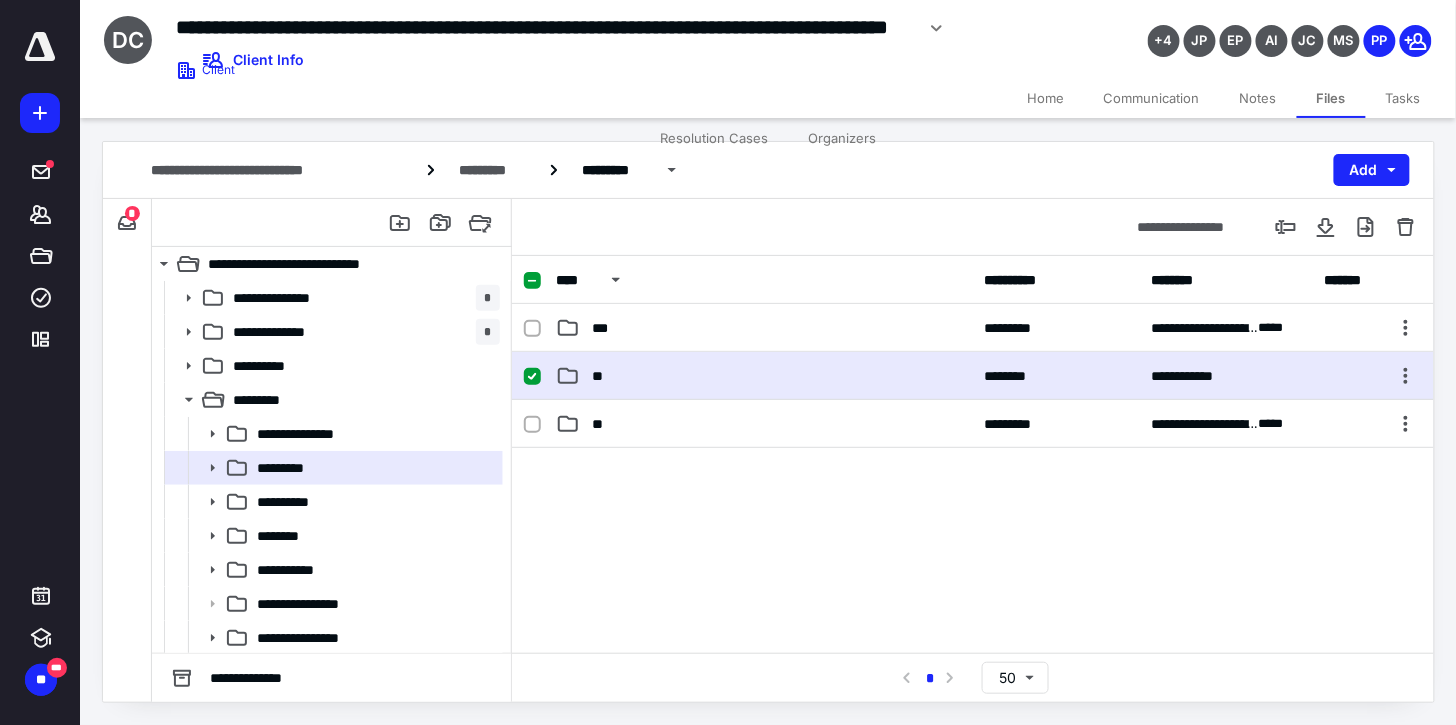 click on "**" at bounding box center (764, 376) 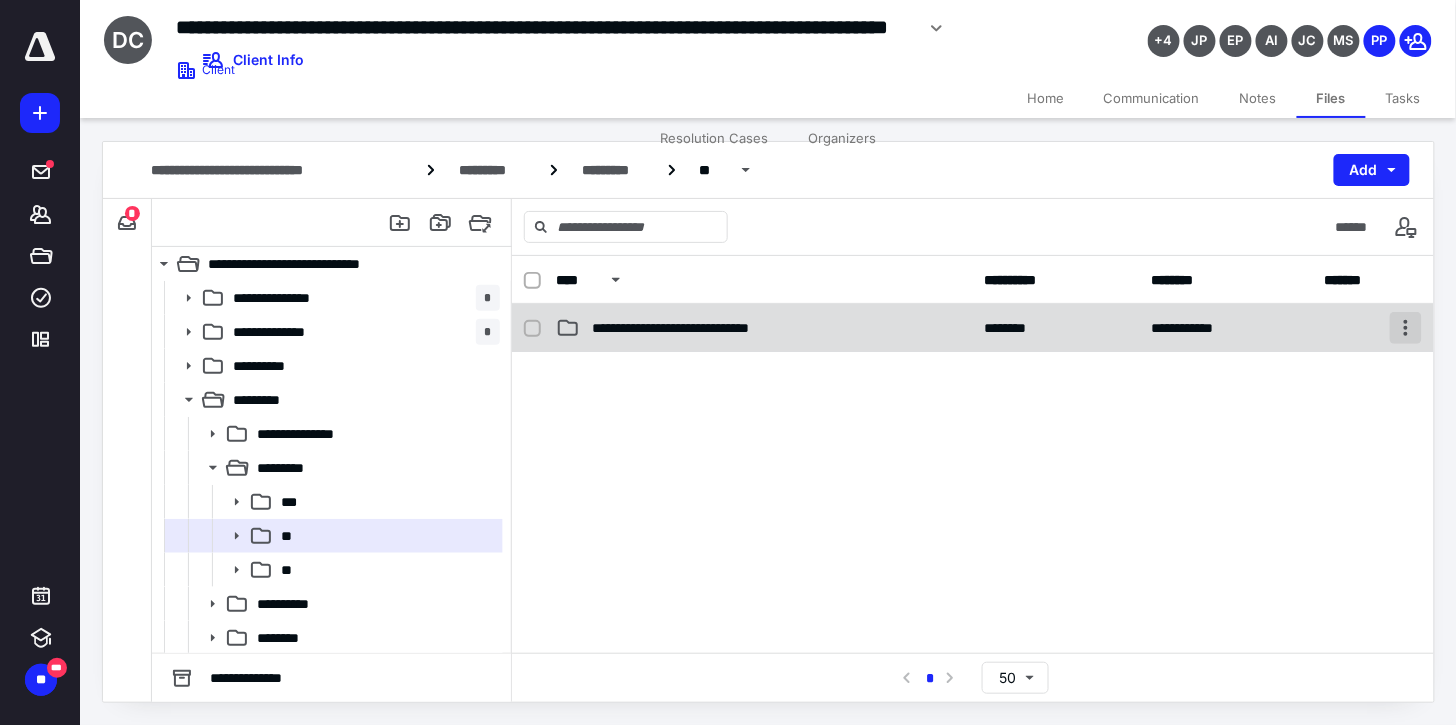 click at bounding box center (1406, 328) 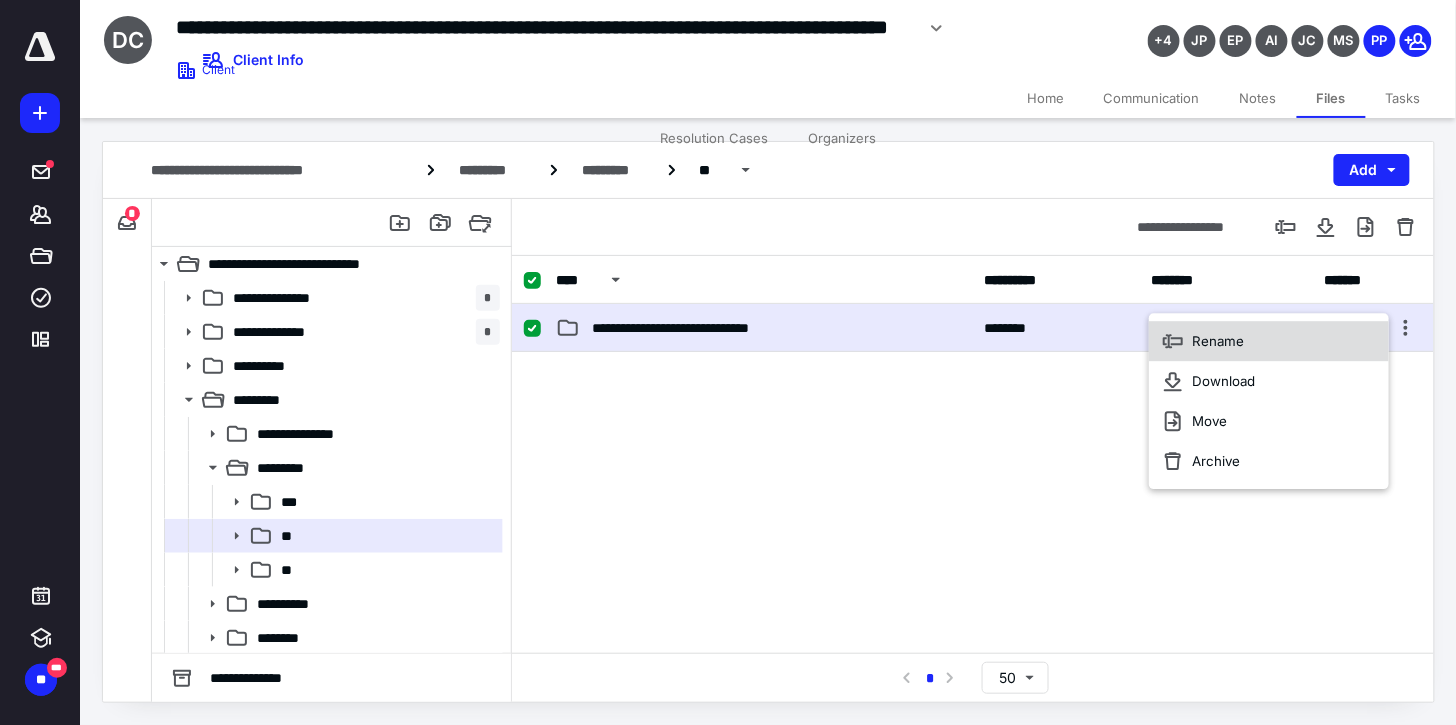 click on "Rename" at bounding box center (1269, 341) 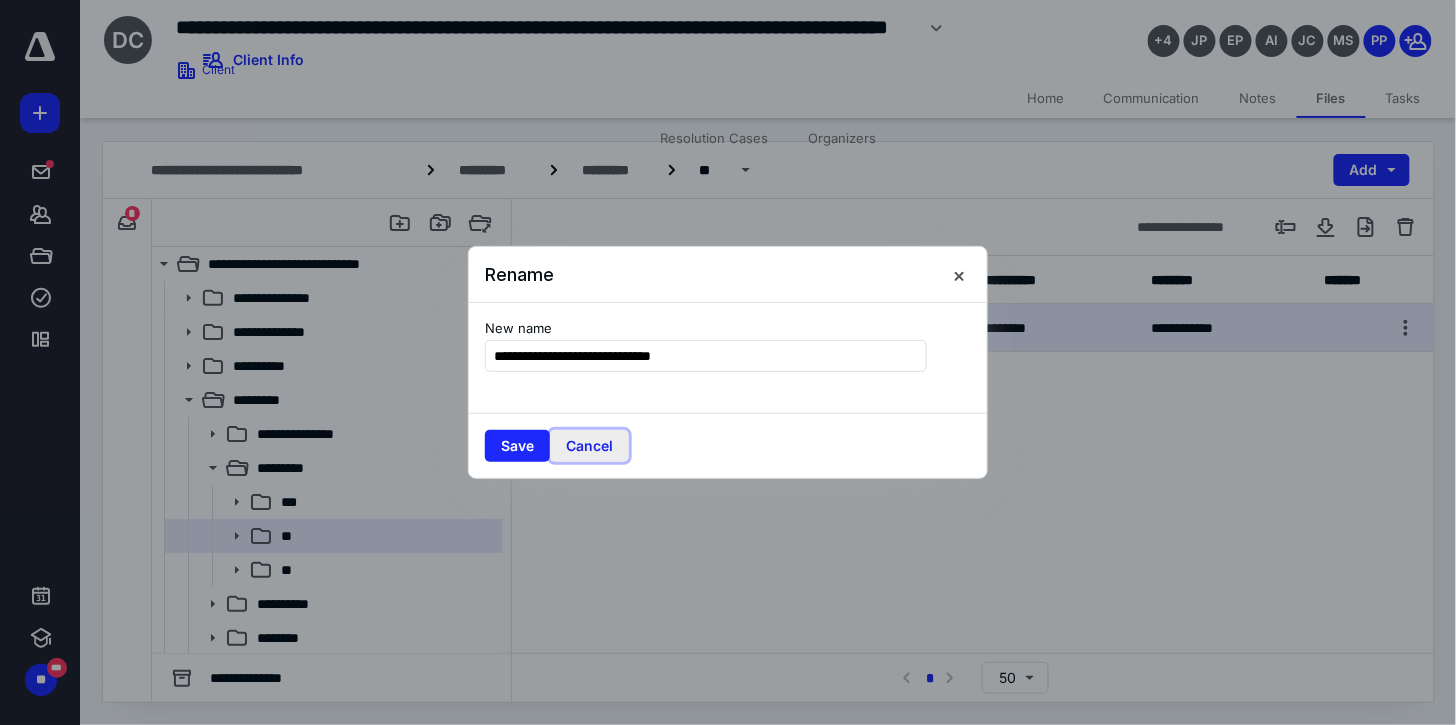 click on "Cancel" at bounding box center [589, 446] 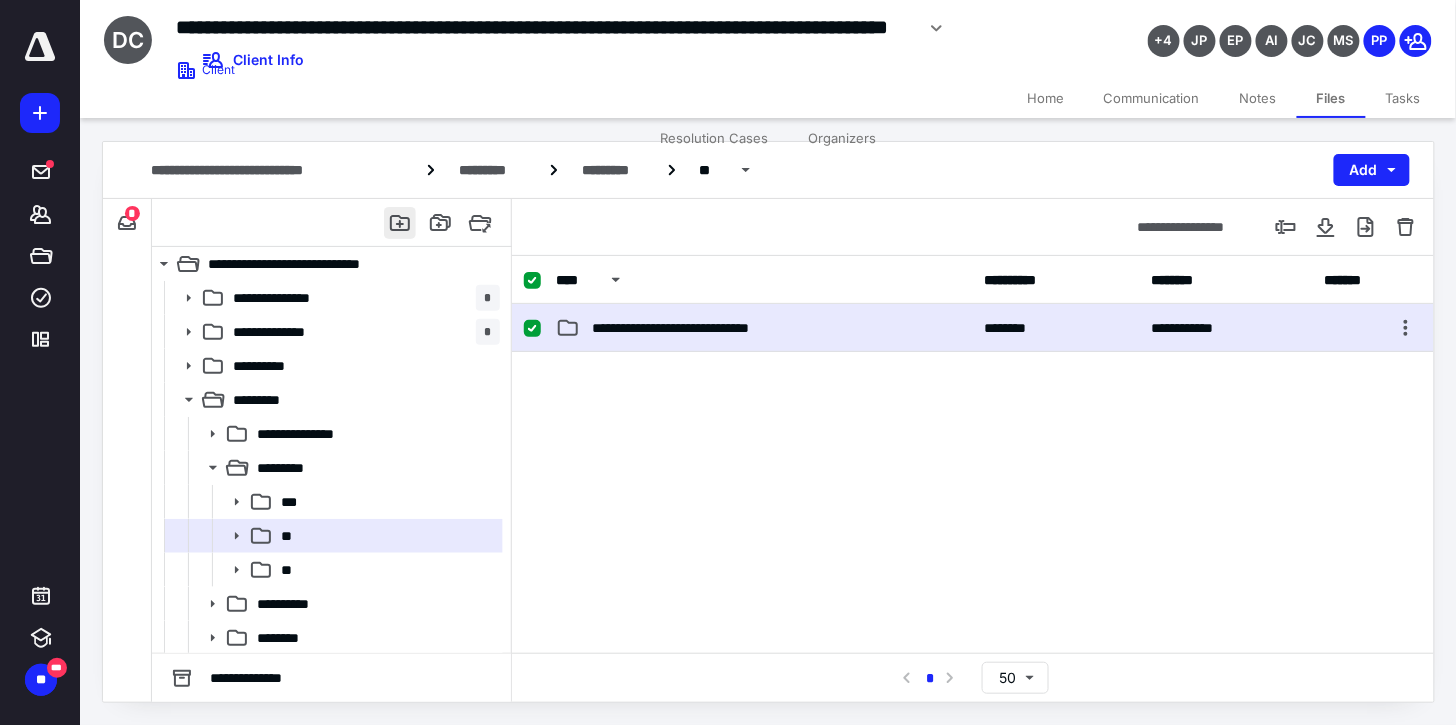 click at bounding box center [400, 223] 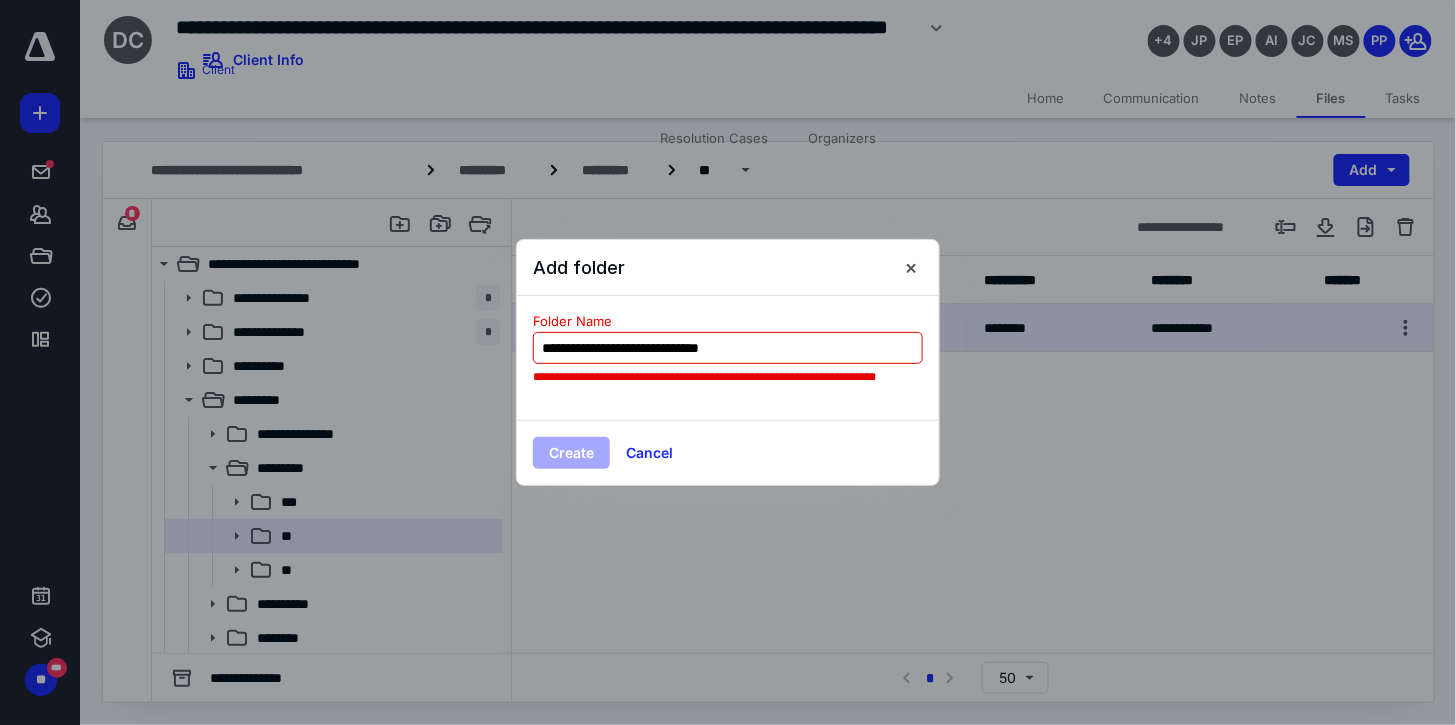 click on "**********" at bounding box center [728, 348] 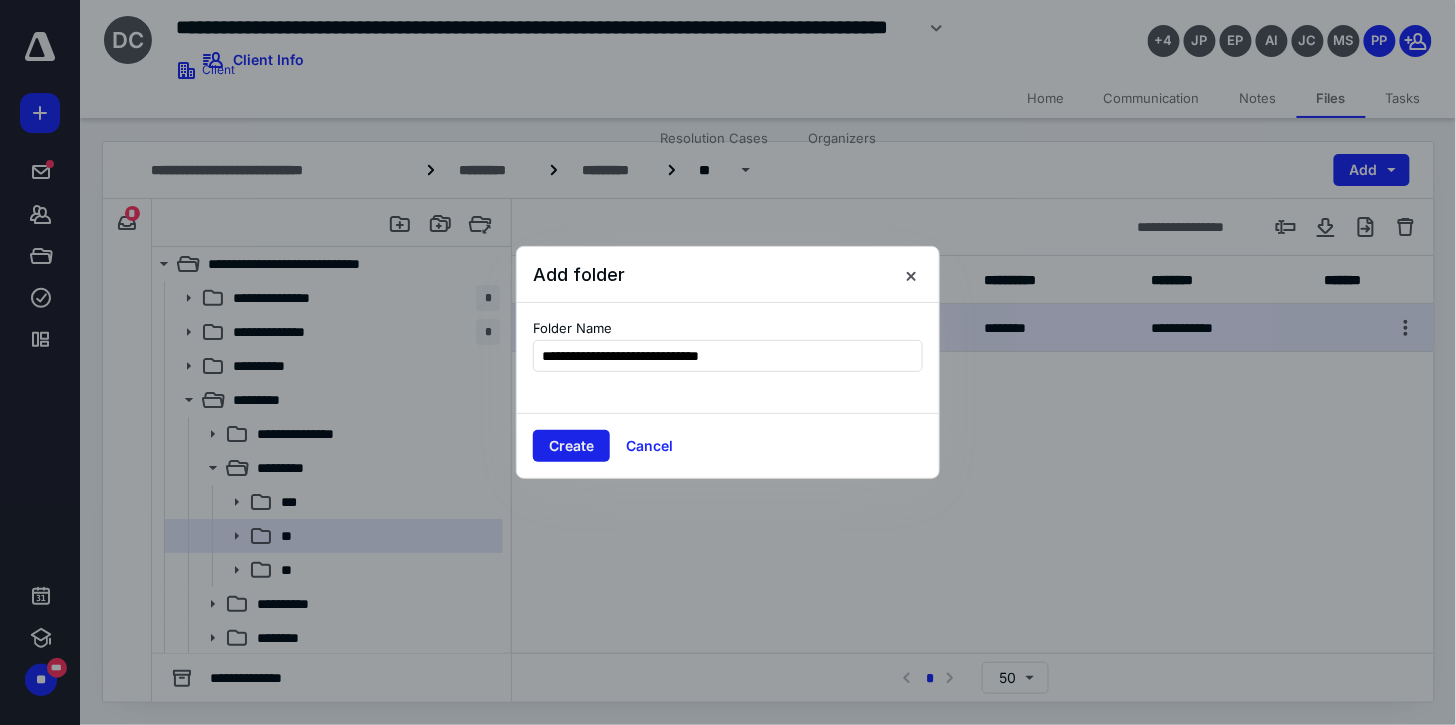 type on "**********" 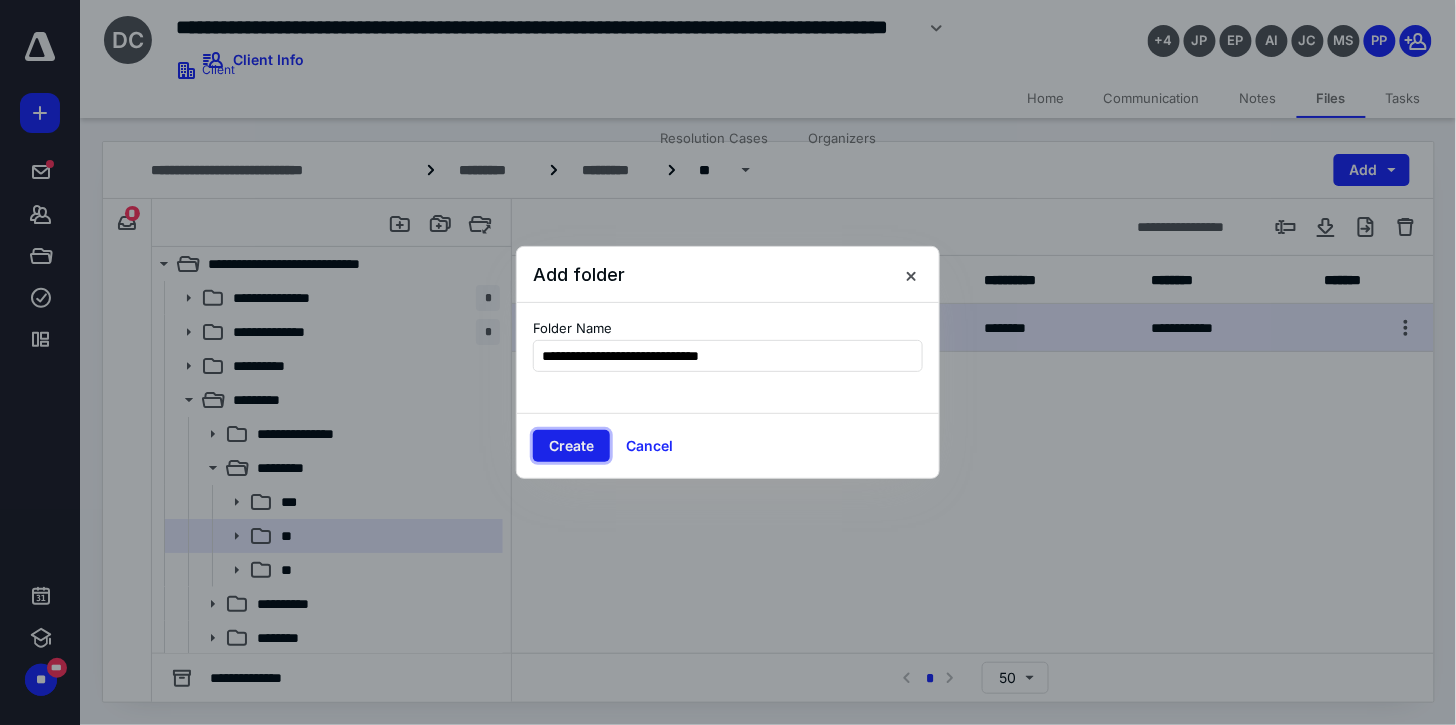 click on "Create" at bounding box center [571, 446] 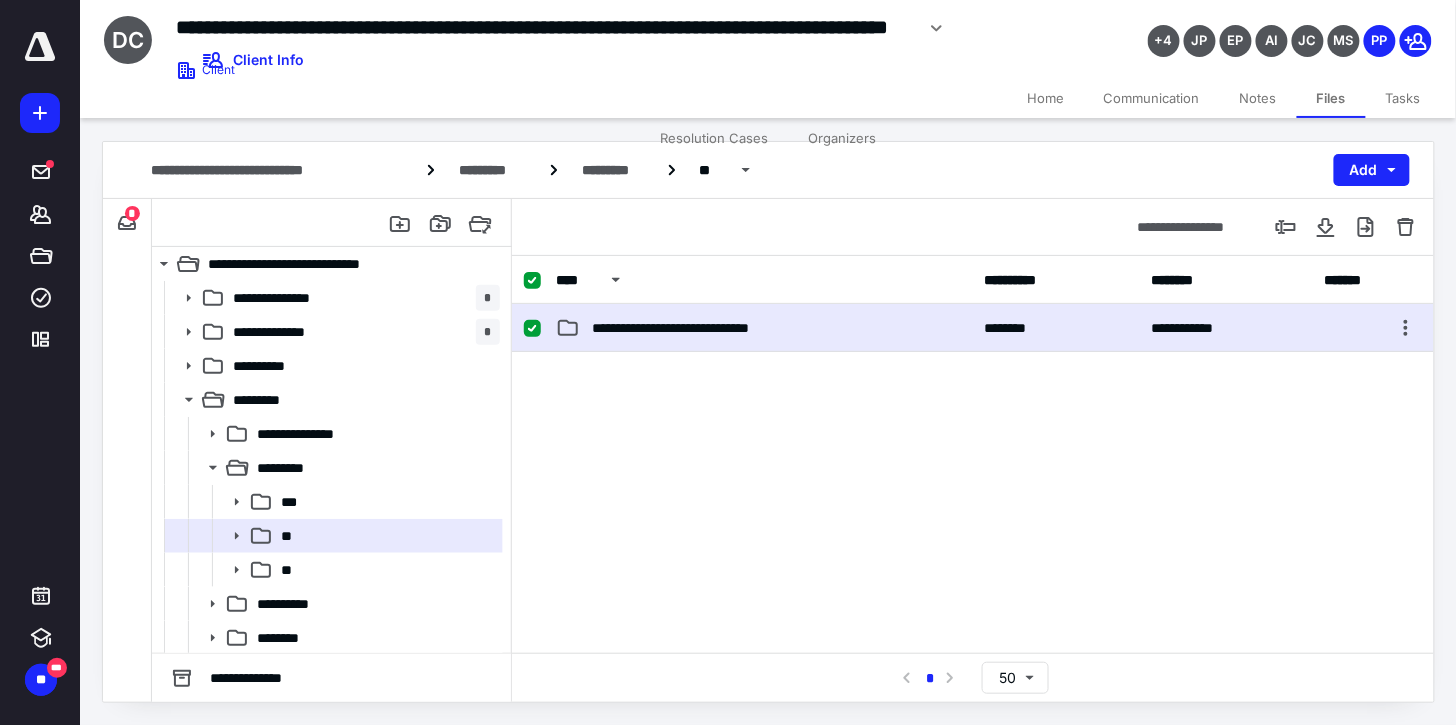 checkbox on "false" 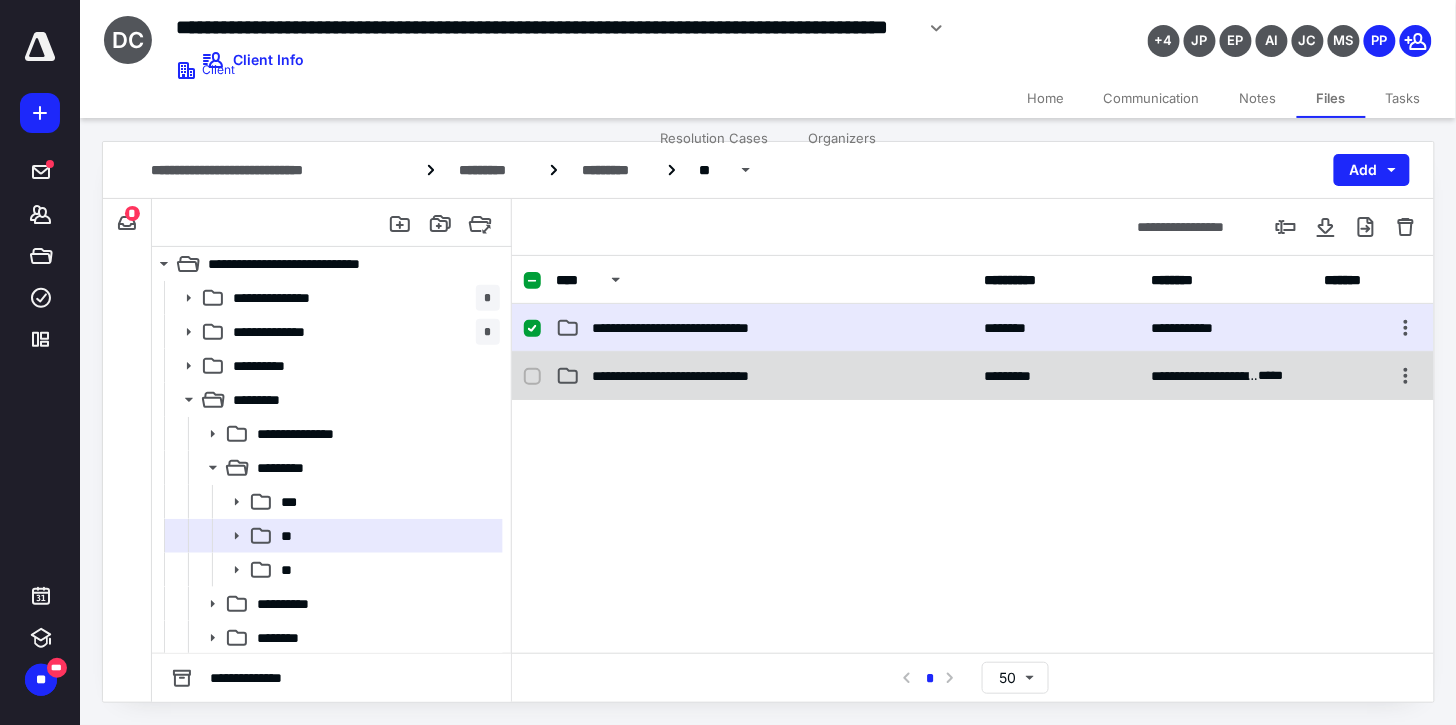 click on "**********" at bounding box center [764, 376] 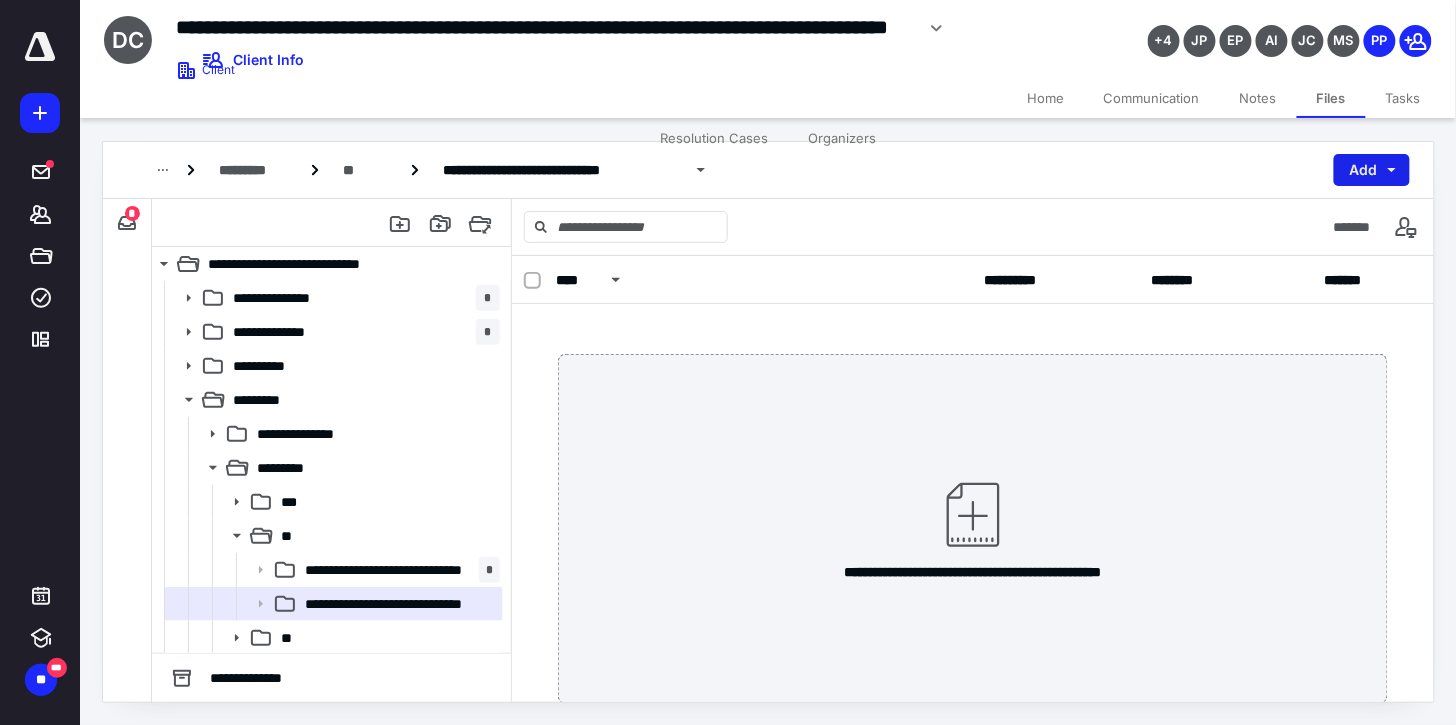 click on "Add" at bounding box center (1372, 170) 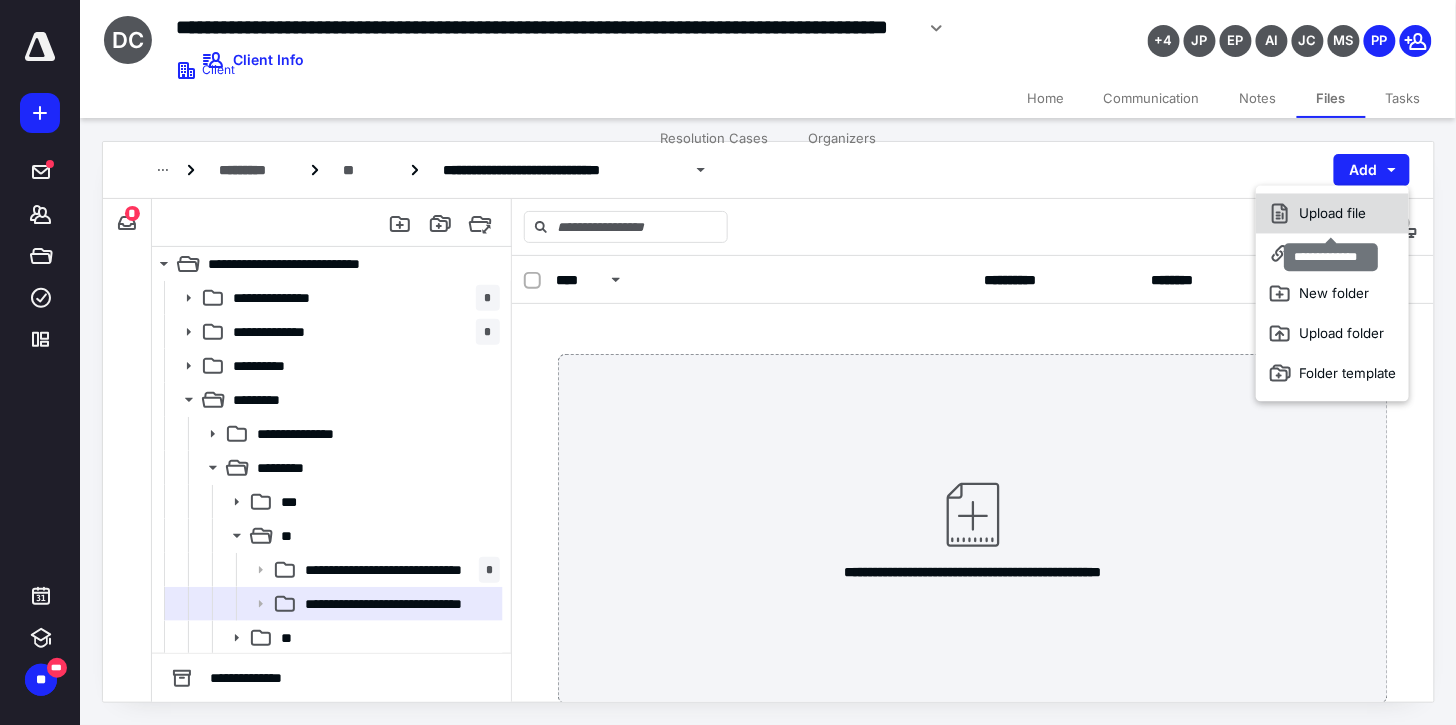 click on "Upload file" at bounding box center (1332, 214) 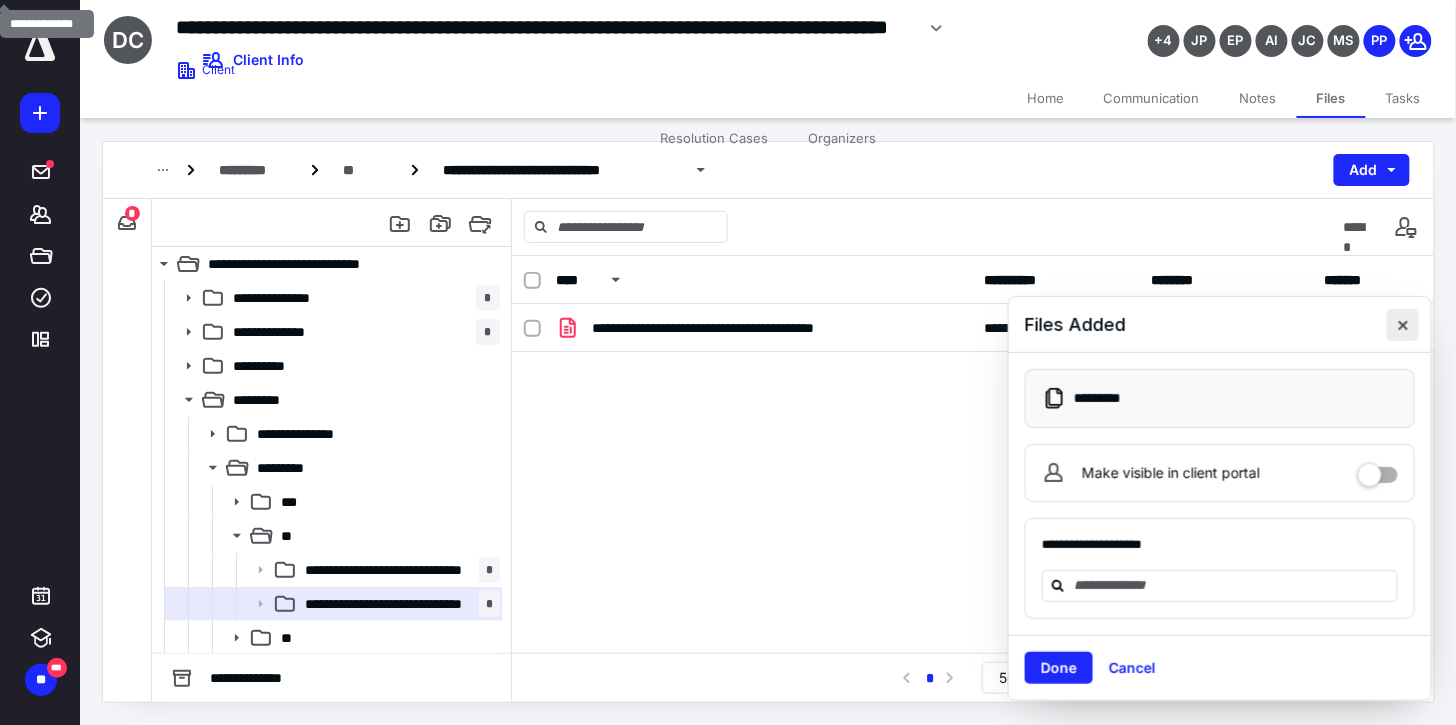 click at bounding box center [1403, 325] 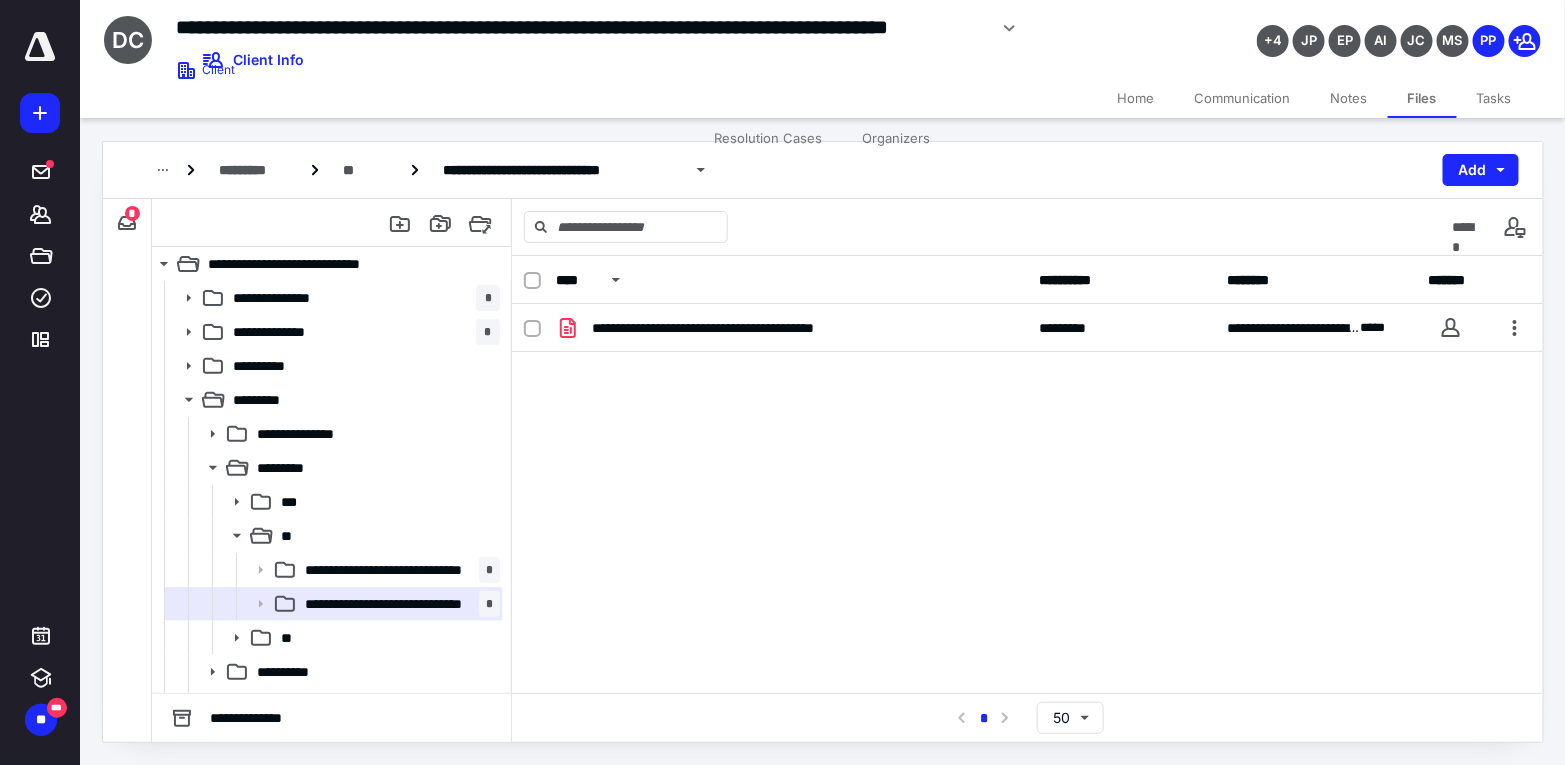 click on "Home" at bounding box center (1136, 98) 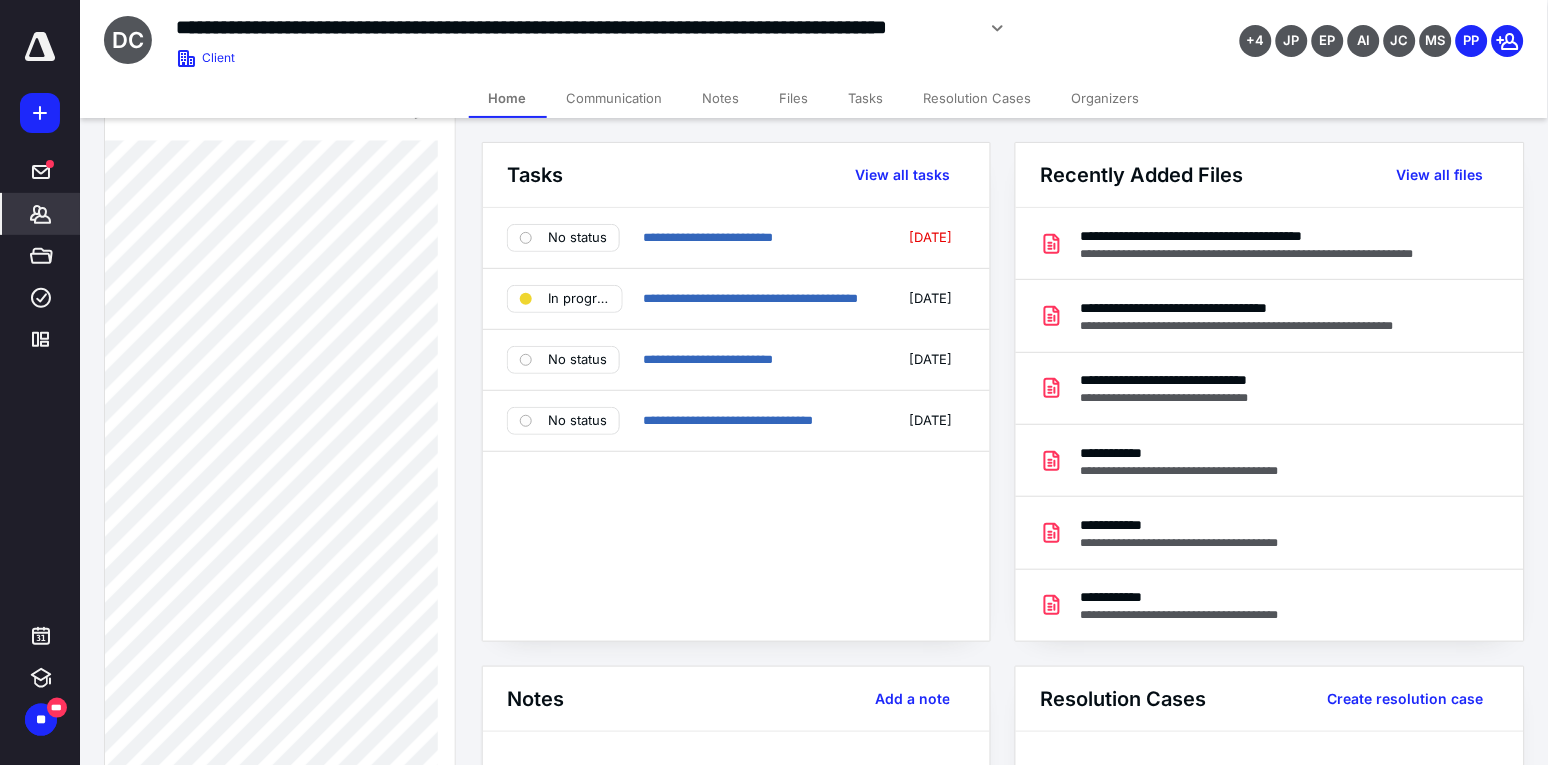 scroll, scrollTop: 888, scrollLeft: 0, axis: vertical 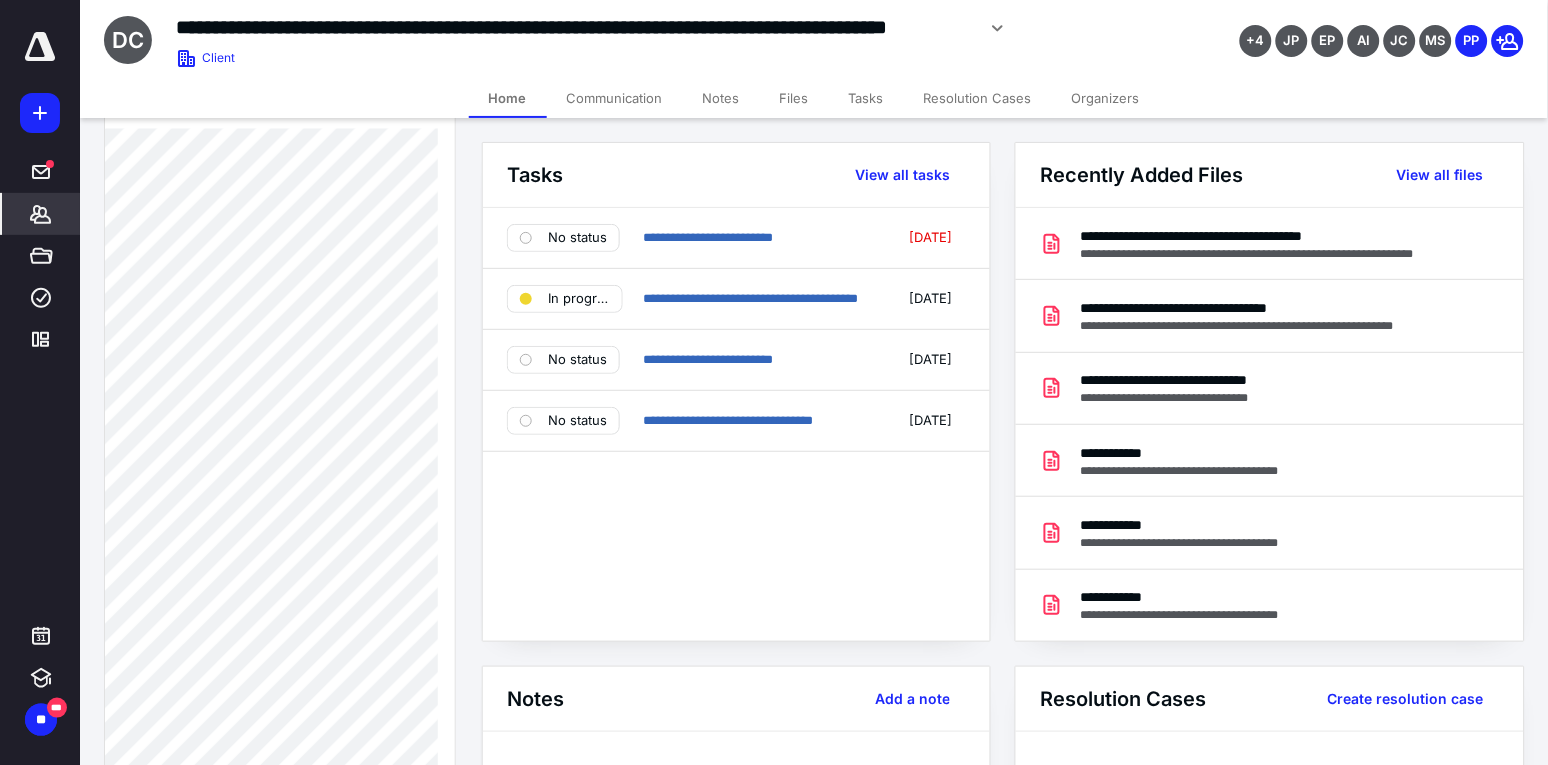 click on "Files" at bounding box center [794, 98] 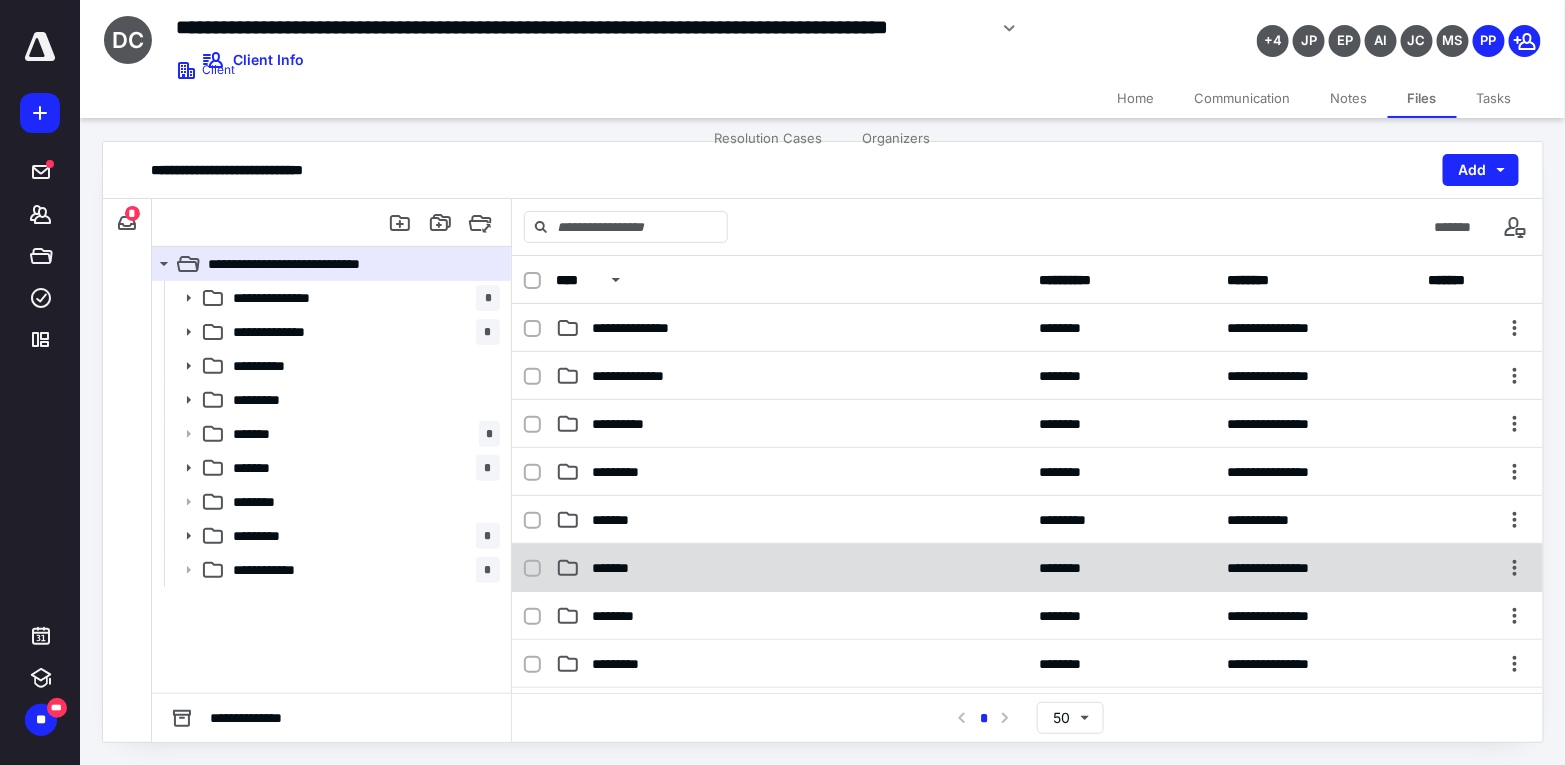 click on "*******" at bounding box center (791, 568) 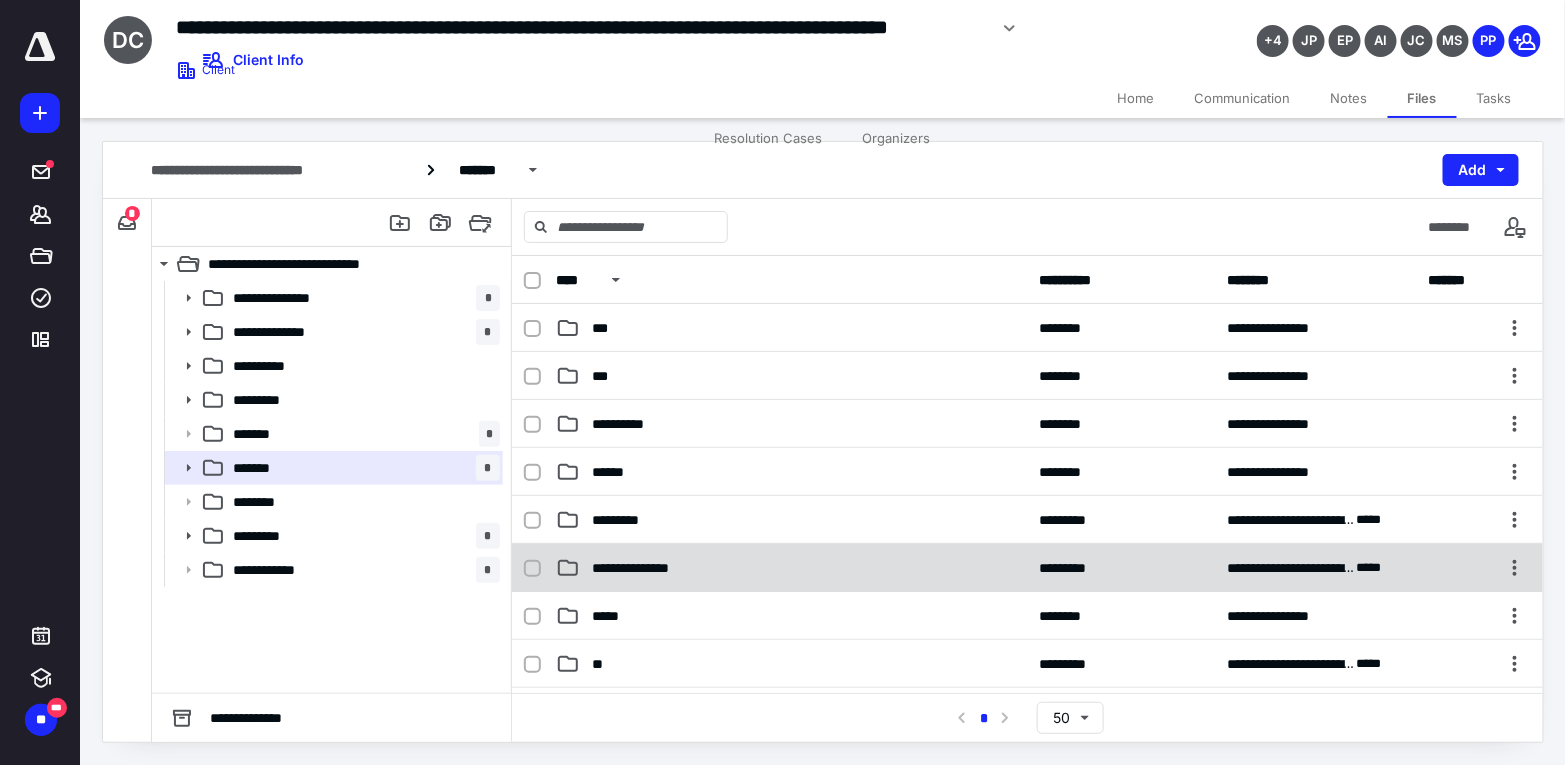 click on "**********" at bounding box center (1027, 568) 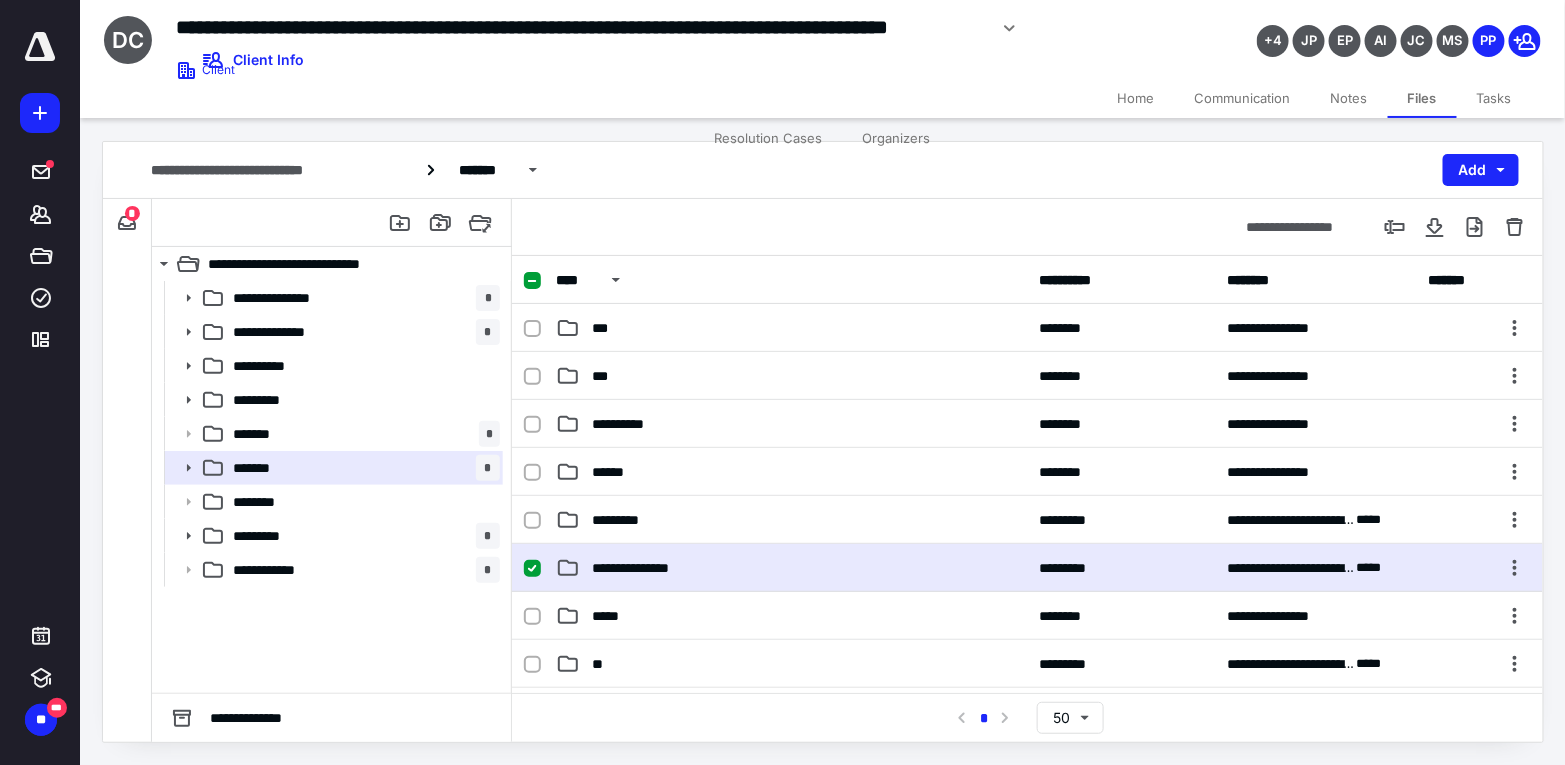 click on "**********" at bounding box center (1027, 568) 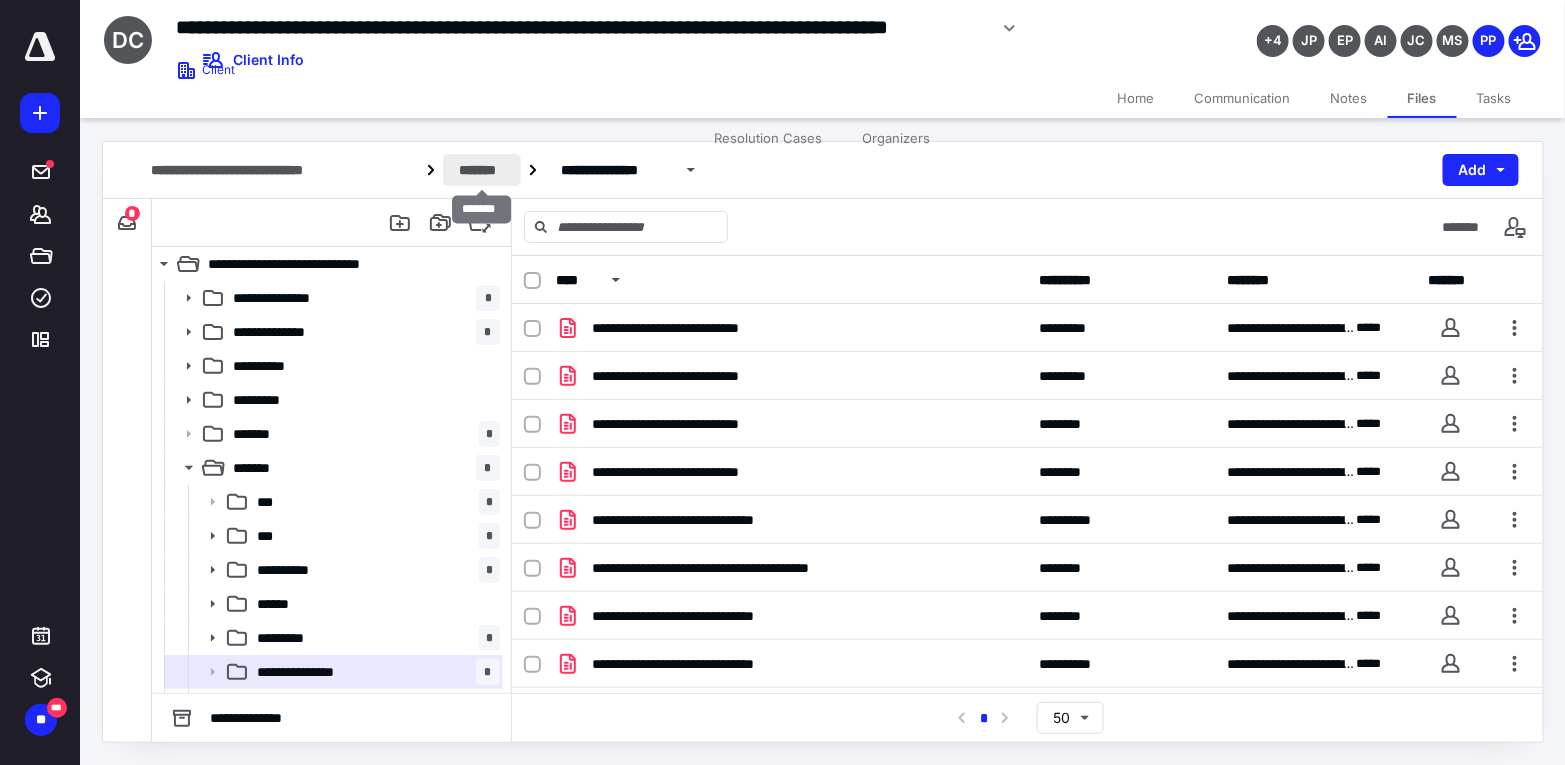 click on "*******" at bounding box center (482, 170) 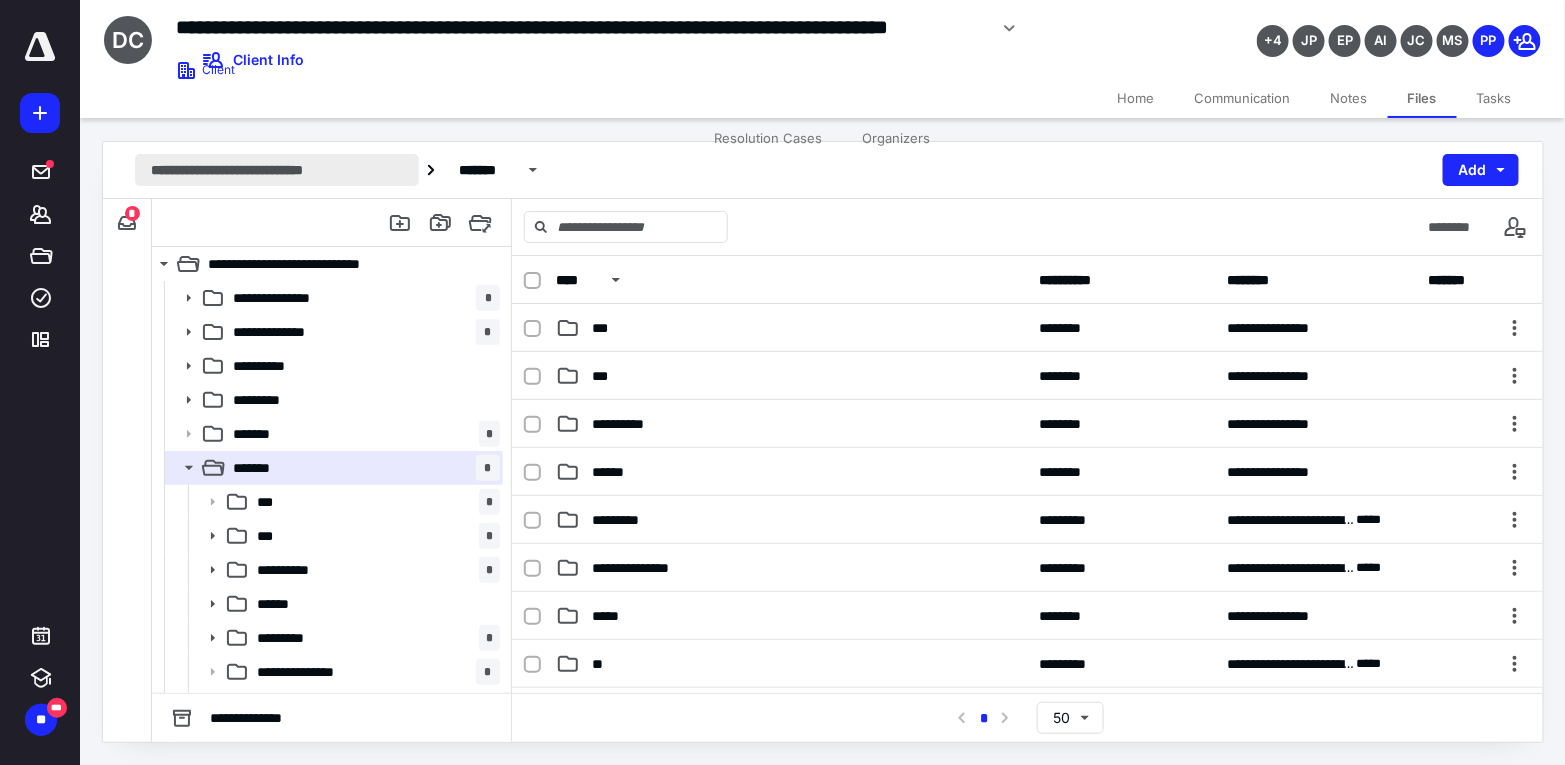 click on "**********" at bounding box center [277, 170] 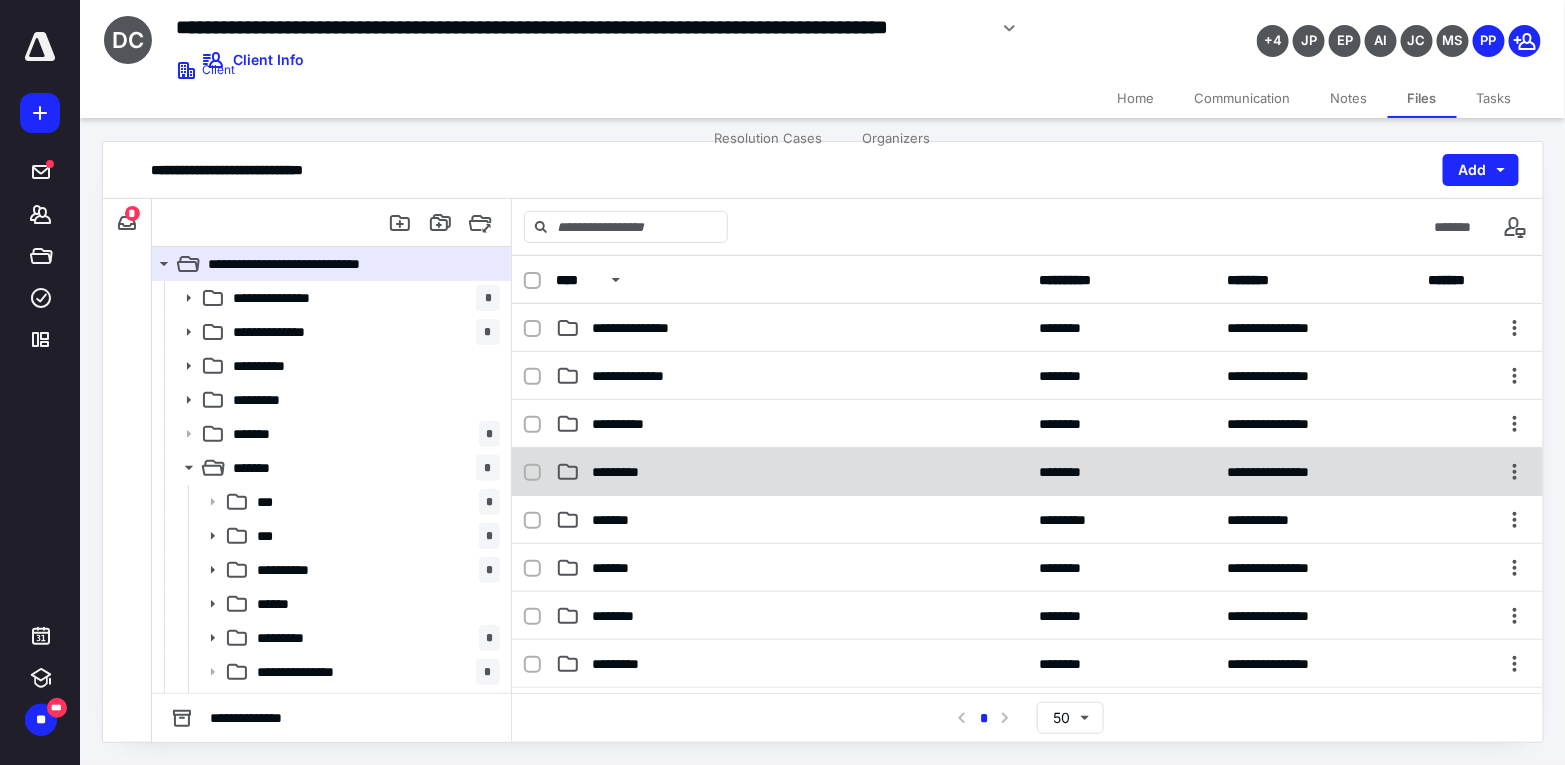 click on "*********" at bounding box center (791, 472) 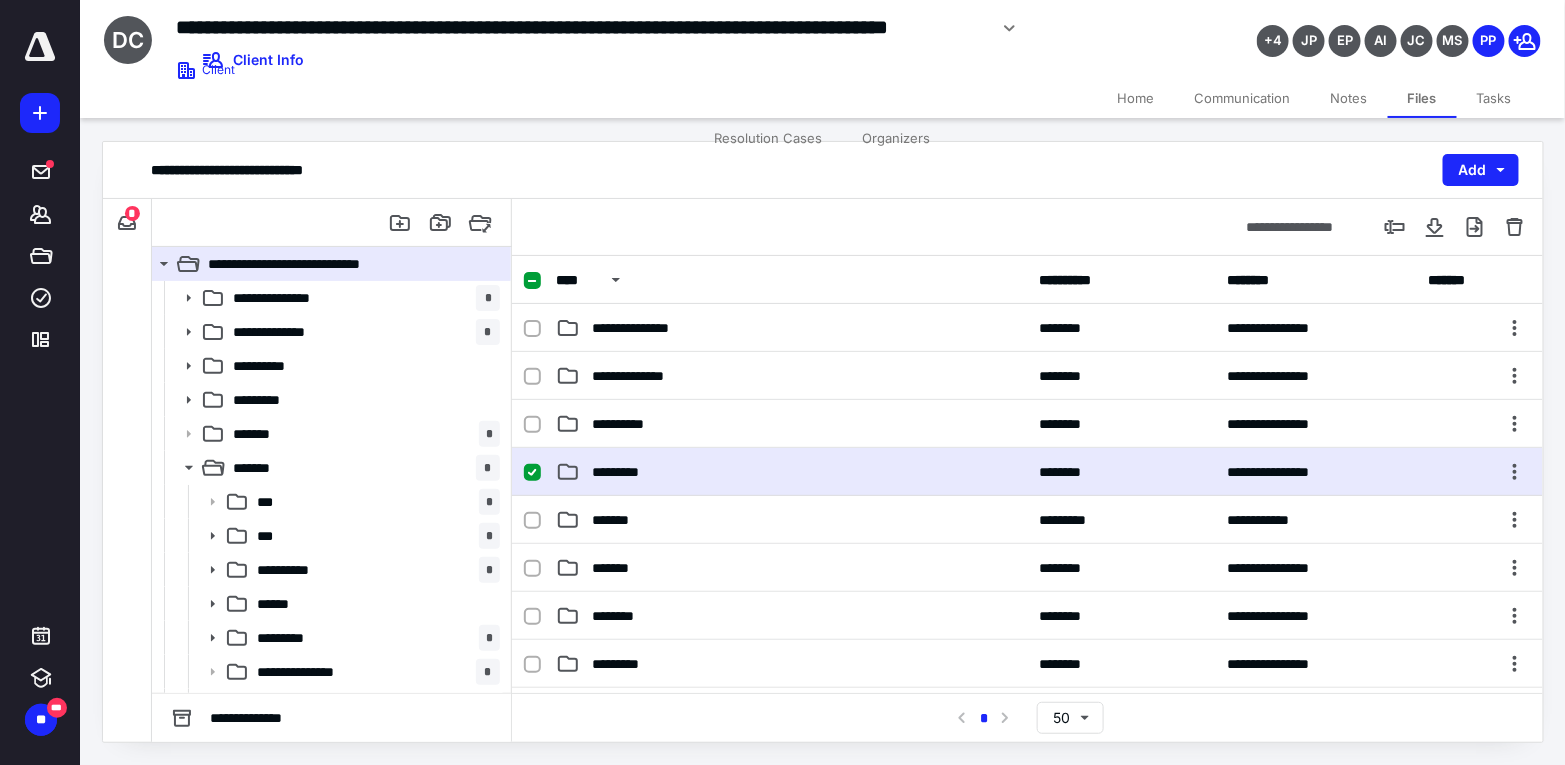click on "*********" at bounding box center (791, 472) 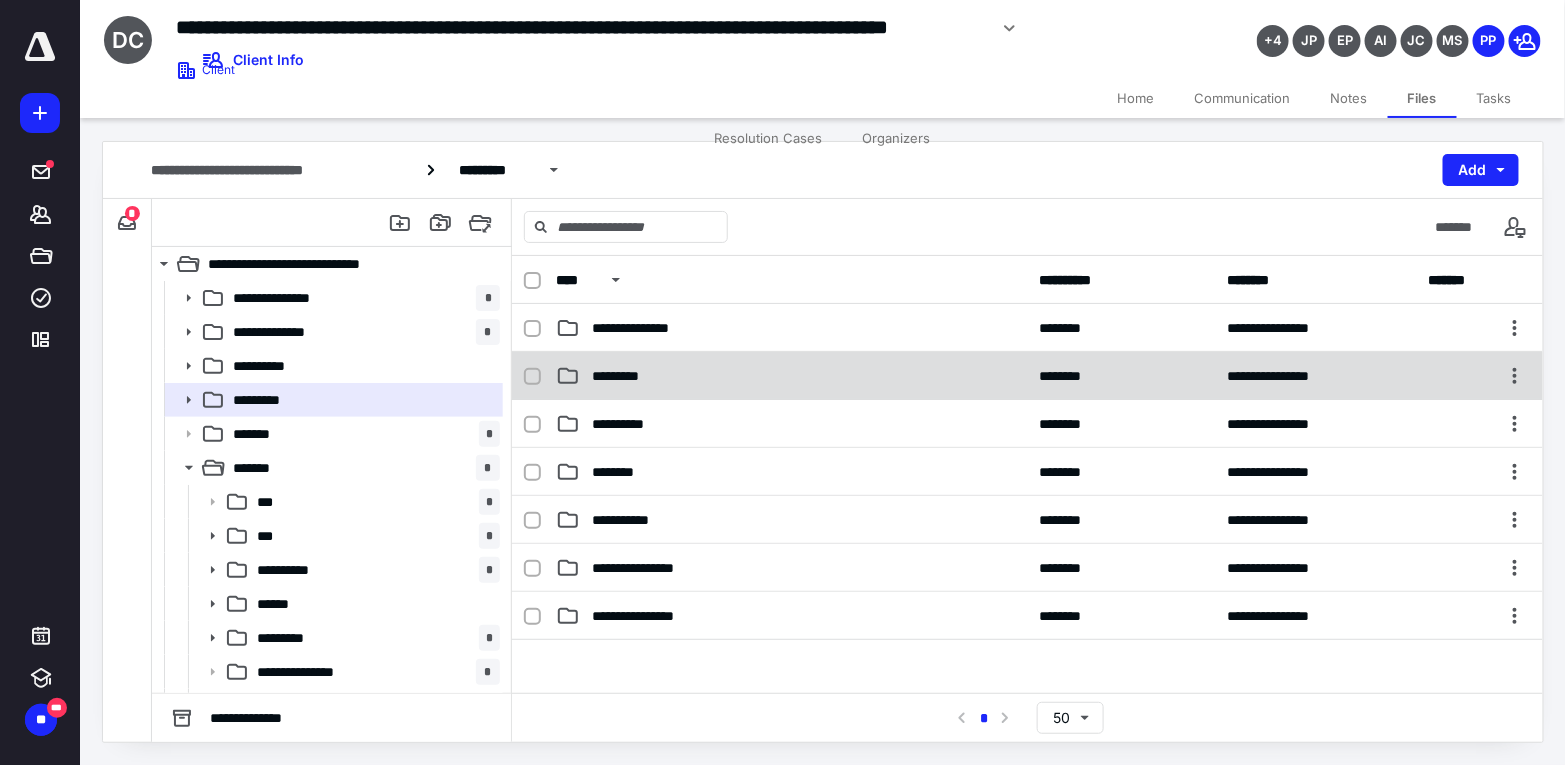 click on "**********" at bounding box center [1027, 376] 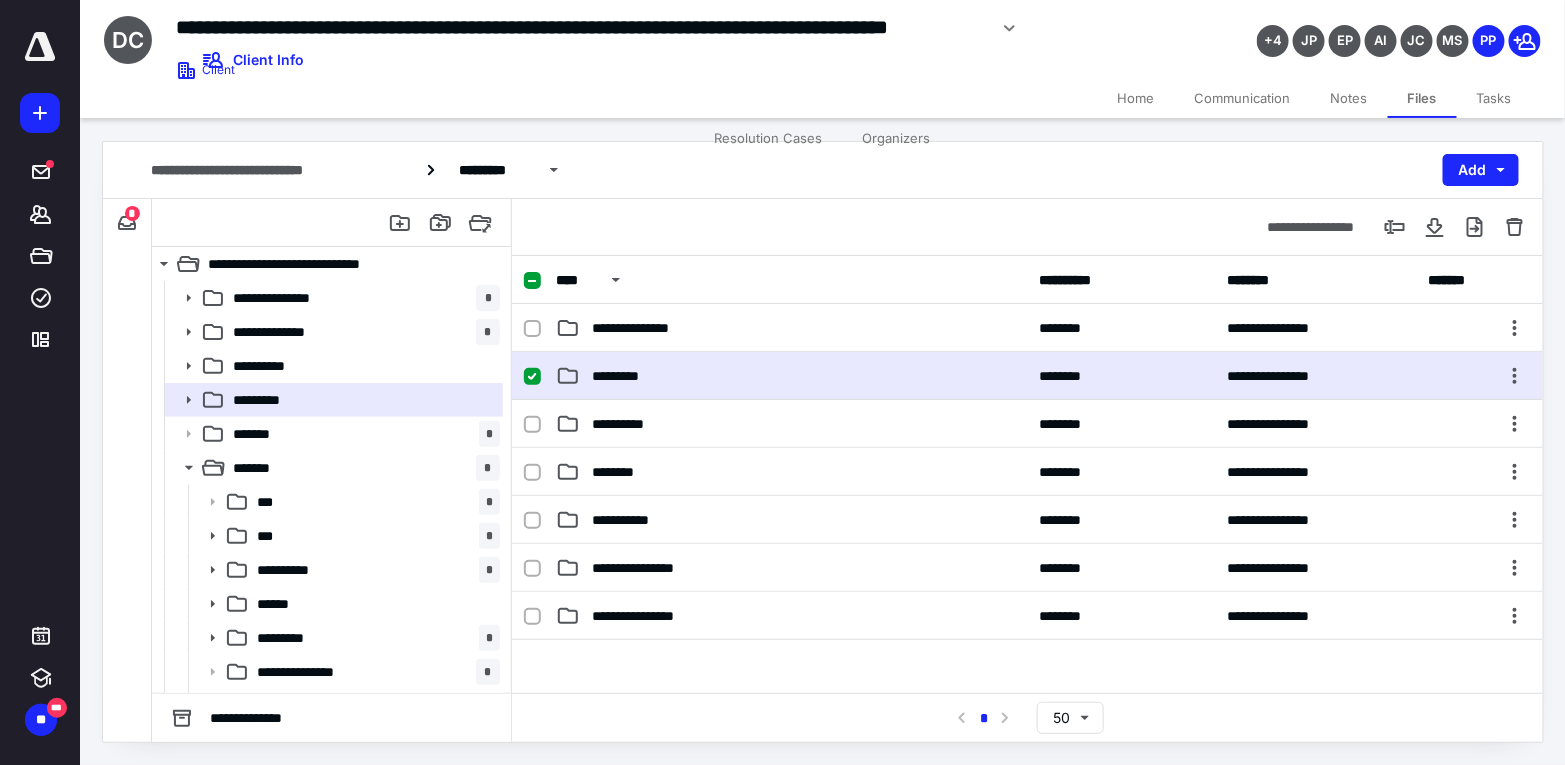 click on "**********" at bounding box center [1027, 376] 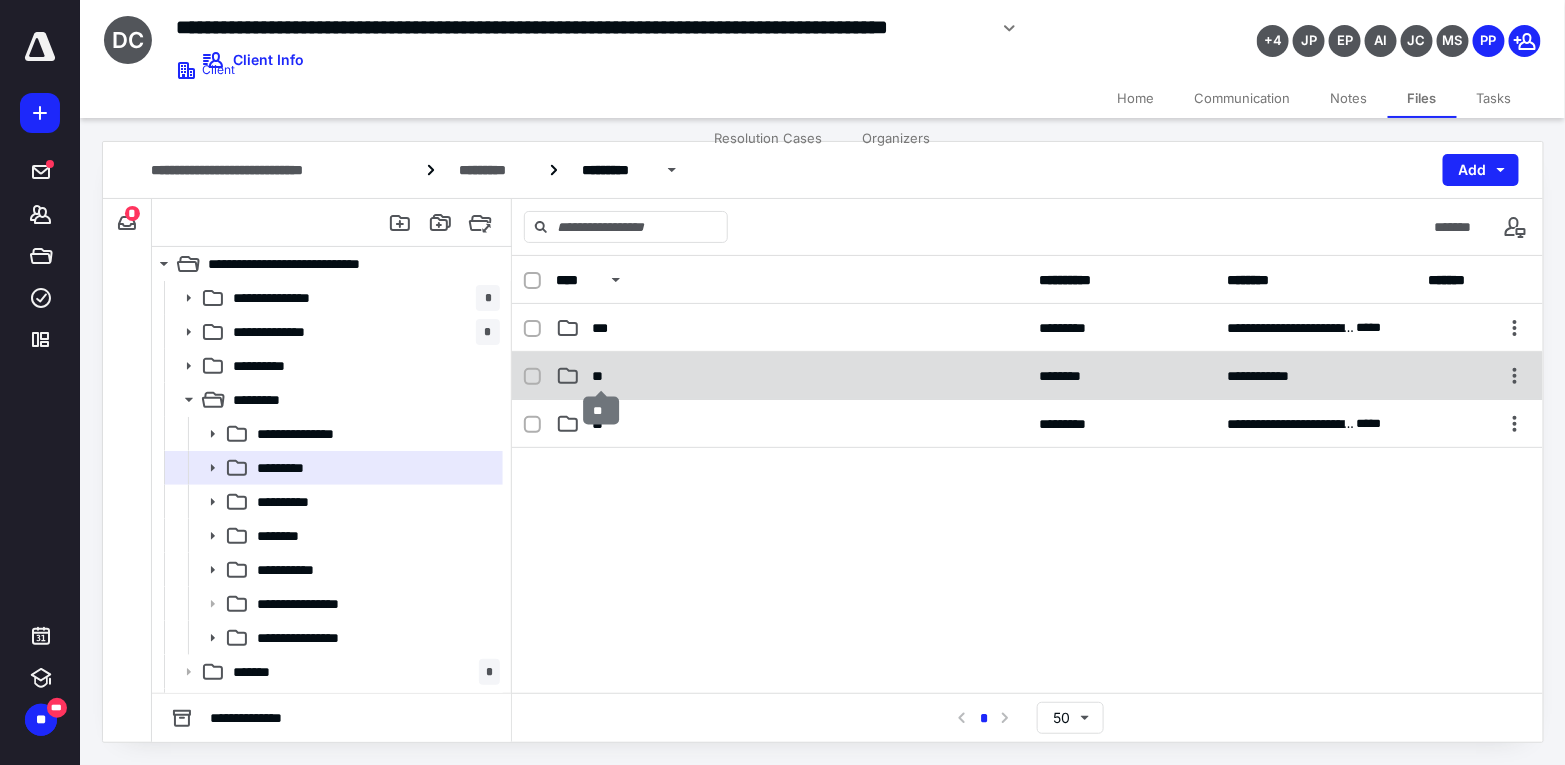 click on "**" at bounding box center [601, 376] 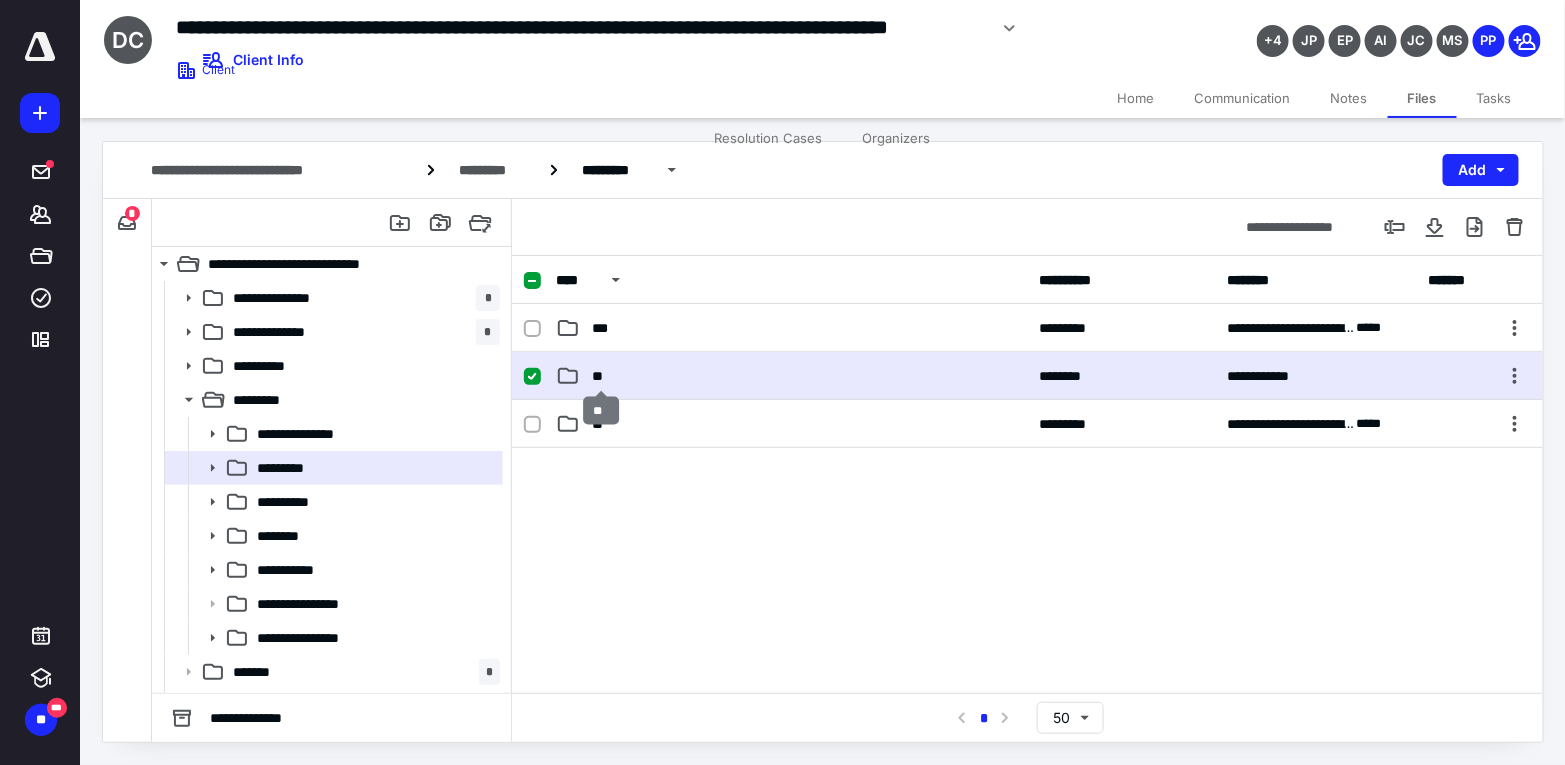 click on "**" at bounding box center [601, 376] 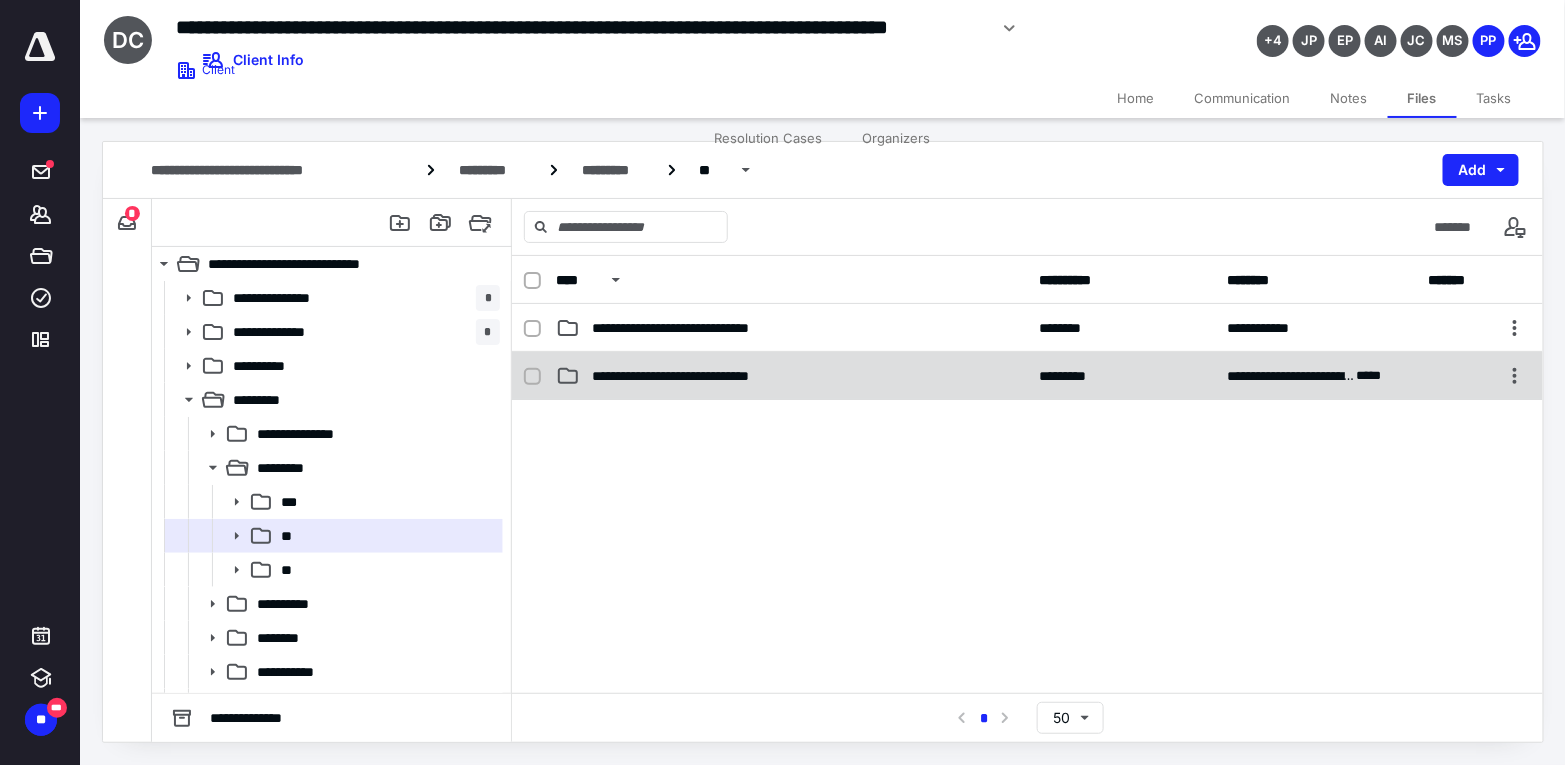 click on "**********" at bounding box center (791, 376) 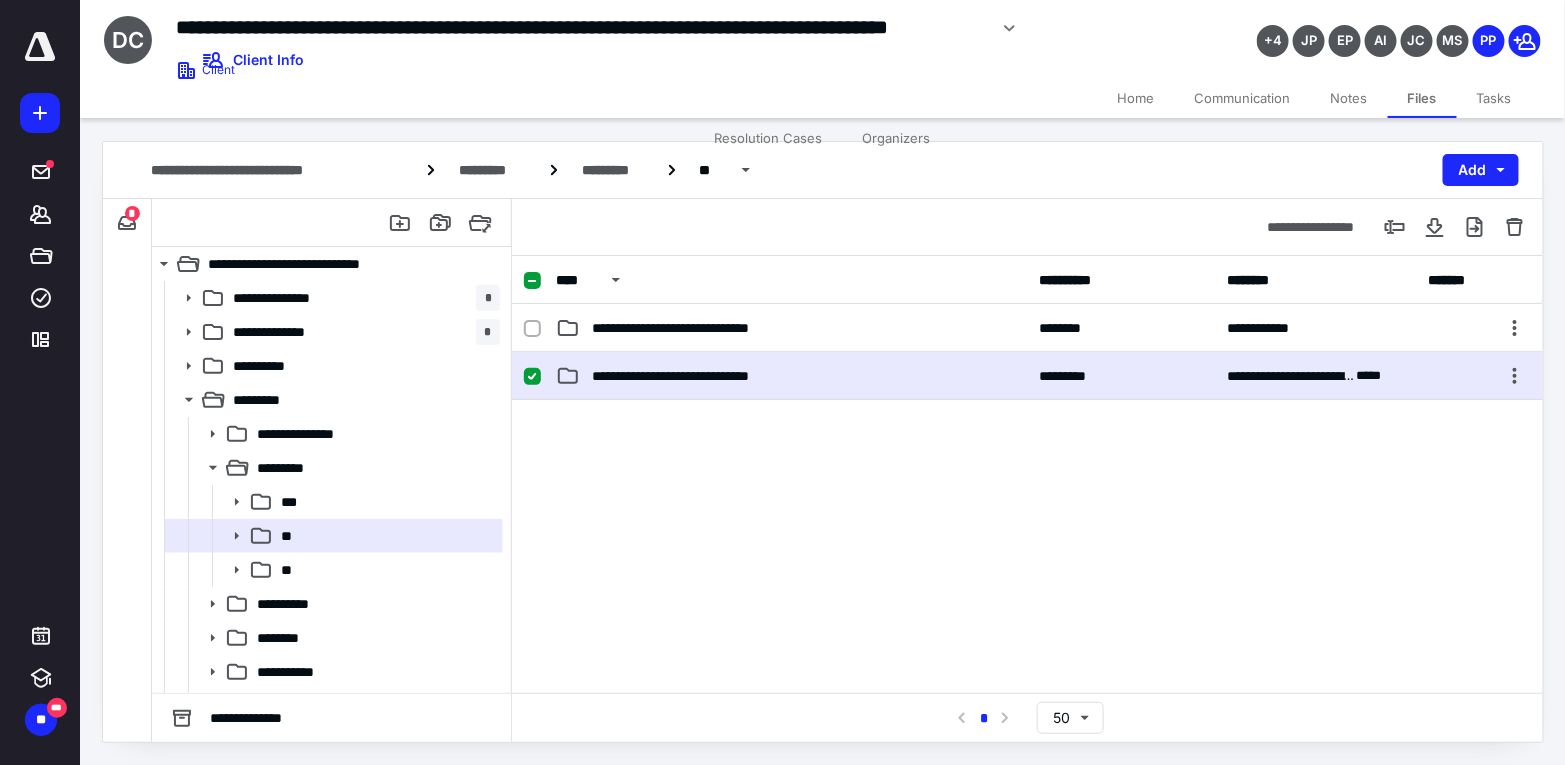 click on "**********" at bounding box center (791, 376) 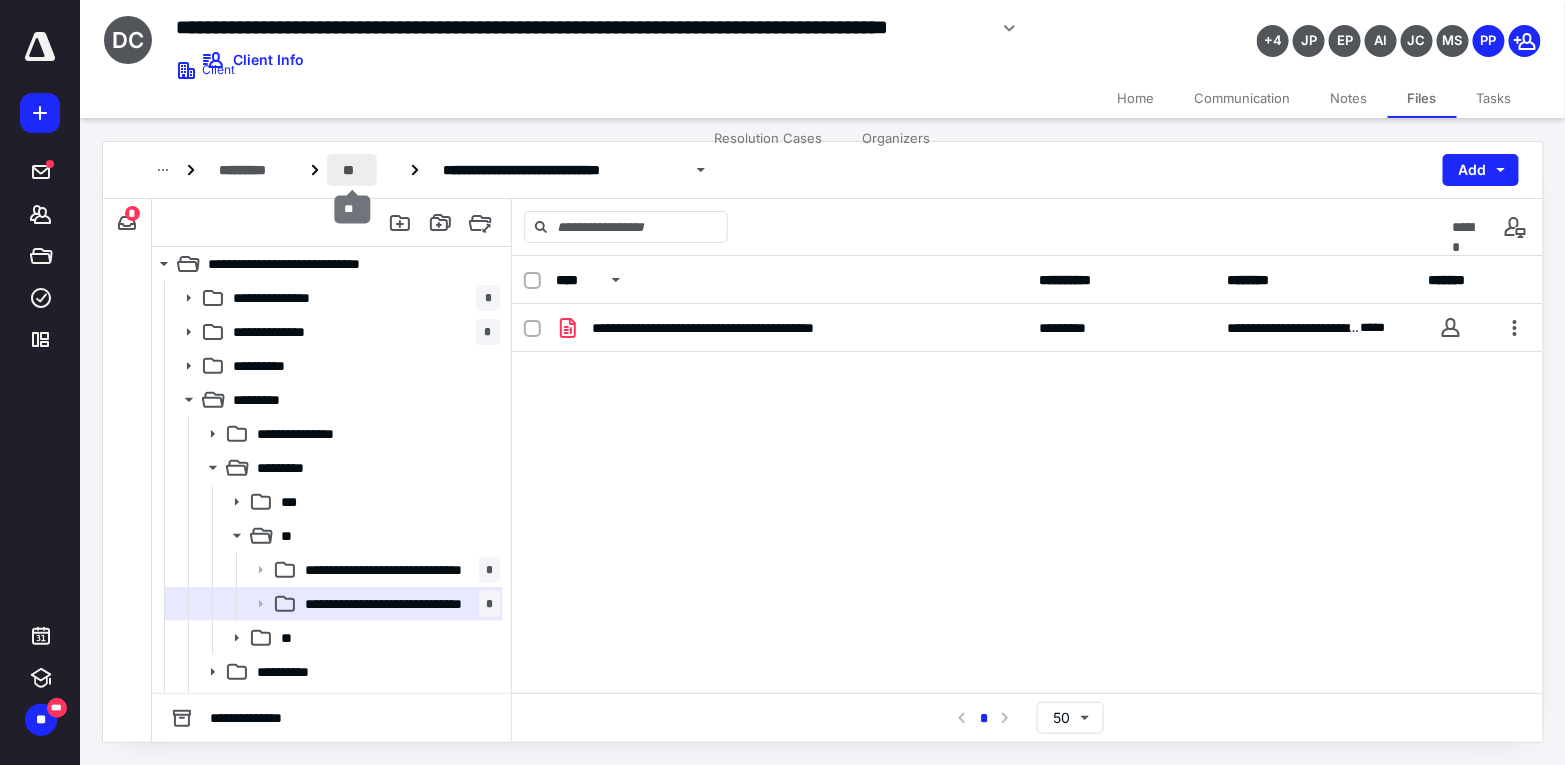 click on "**" at bounding box center (352, 170) 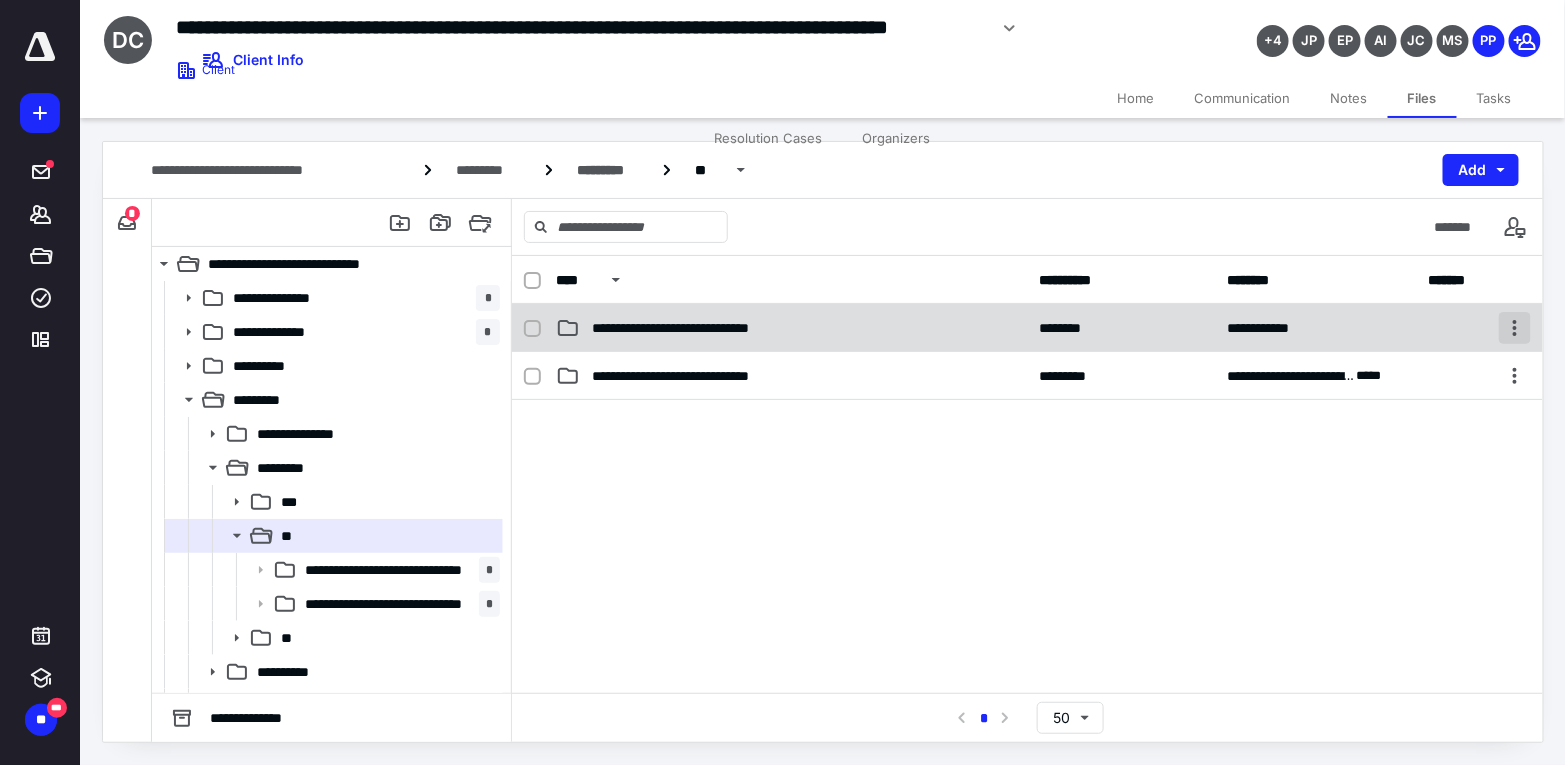click at bounding box center [1515, 328] 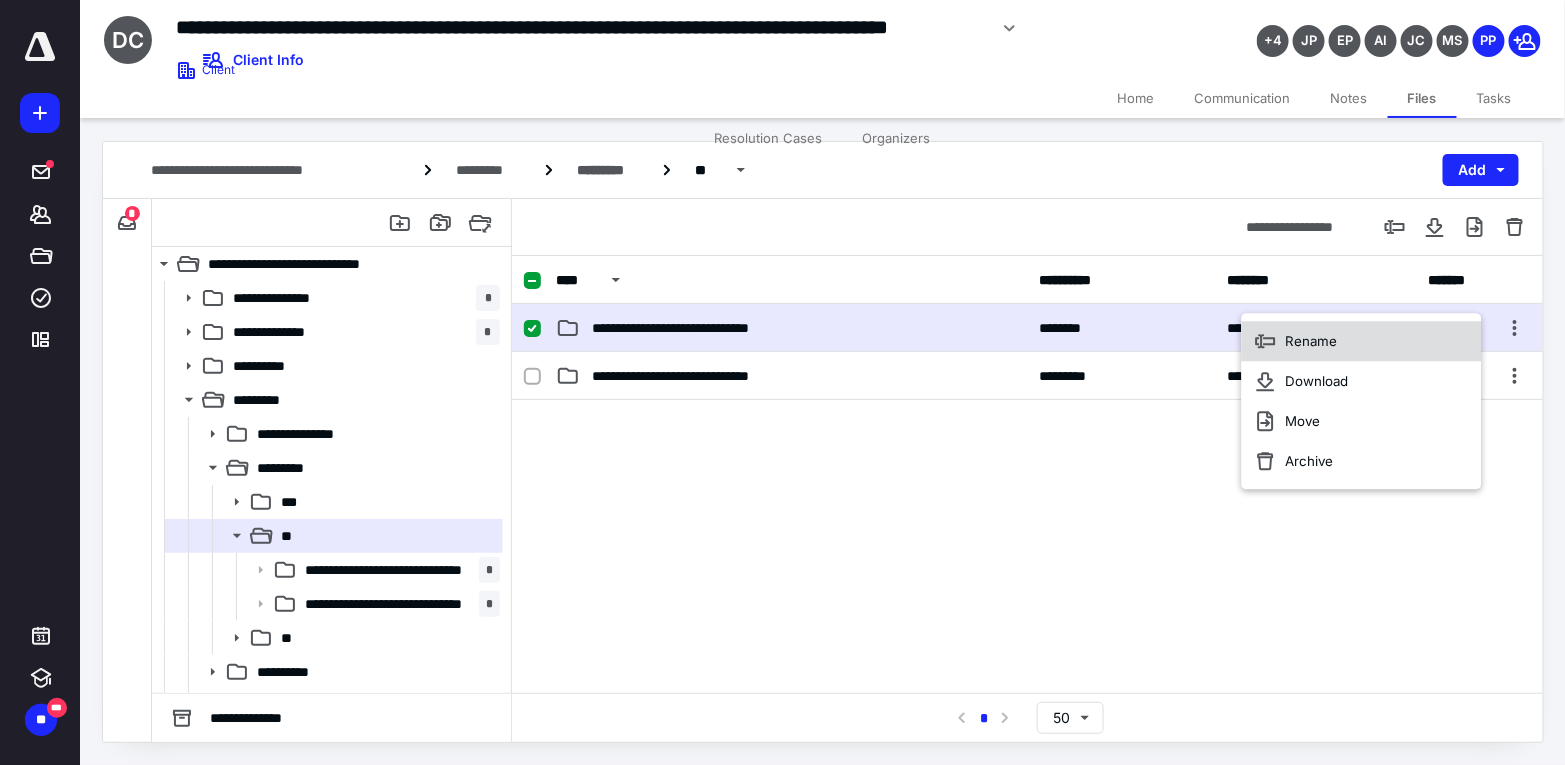 click on "Rename" at bounding box center (1361, 341) 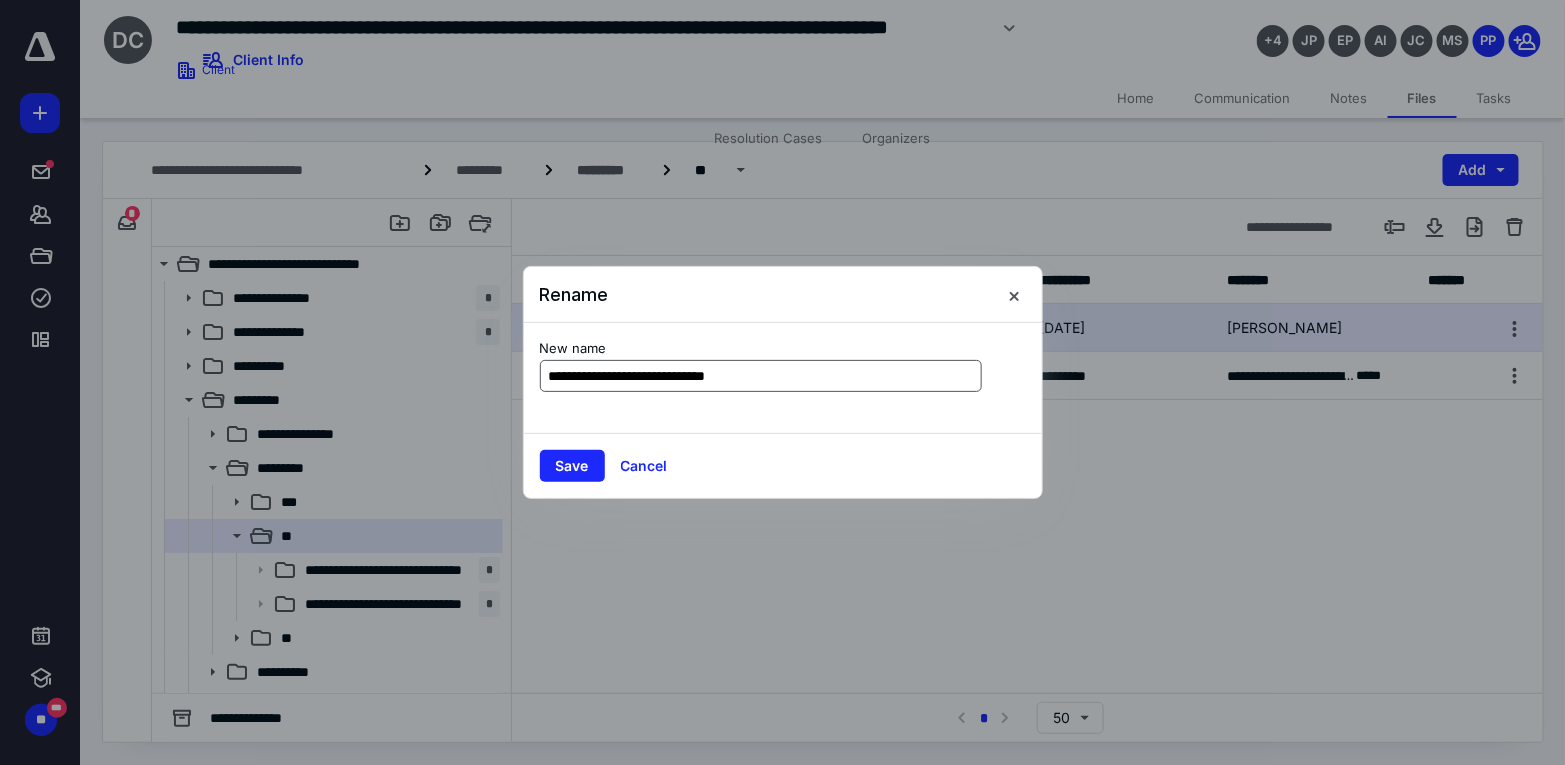 click on "**********" at bounding box center (761, 376) 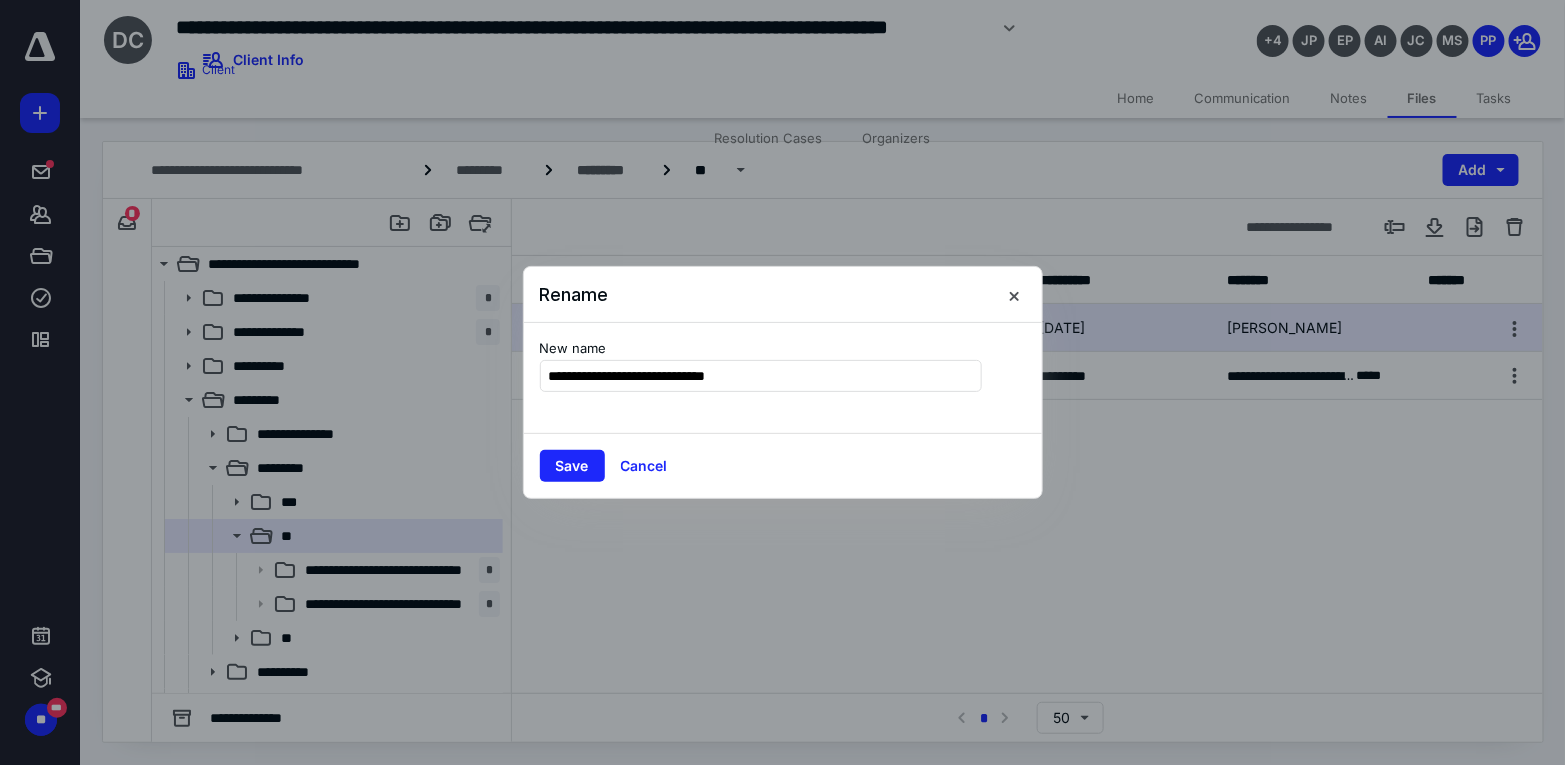 drag, startPoint x: 590, startPoint y: 374, endPoint x: 404, endPoint y: 371, distance: 186.02419 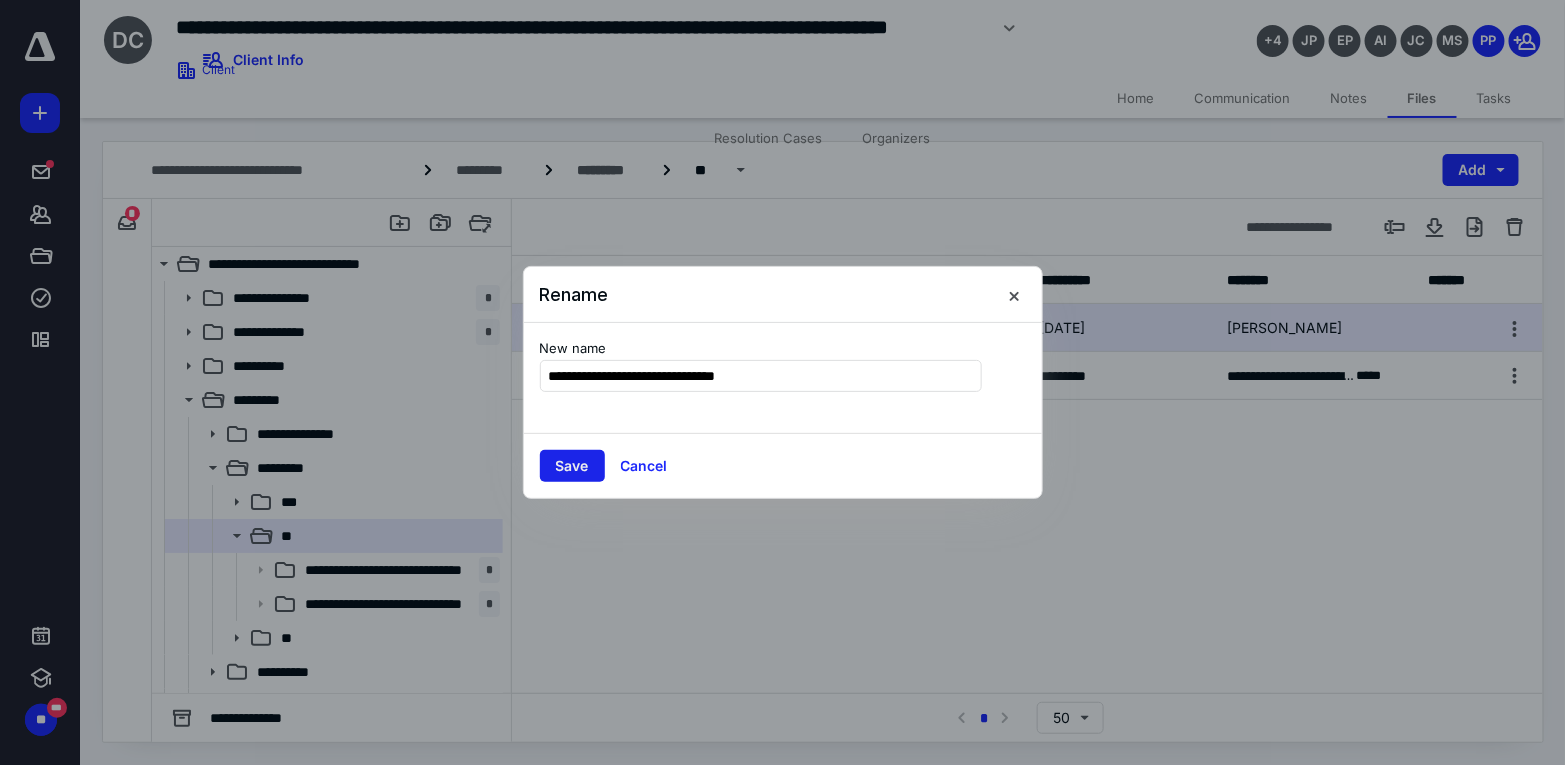 type on "**********" 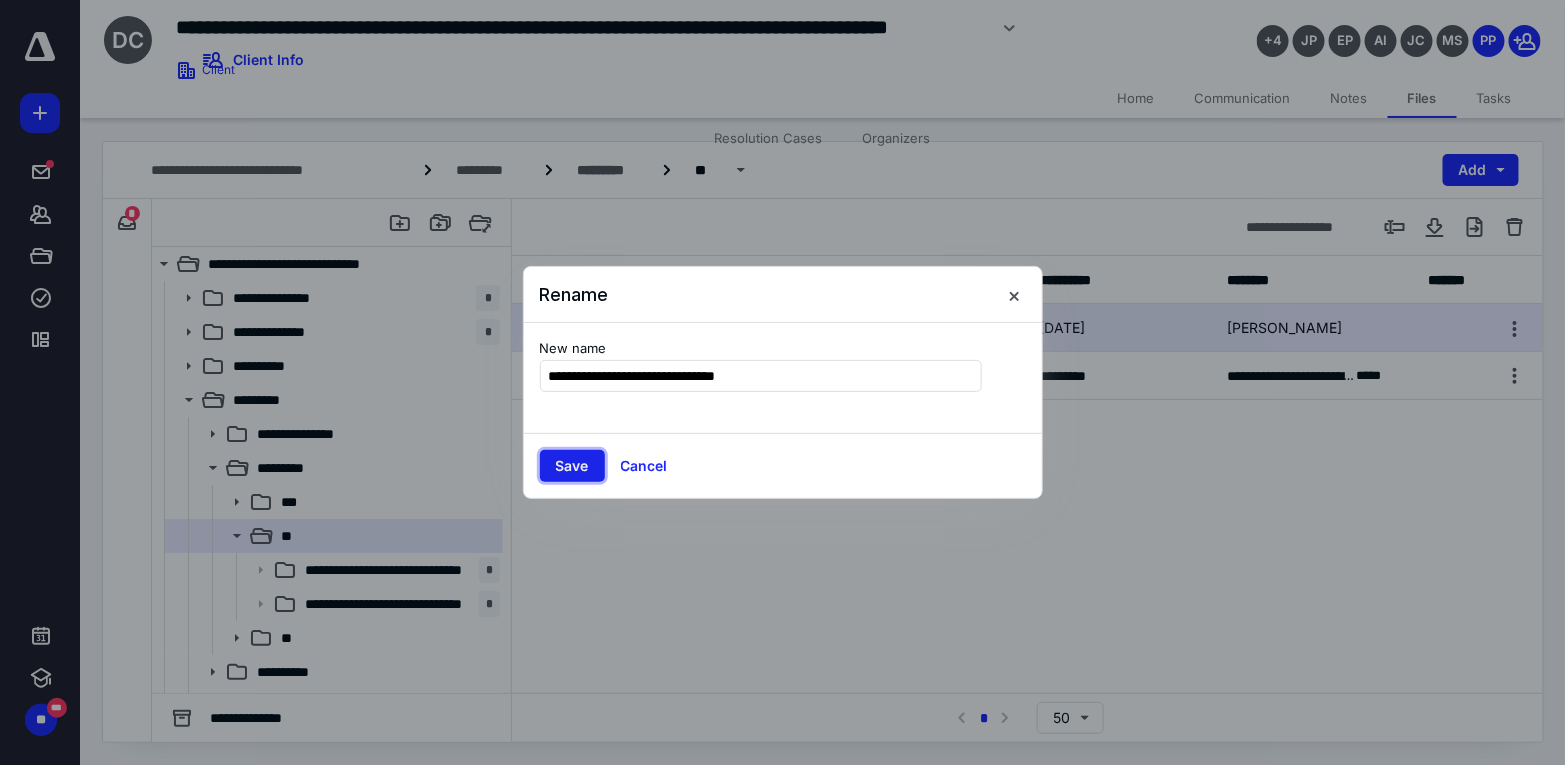 click on "Save" at bounding box center [572, 466] 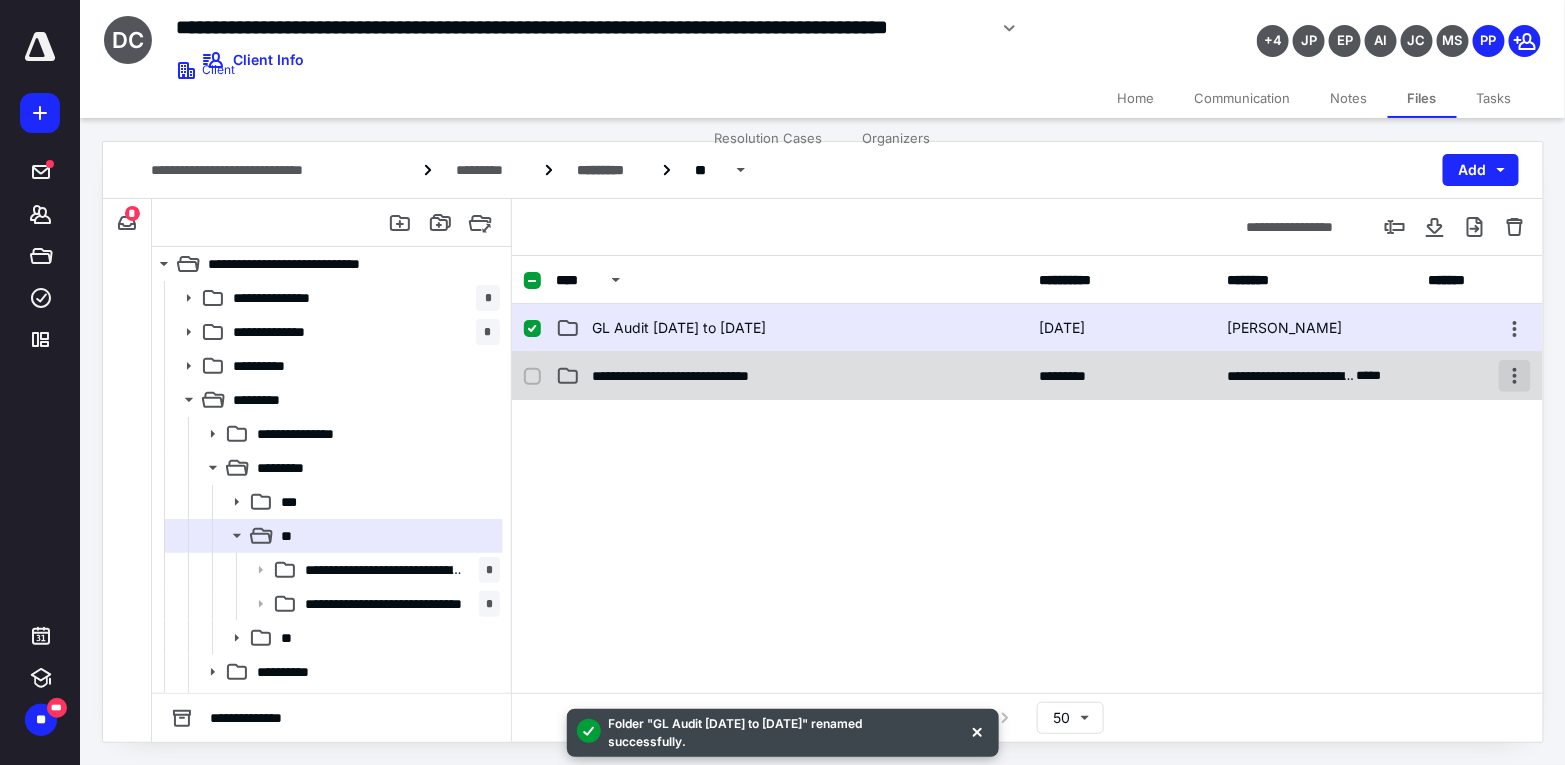 click at bounding box center (1515, 376) 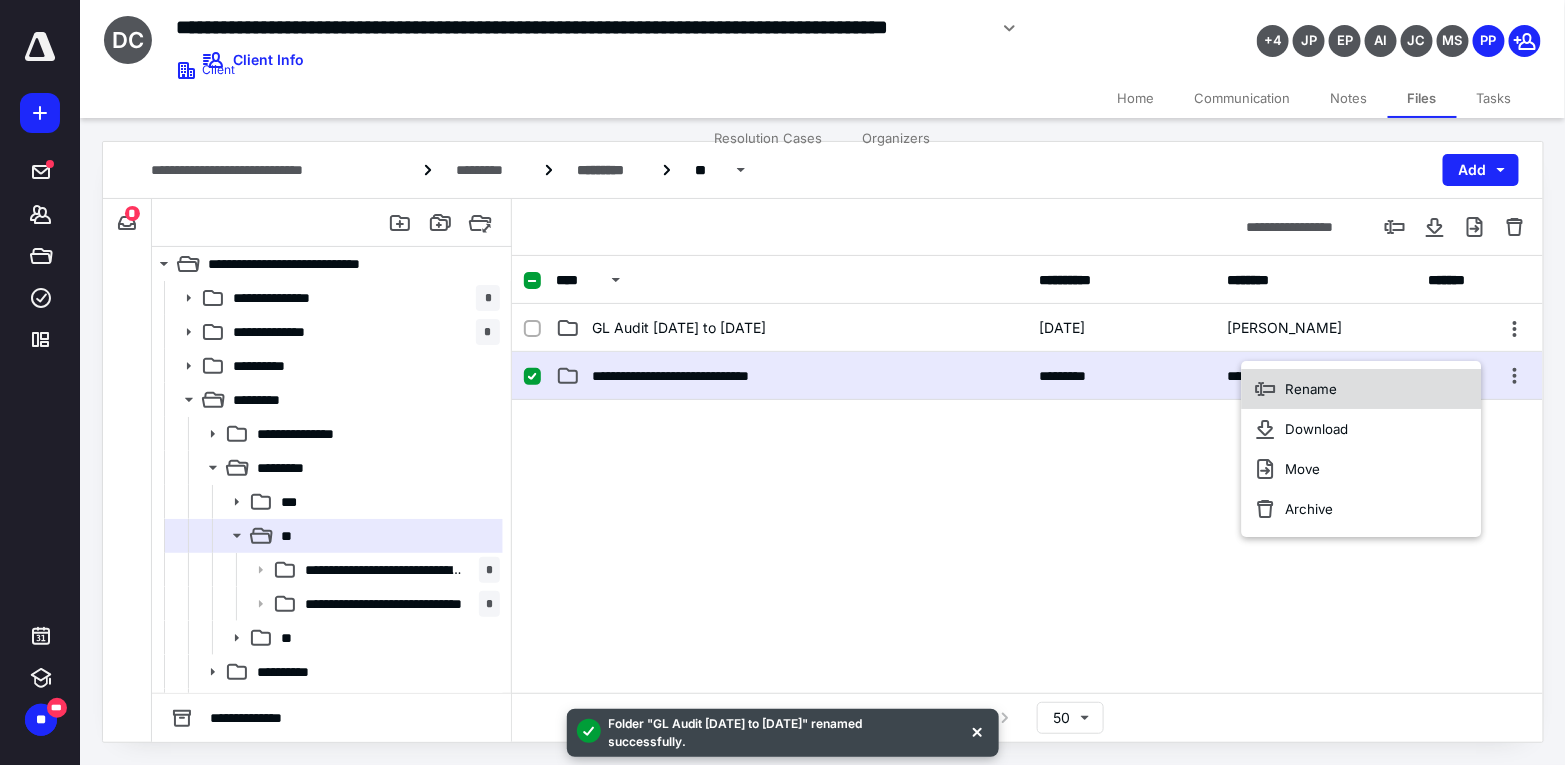 click on "Rename" at bounding box center [1361, 389] 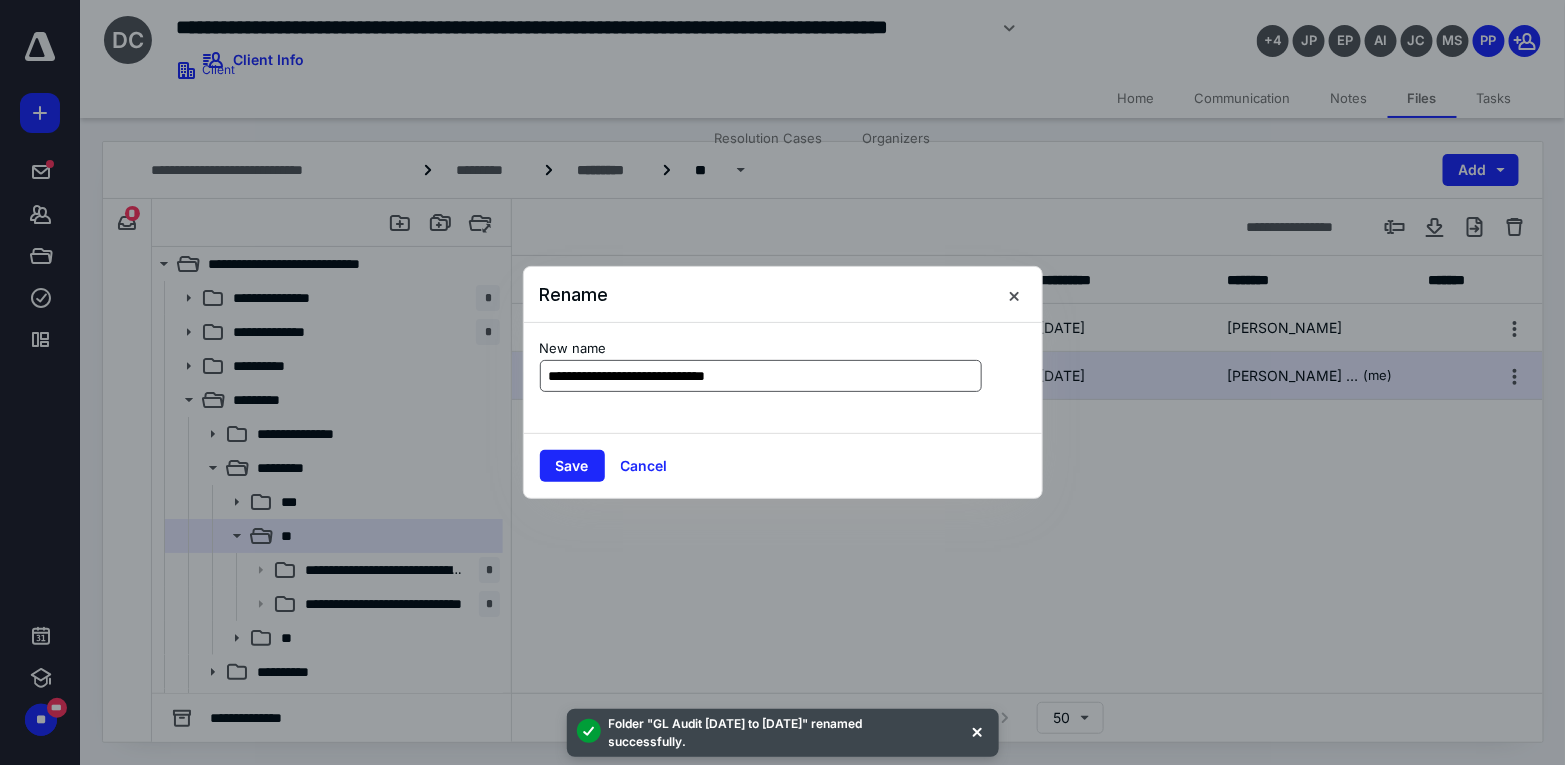 click on "**********" at bounding box center (761, 376) 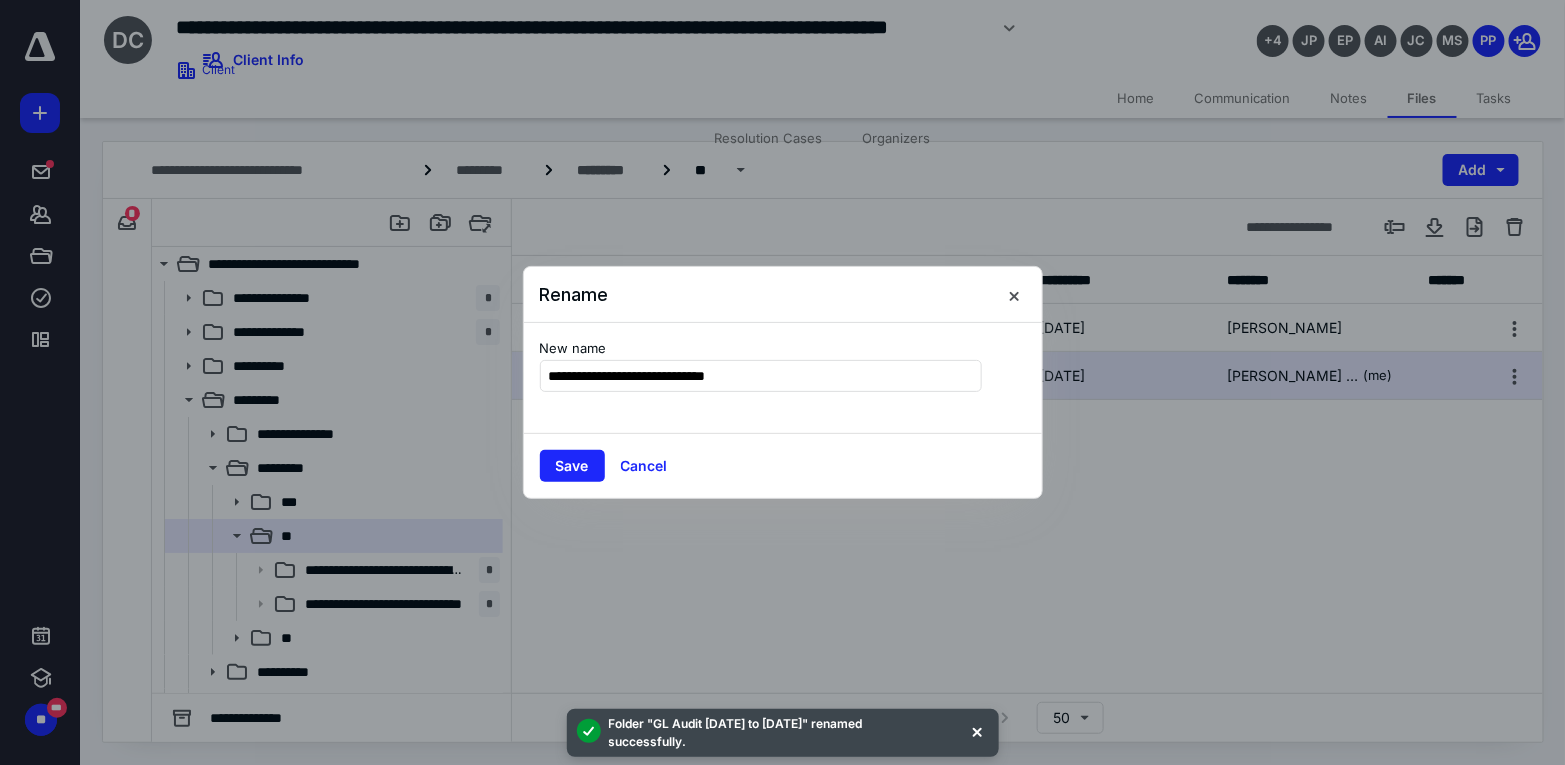 drag, startPoint x: 588, startPoint y: 373, endPoint x: 328, endPoint y: 380, distance: 260.0942 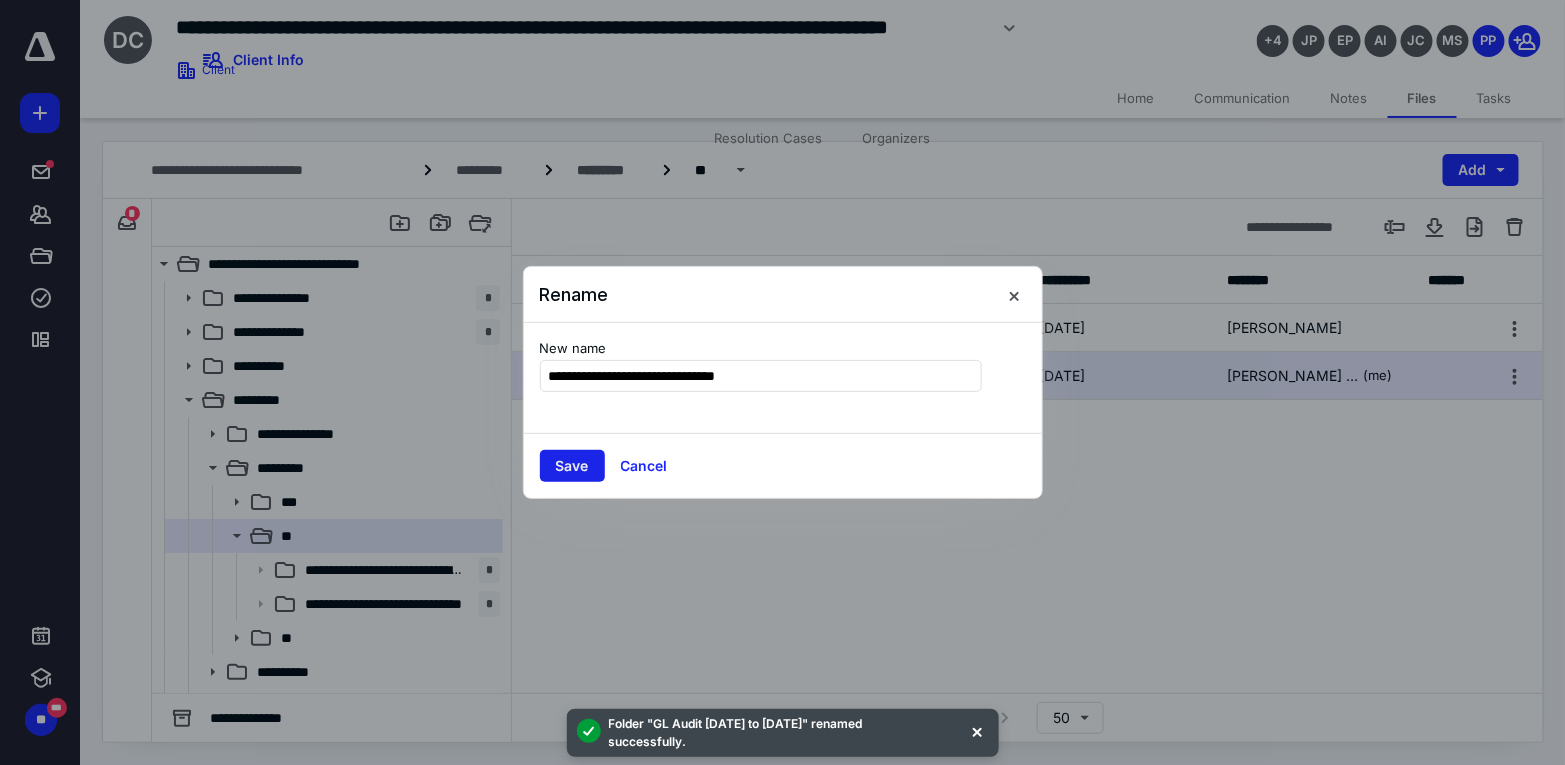 type on "**********" 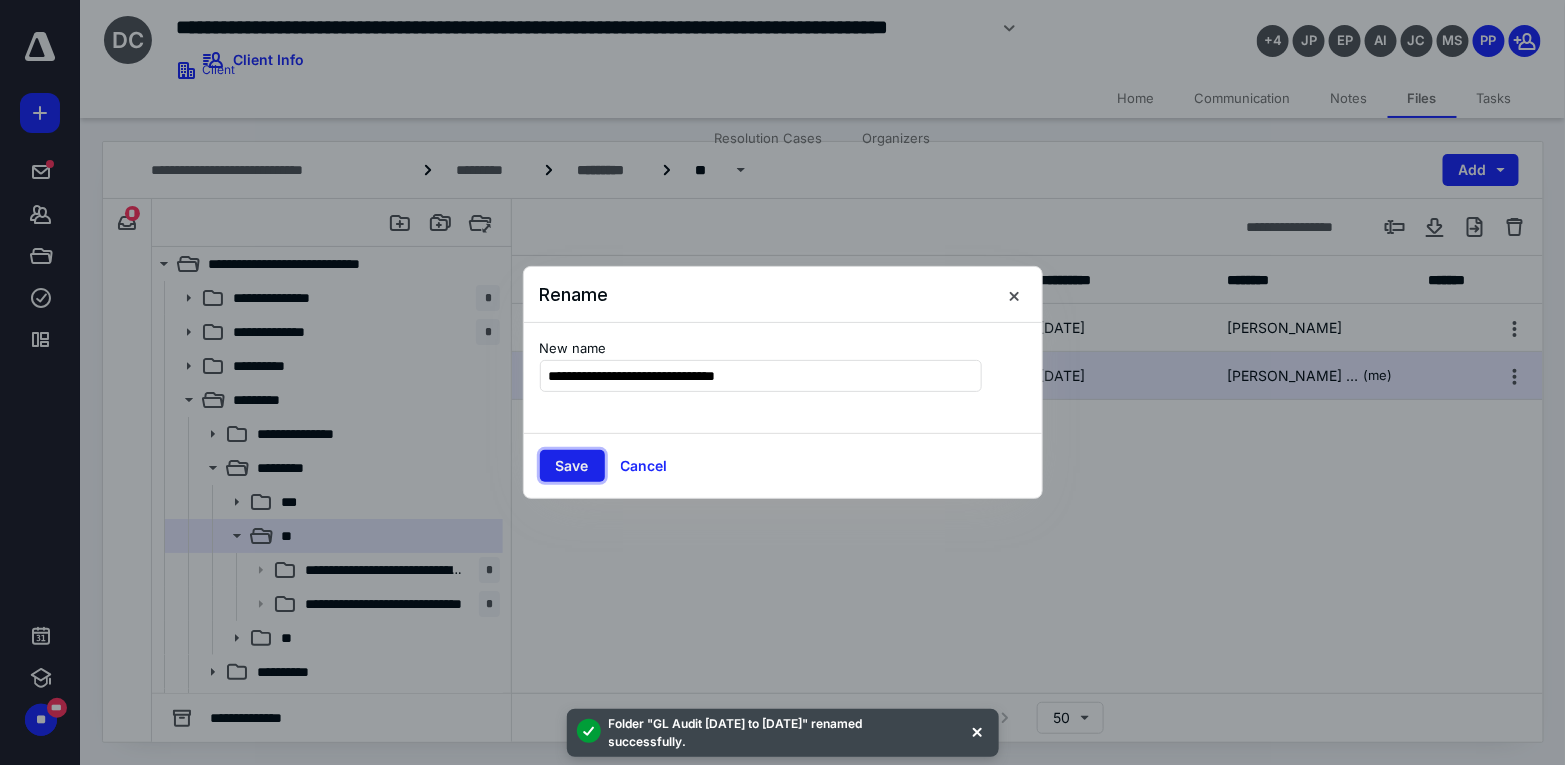 click on "Save" at bounding box center [572, 466] 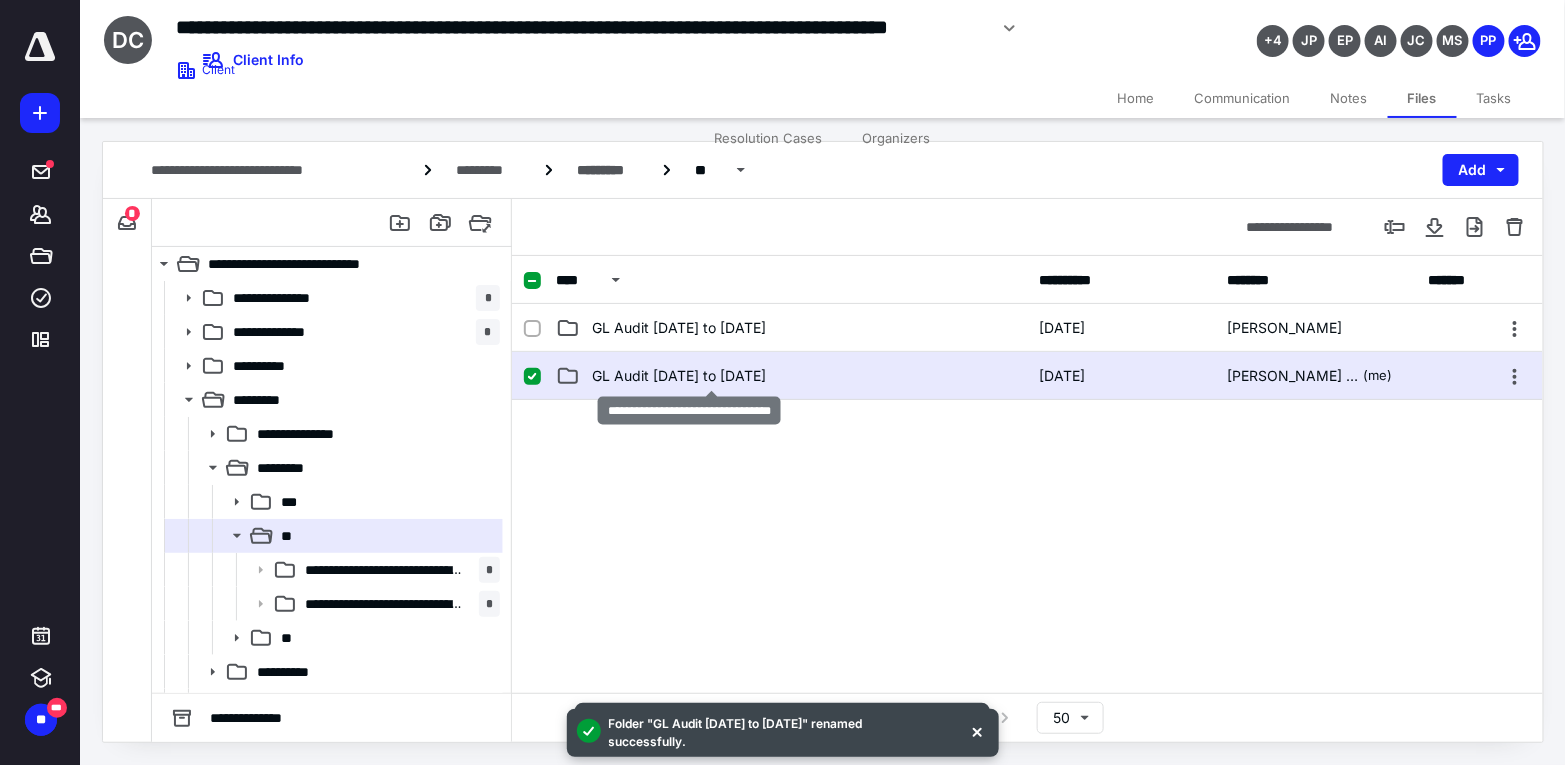 click on "GL Audit 02-01-2024 to 02-01-2025" at bounding box center [679, 376] 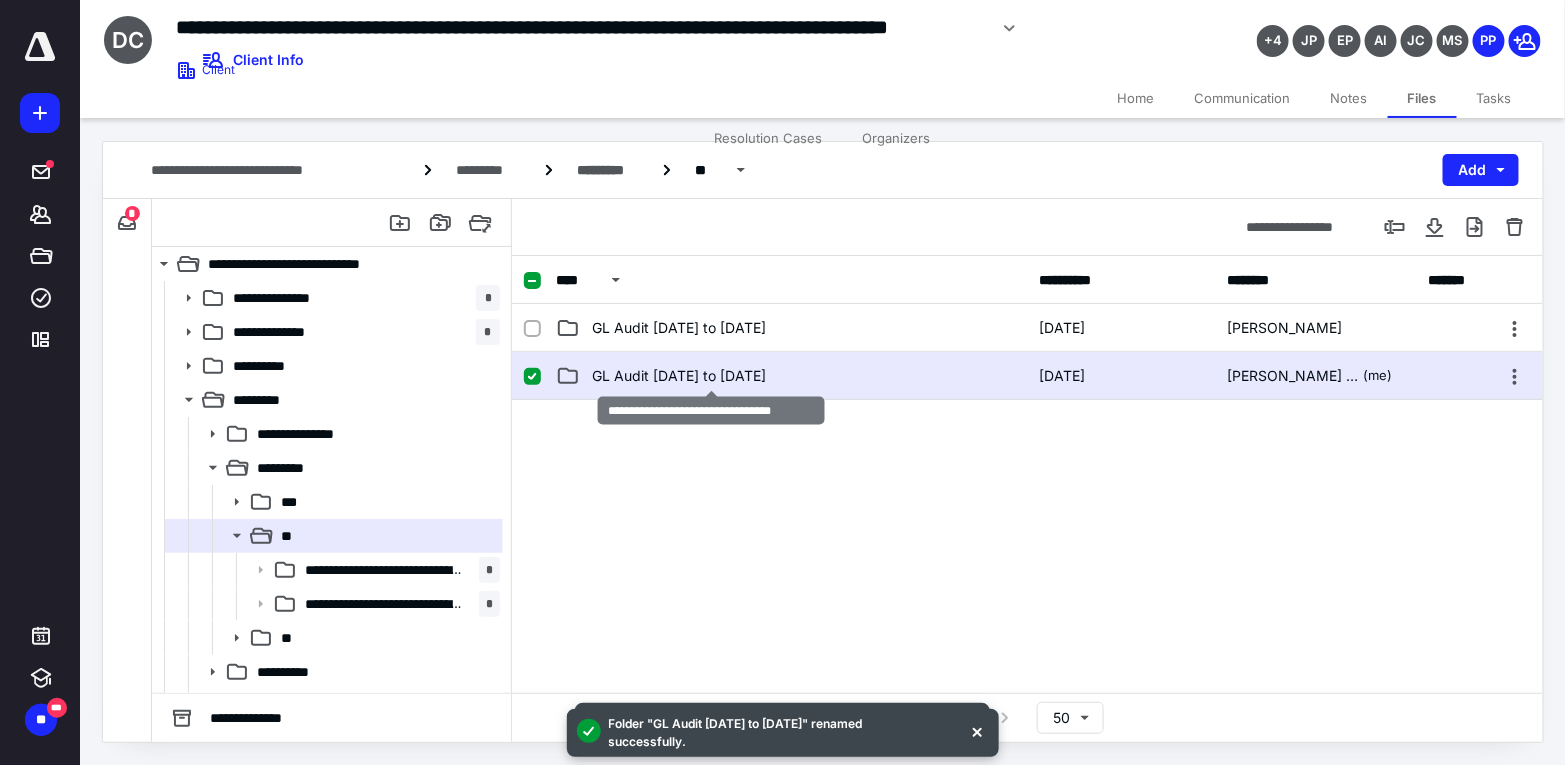 click on "GL Audit 02-01-2024 to 02-01-2025" at bounding box center [679, 376] 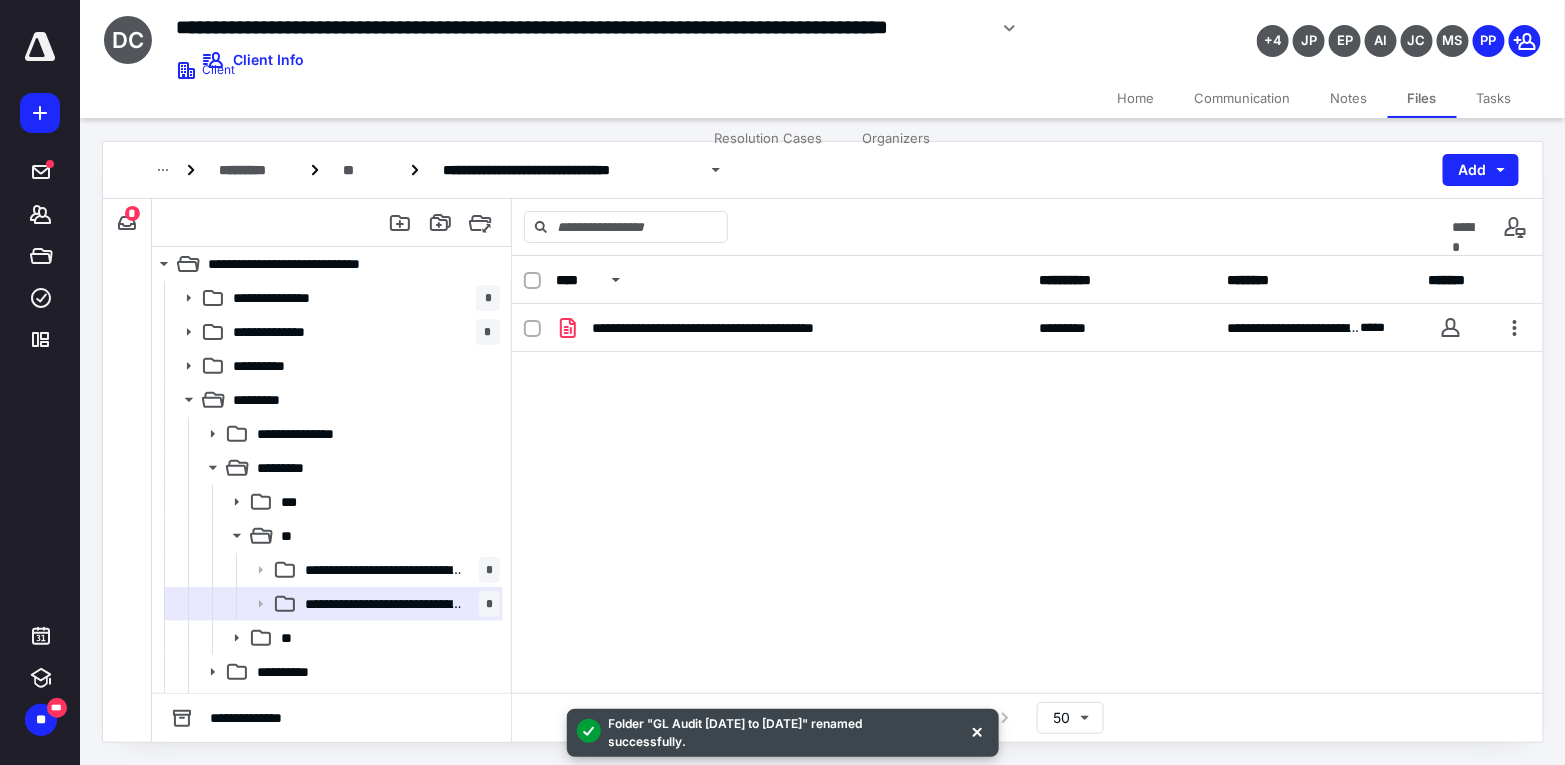 click on "Tasks" at bounding box center (1494, 98) 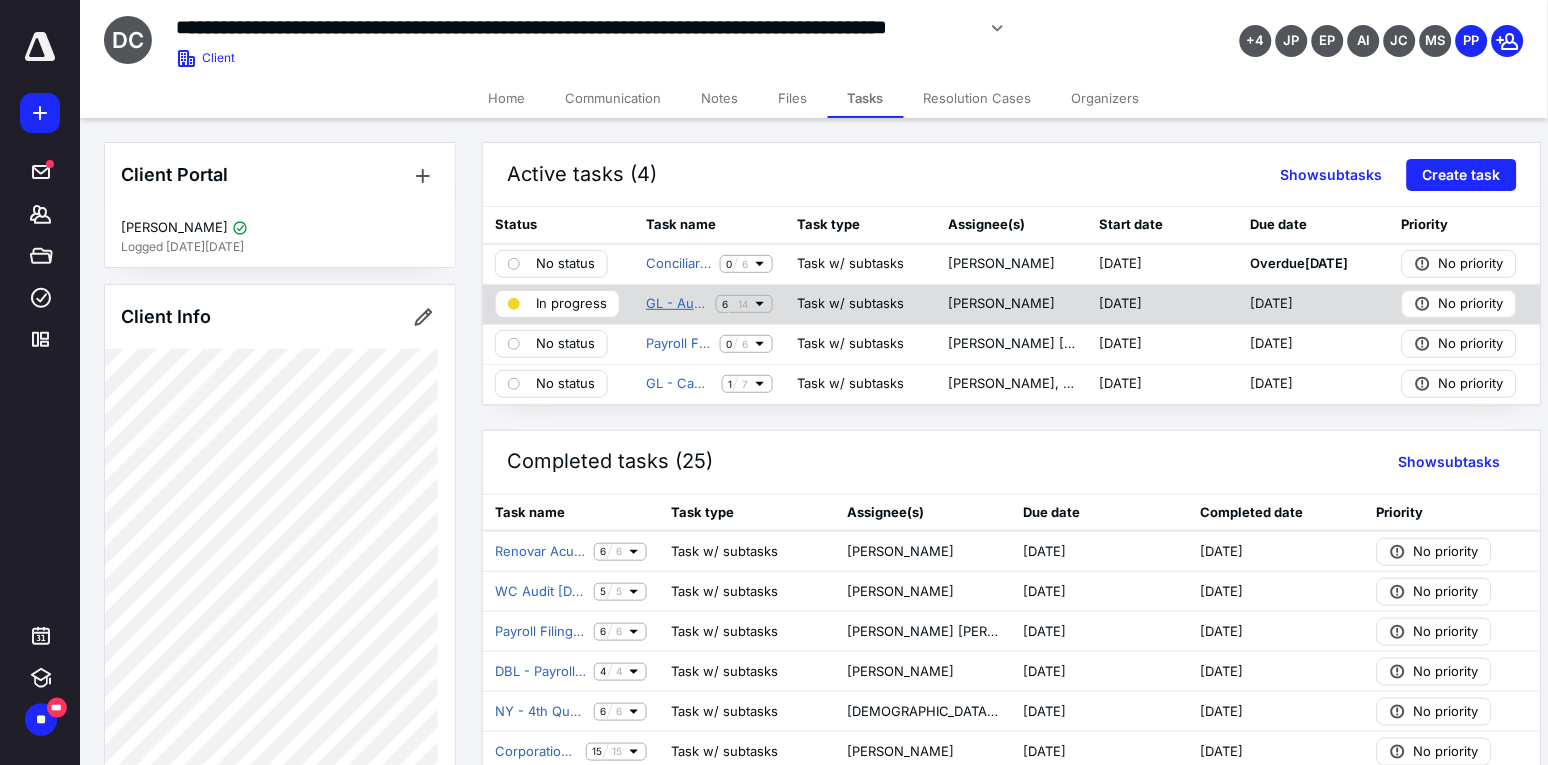 click on "GL - Audit Insurance 02/01/2024 -02/01/2025" at bounding box center [677, 304] 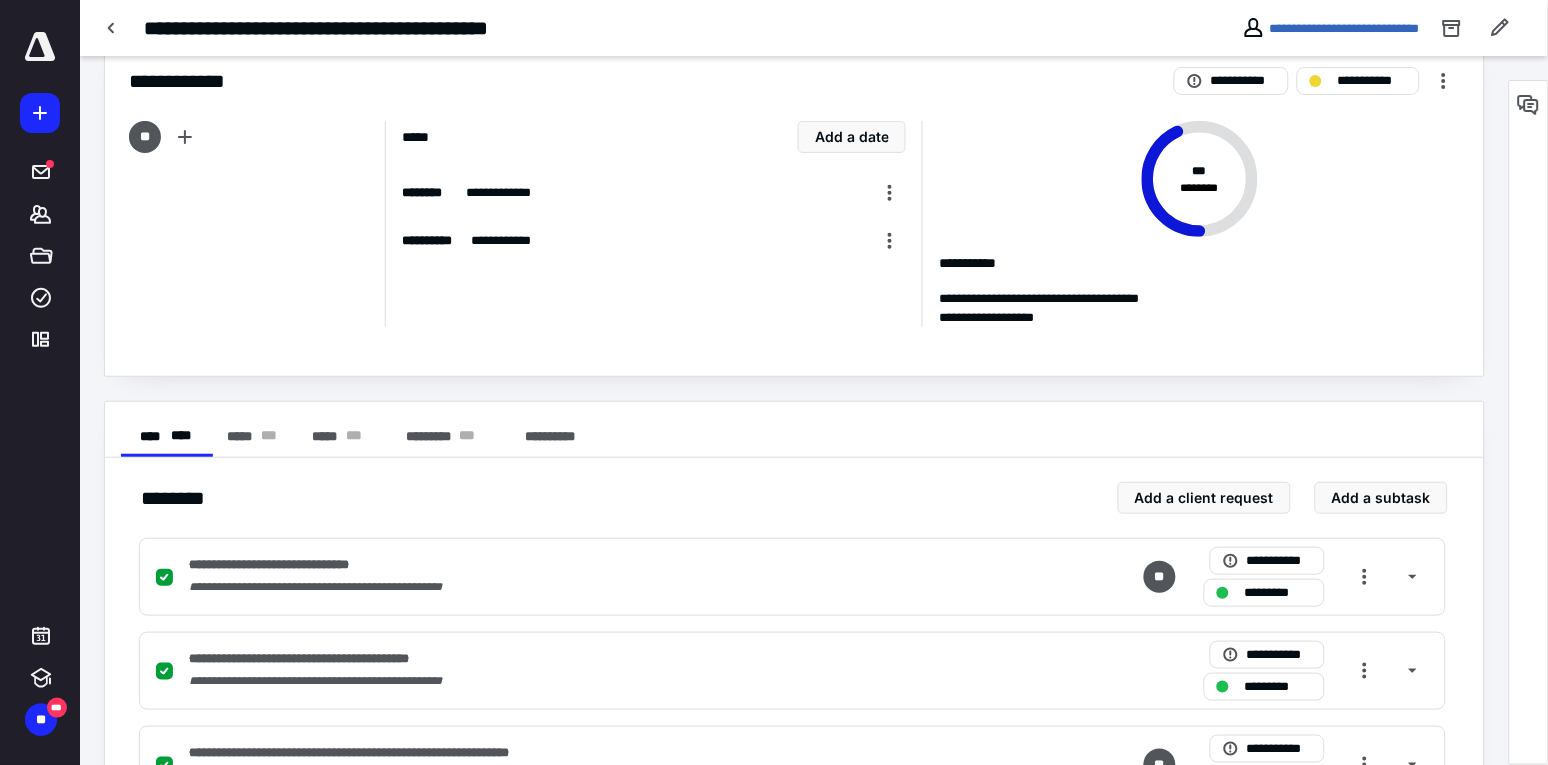 scroll, scrollTop: 0, scrollLeft: 0, axis: both 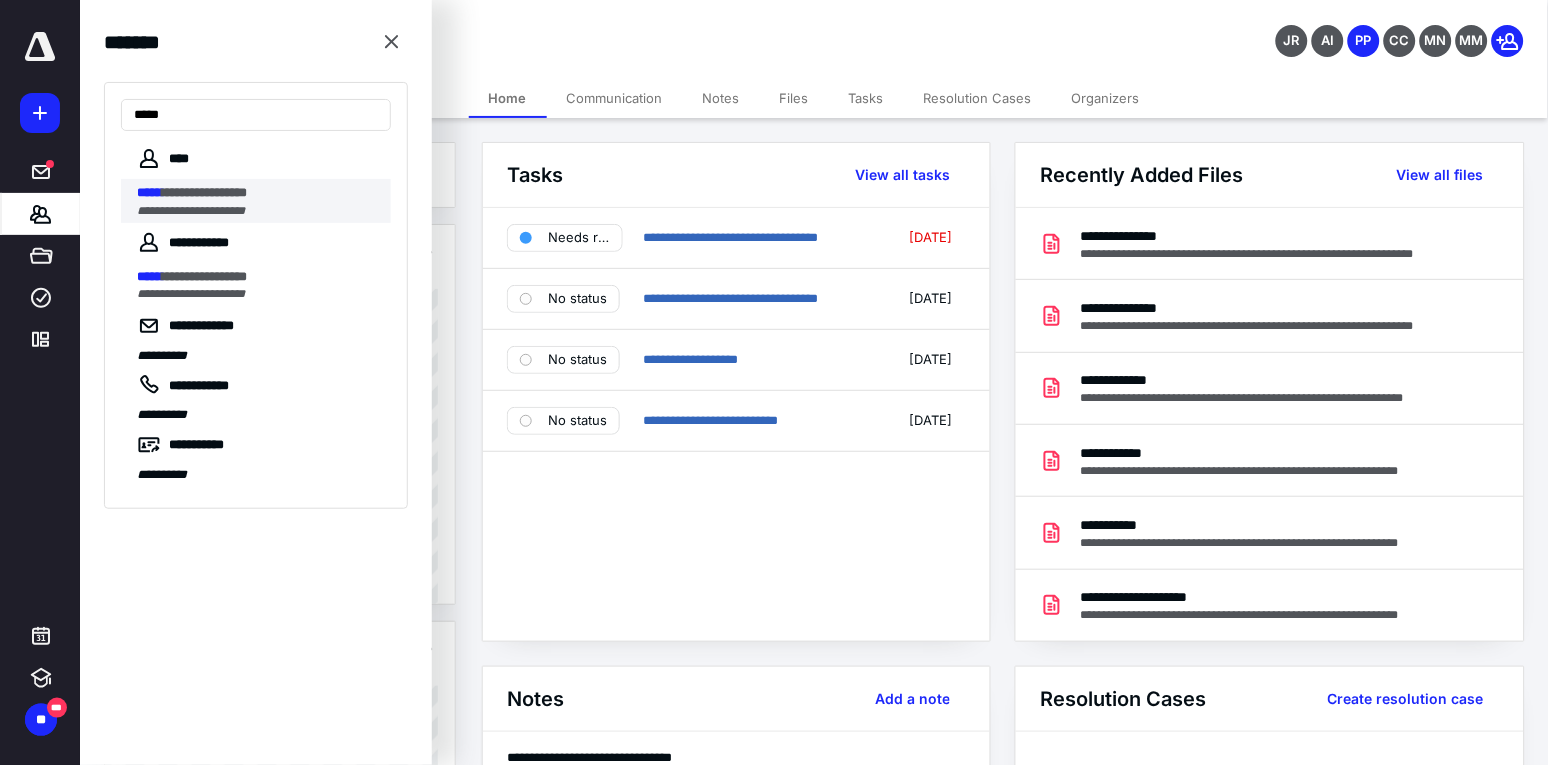 type on "*****" 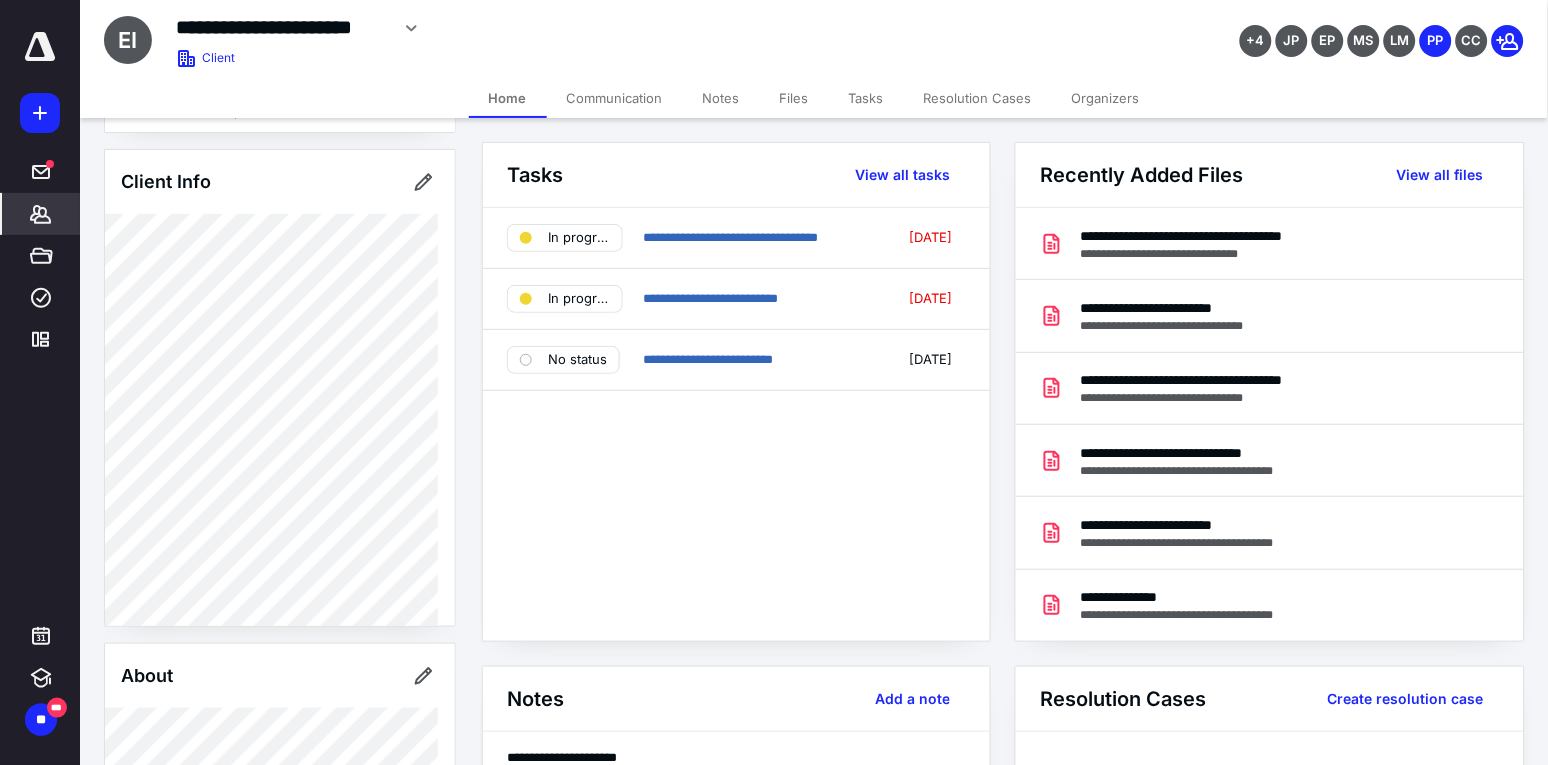 scroll, scrollTop: 0, scrollLeft: 0, axis: both 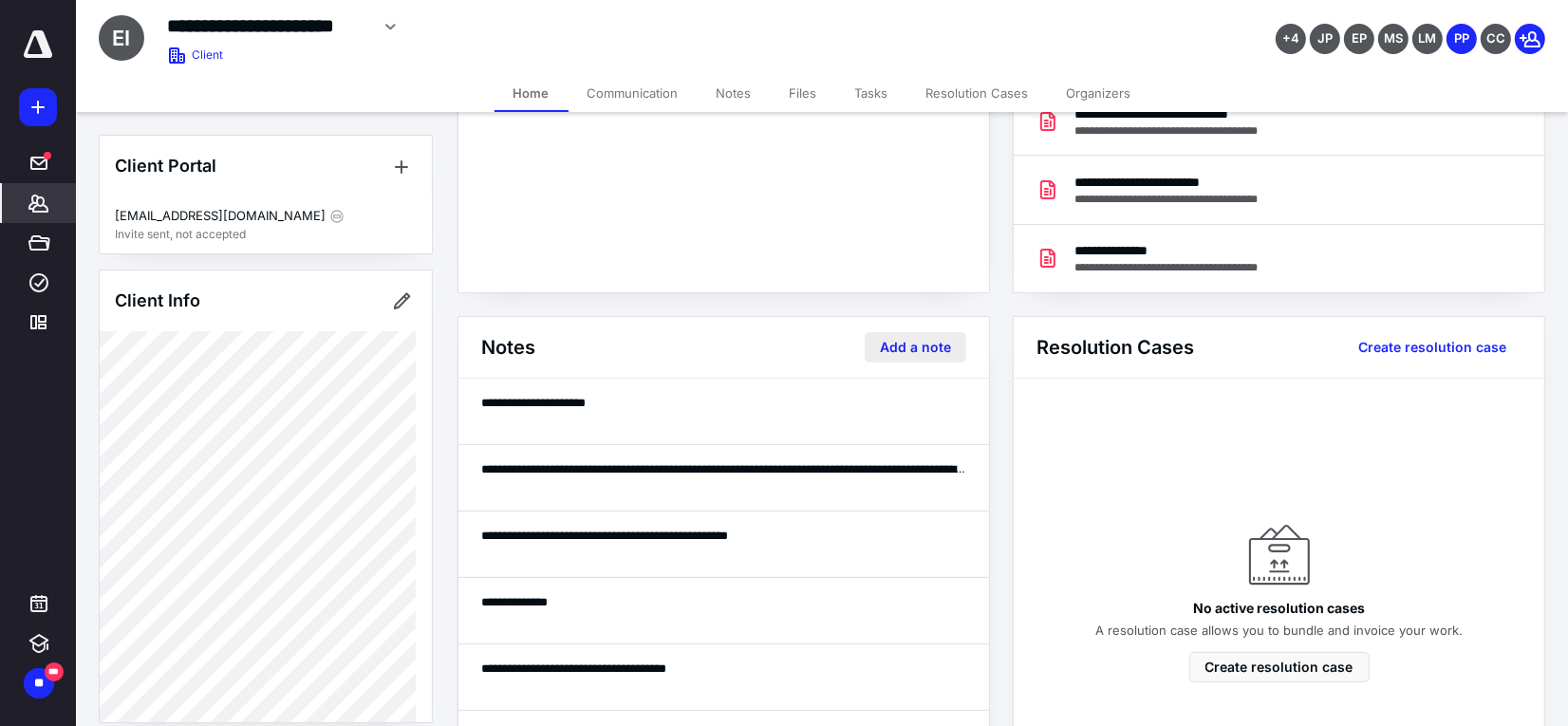 click on "Add a note" at bounding box center (915, 347) 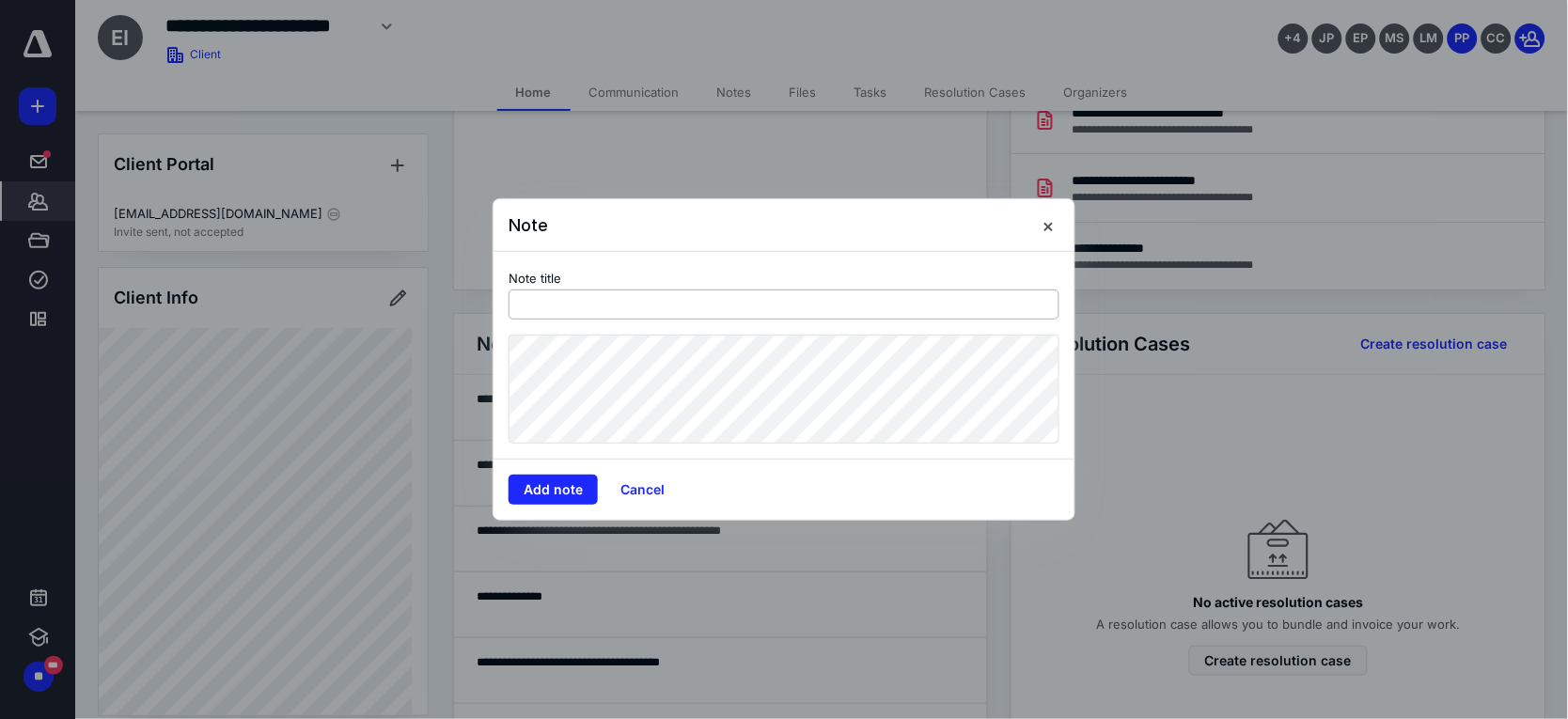click at bounding box center (784, 305) 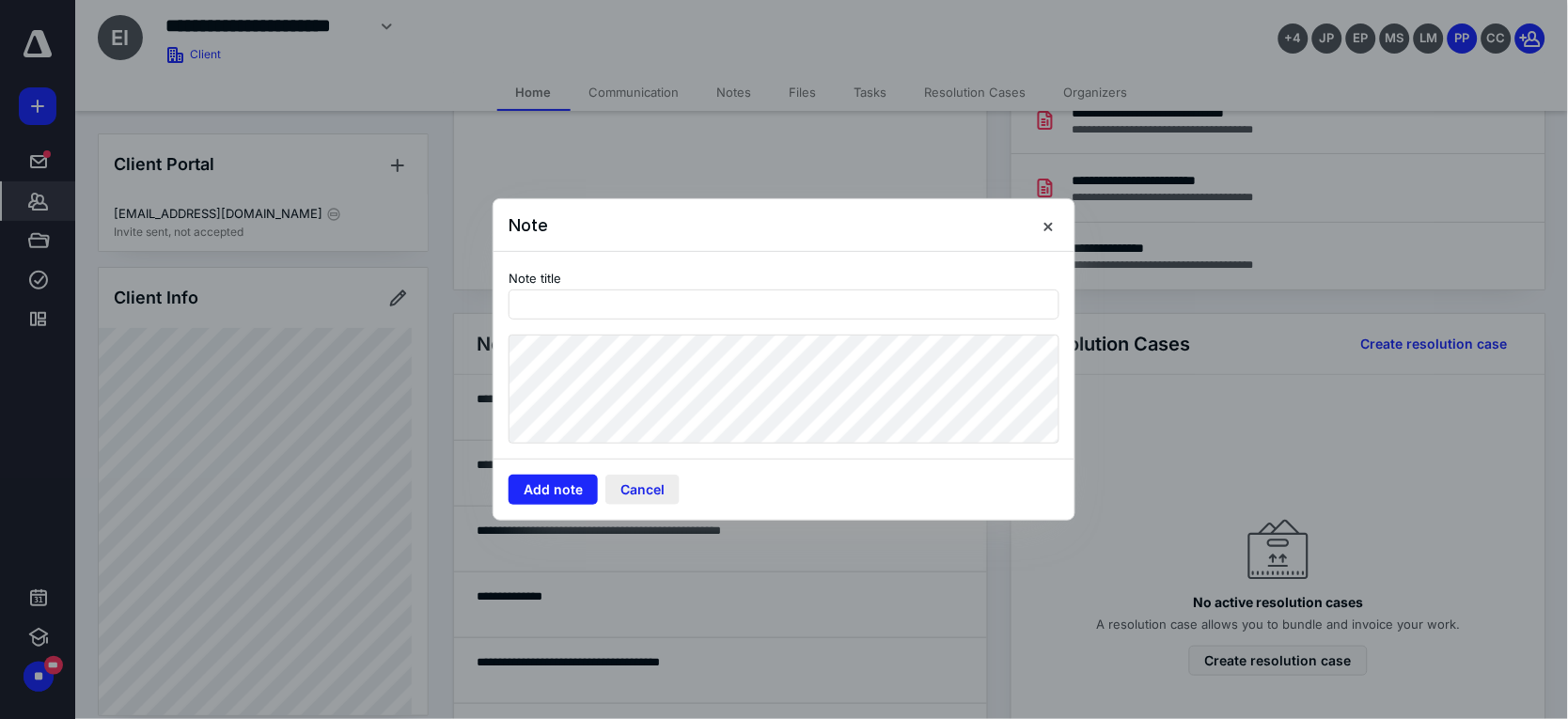 click on "Cancel" at bounding box center (642, 490) 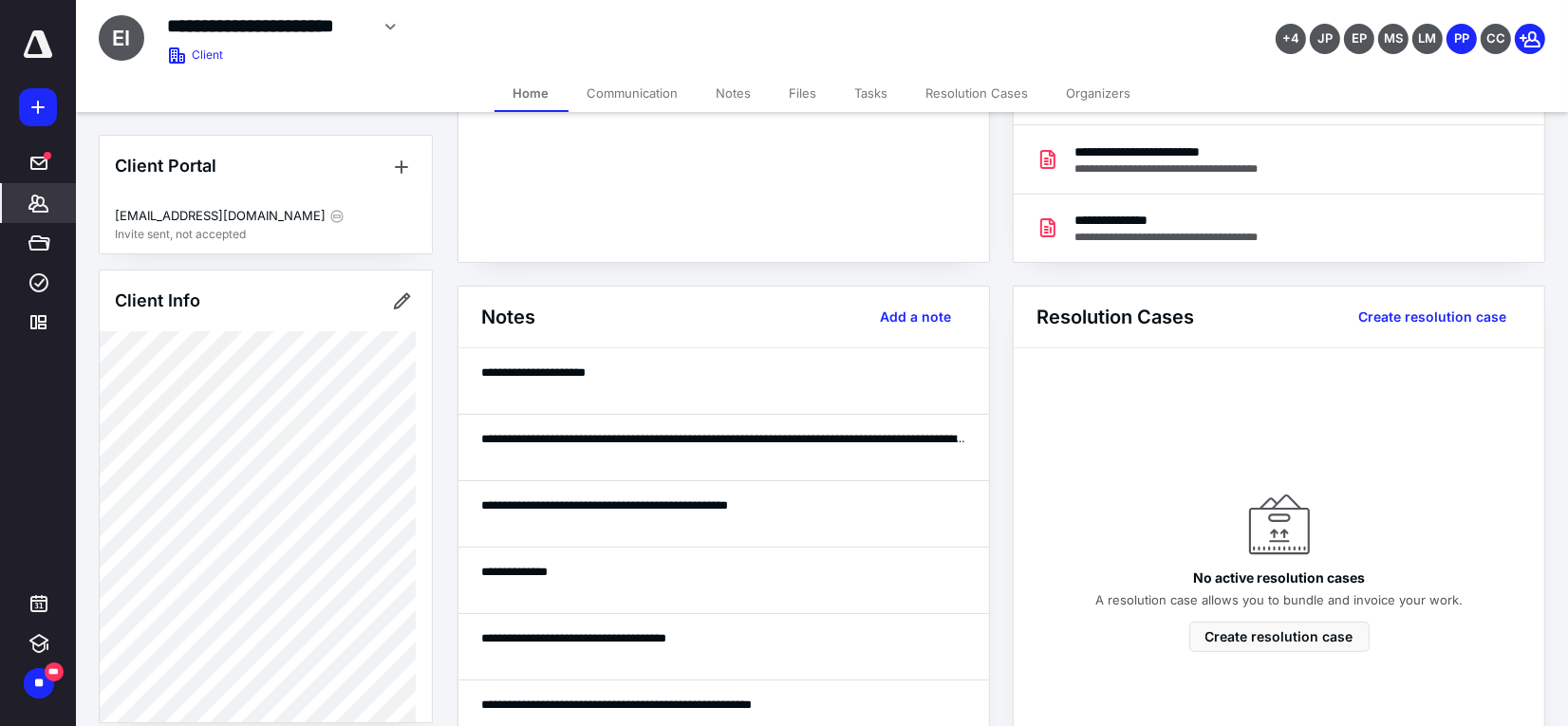 scroll, scrollTop: 316, scrollLeft: 0, axis: vertical 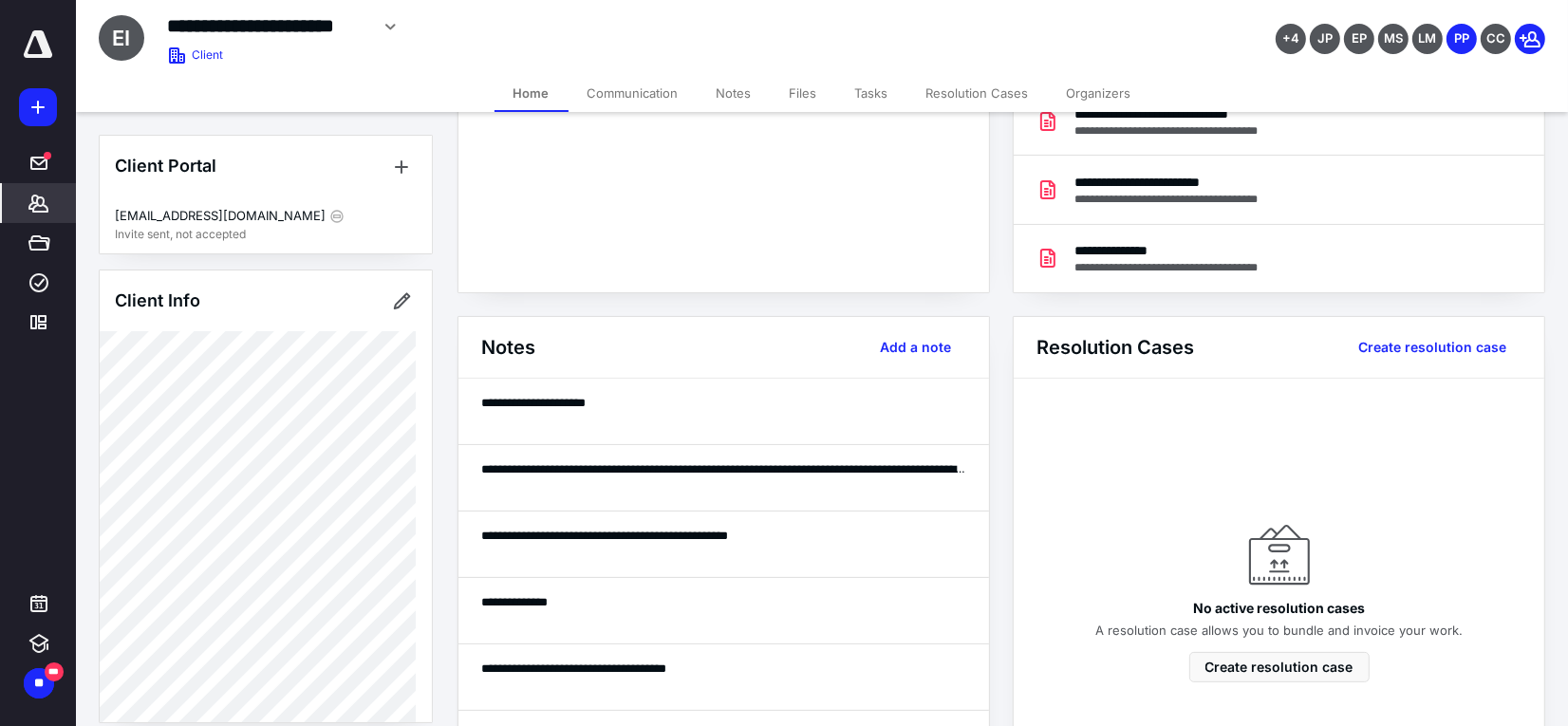 click 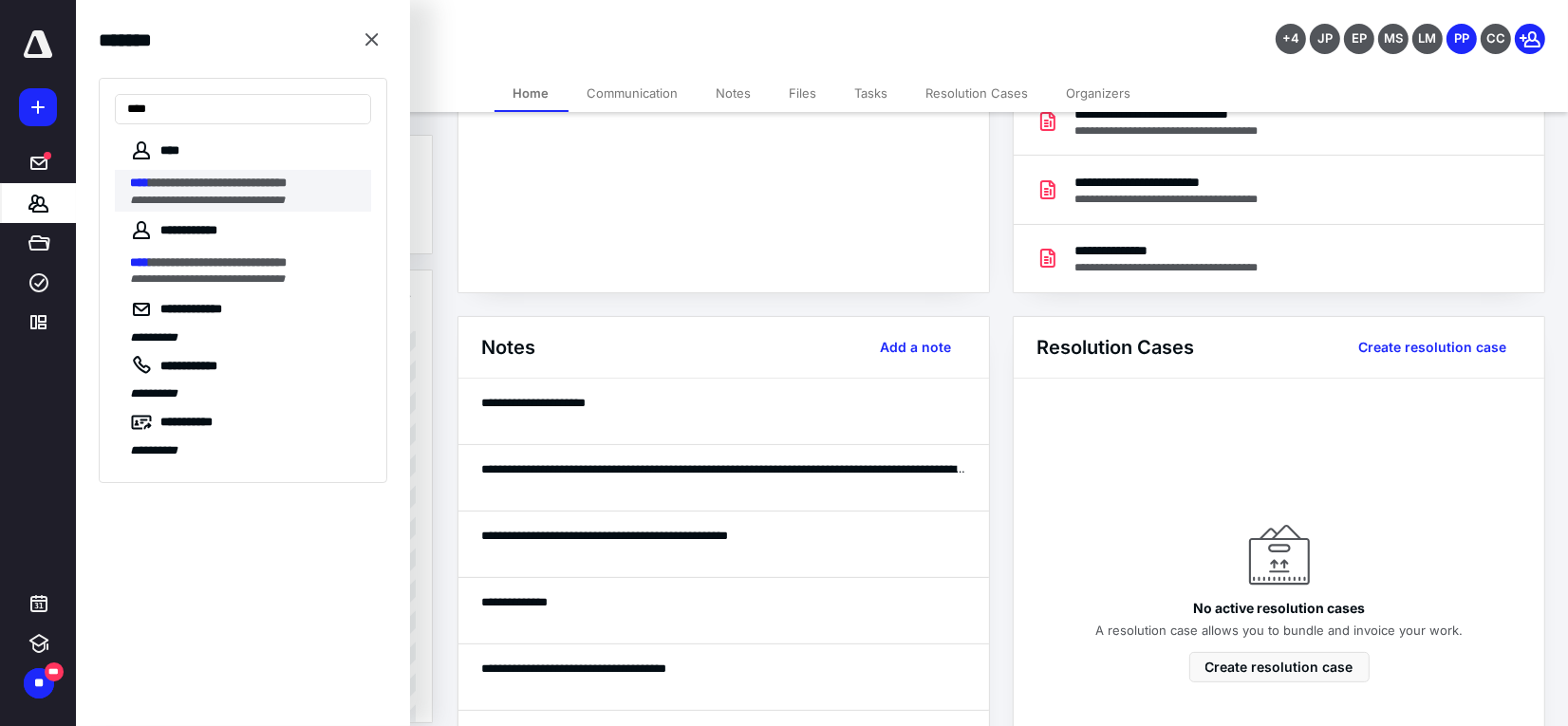 type on "****" 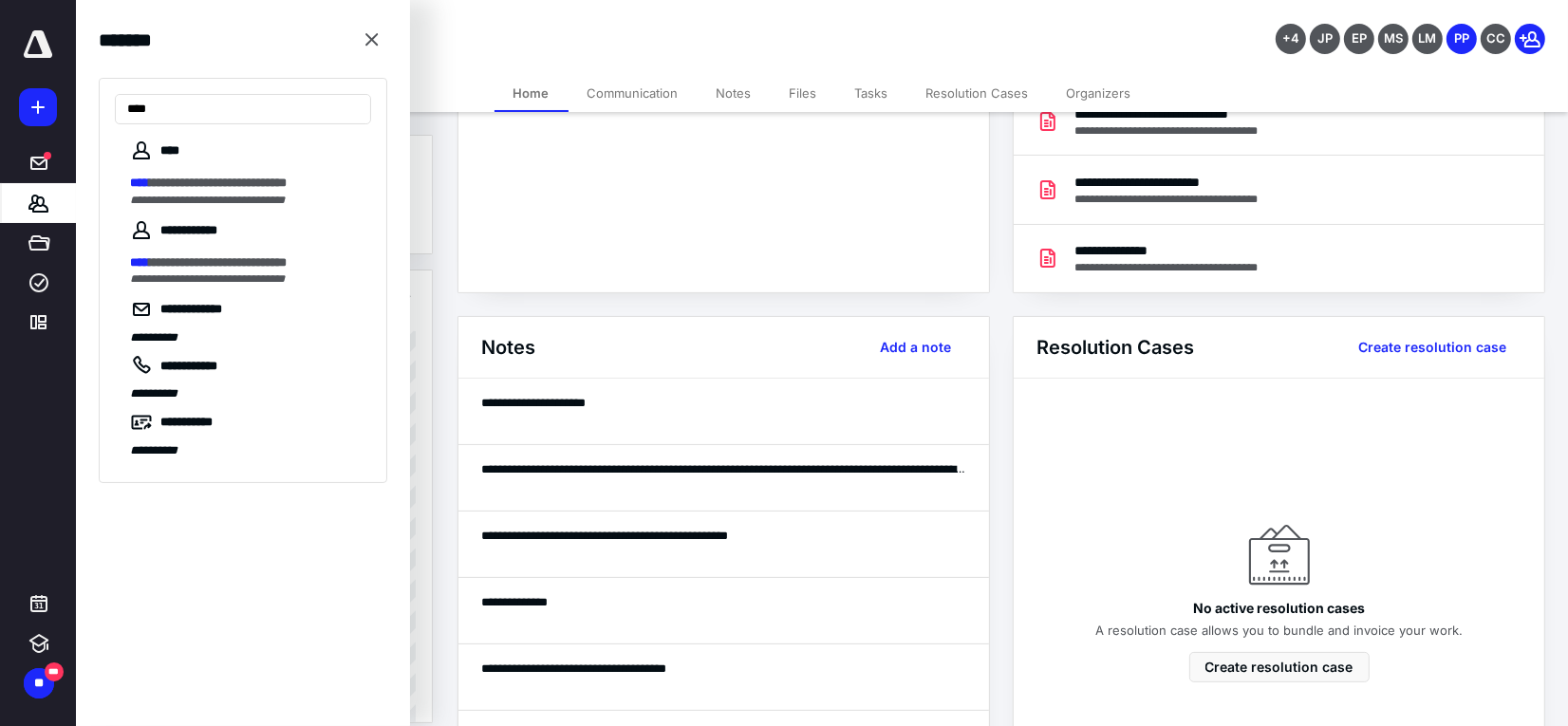 scroll, scrollTop: 0, scrollLeft: 0, axis: both 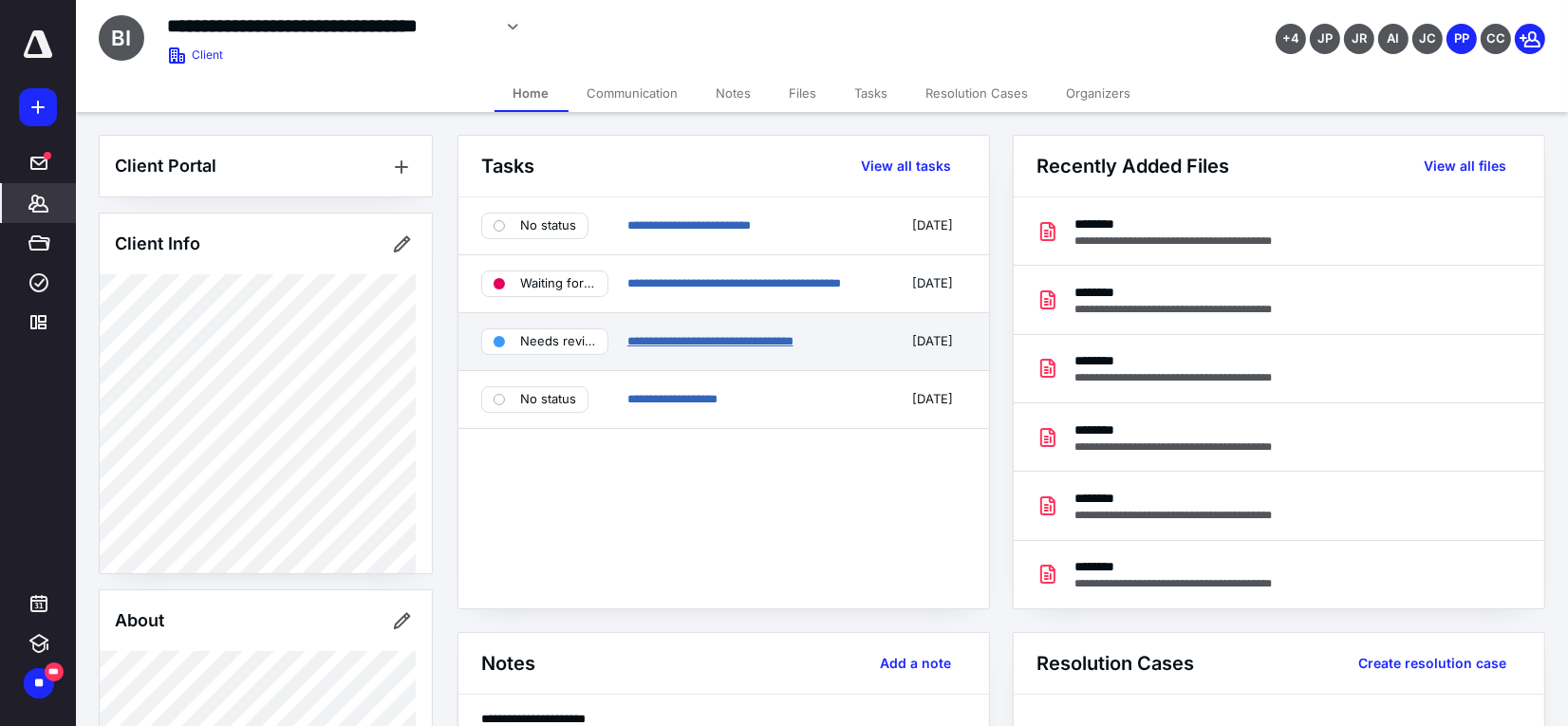 click on "**********" at bounding box center [710, 341] 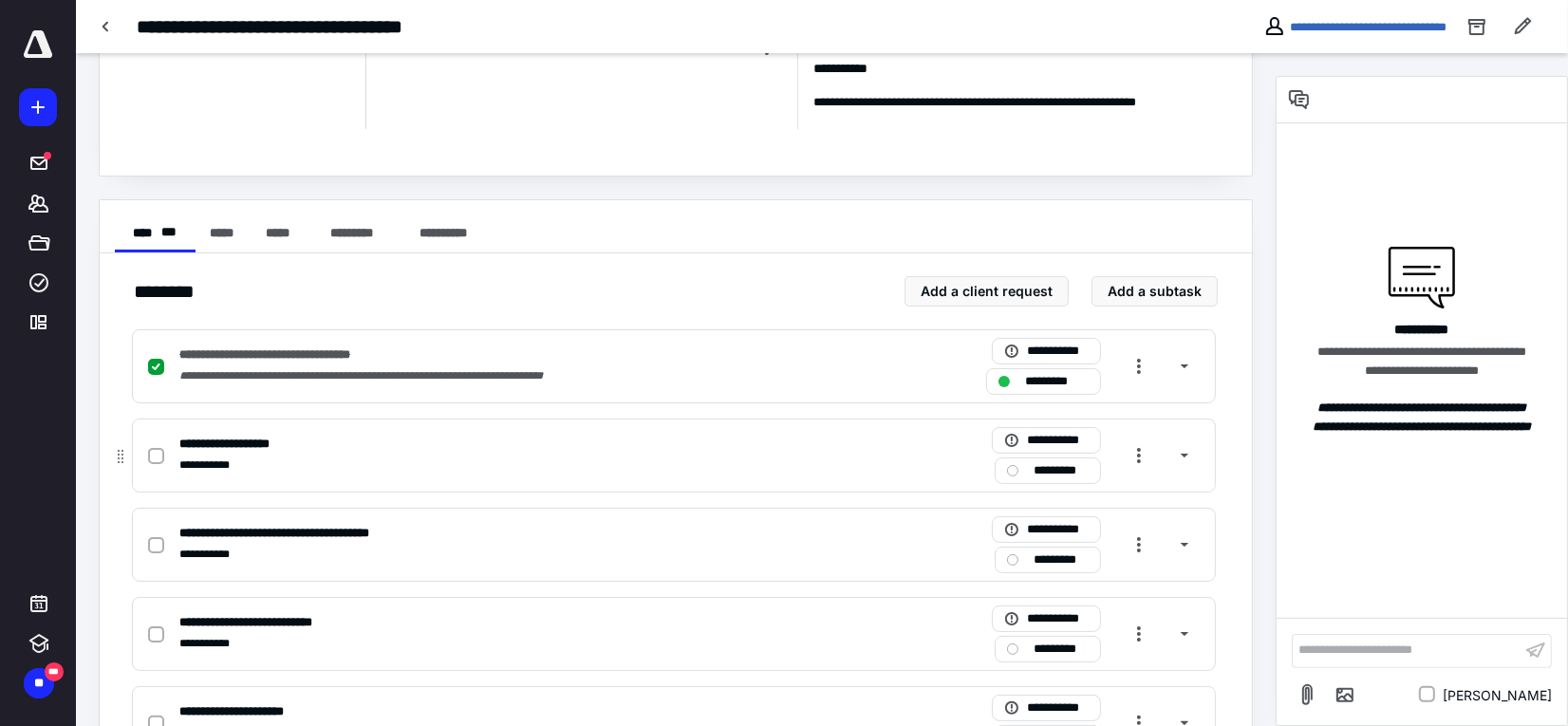 scroll, scrollTop: 0, scrollLeft: 0, axis: both 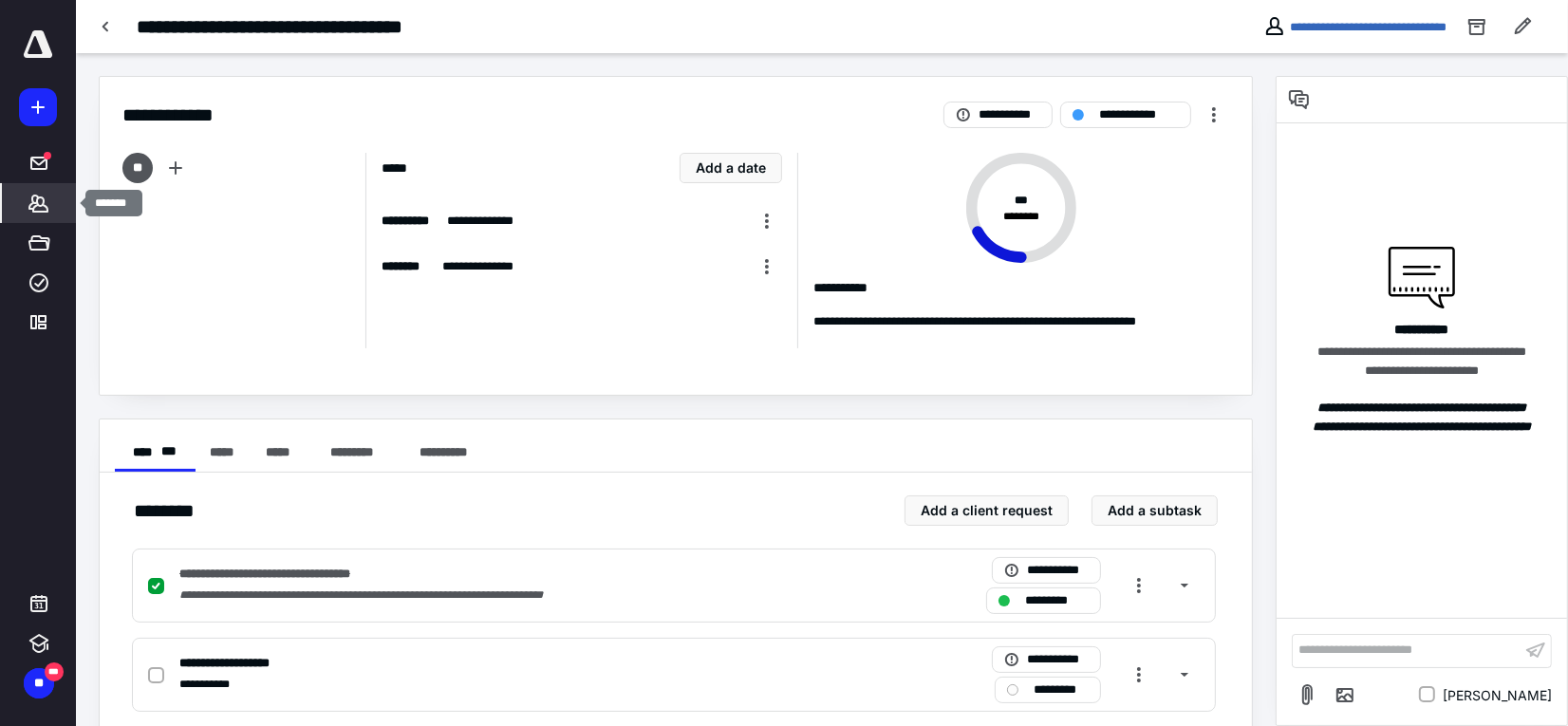 click 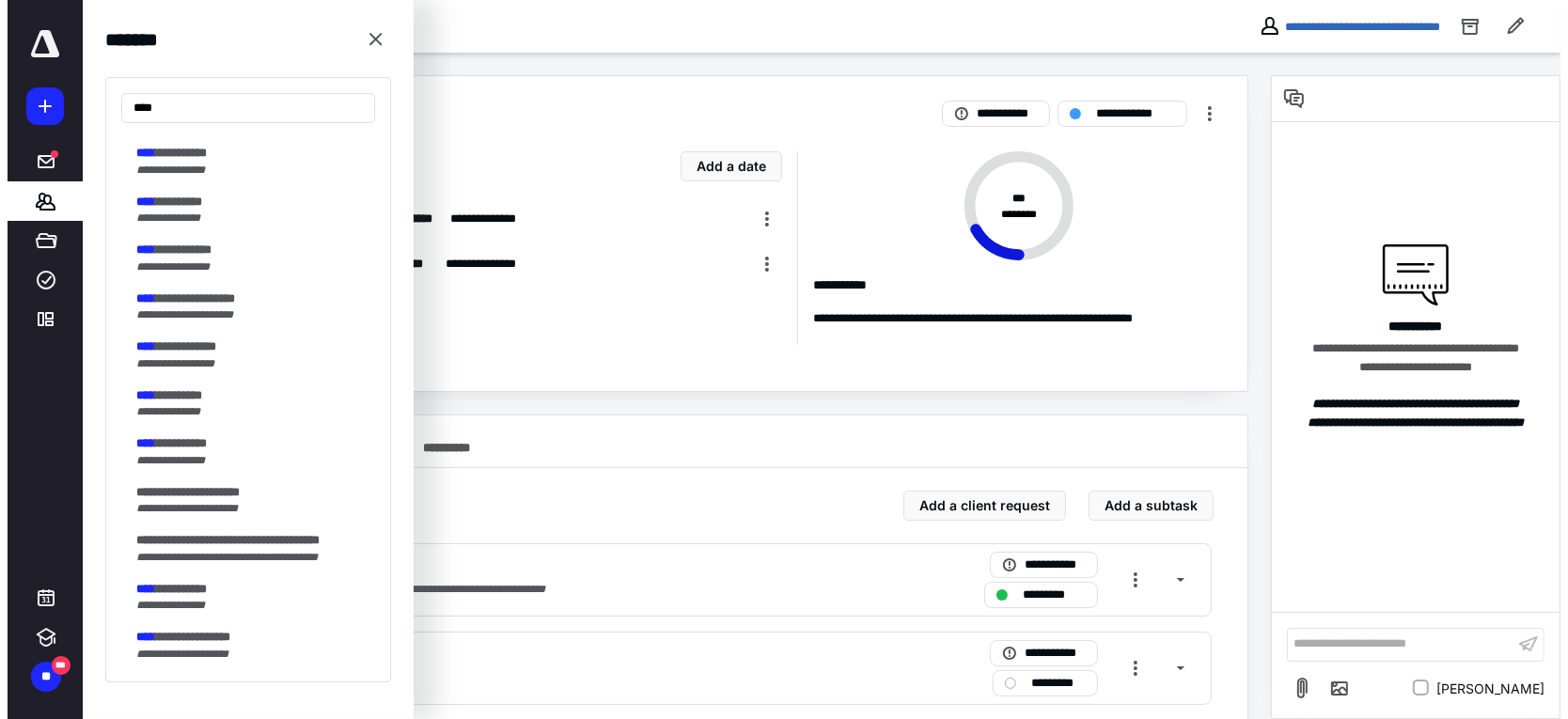 scroll, scrollTop: 522, scrollLeft: 0, axis: vertical 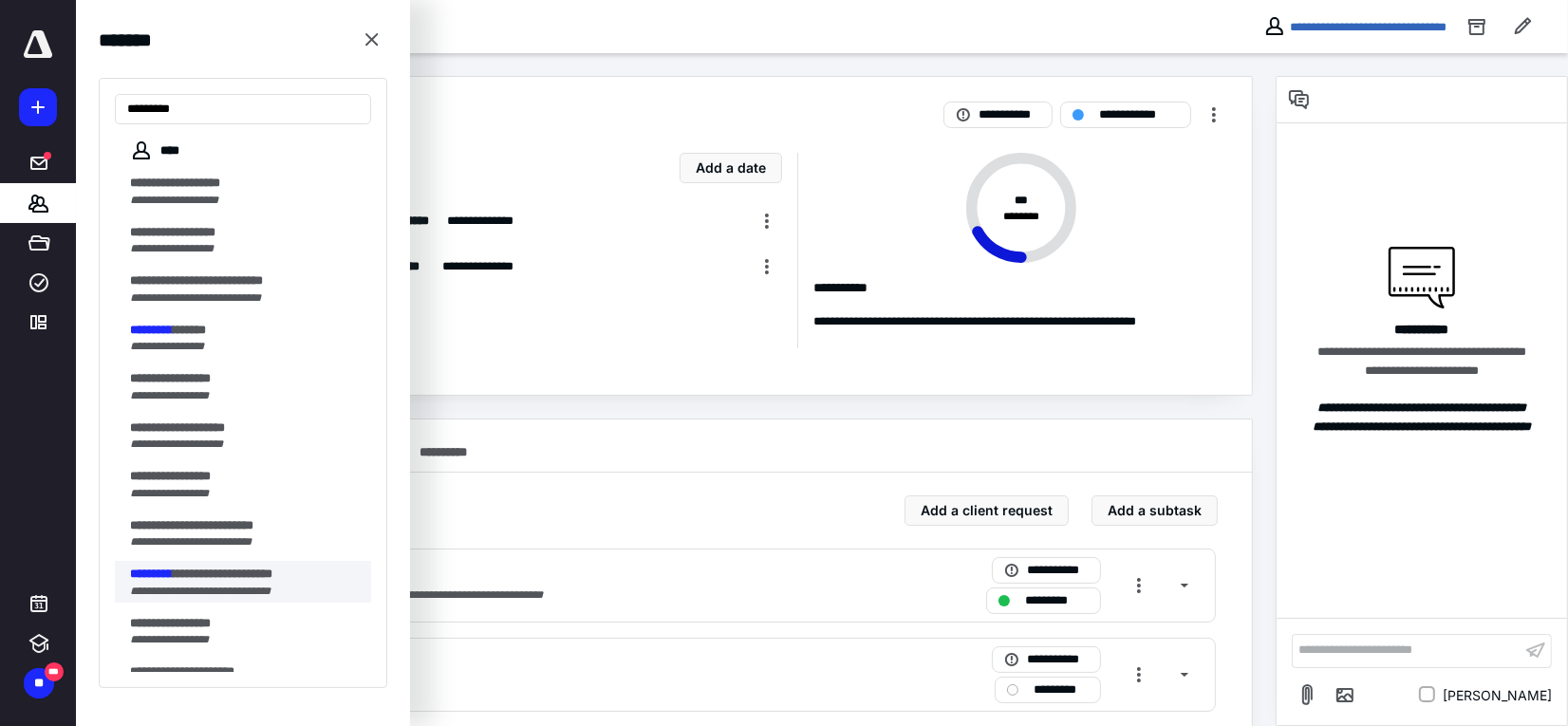 type on "*********" 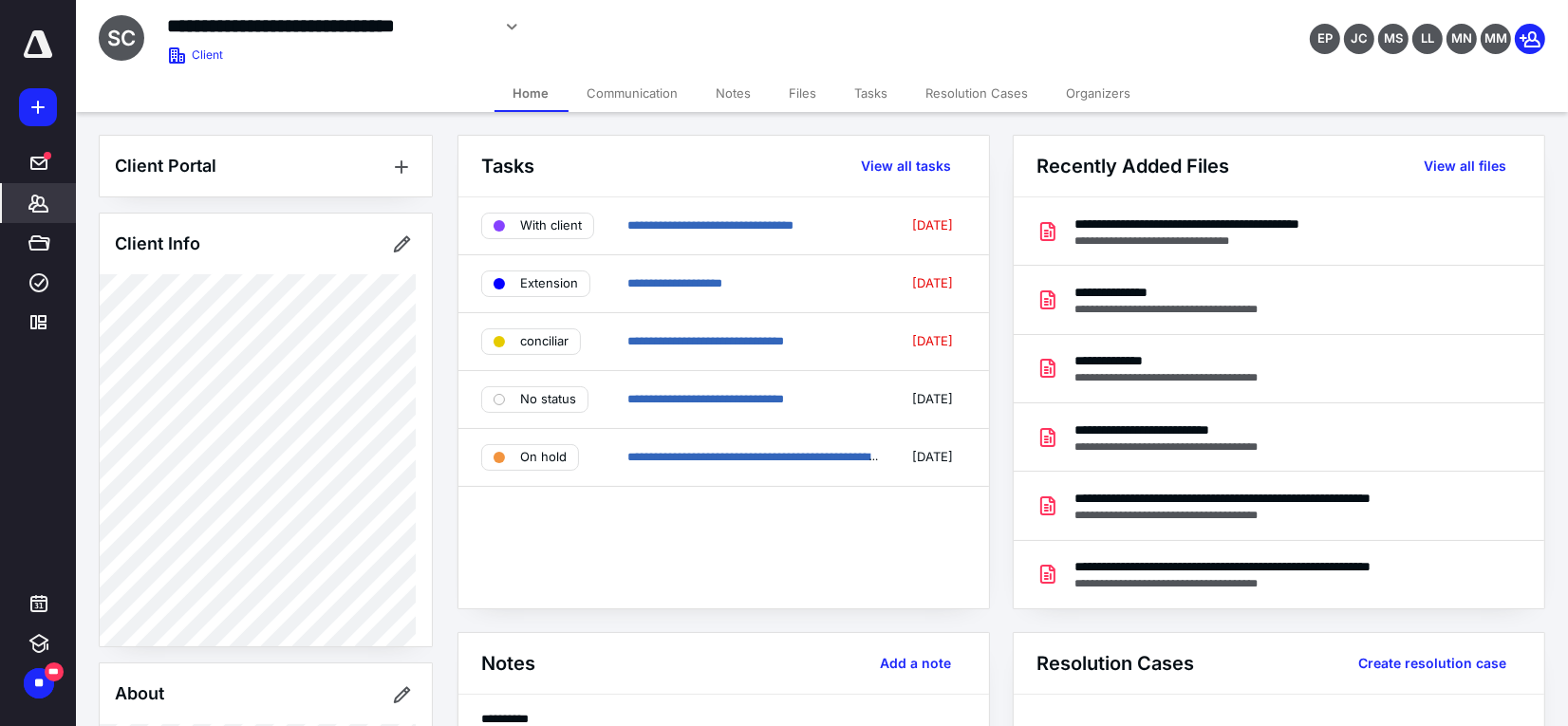 click on "Communication" at bounding box center (633, 93) 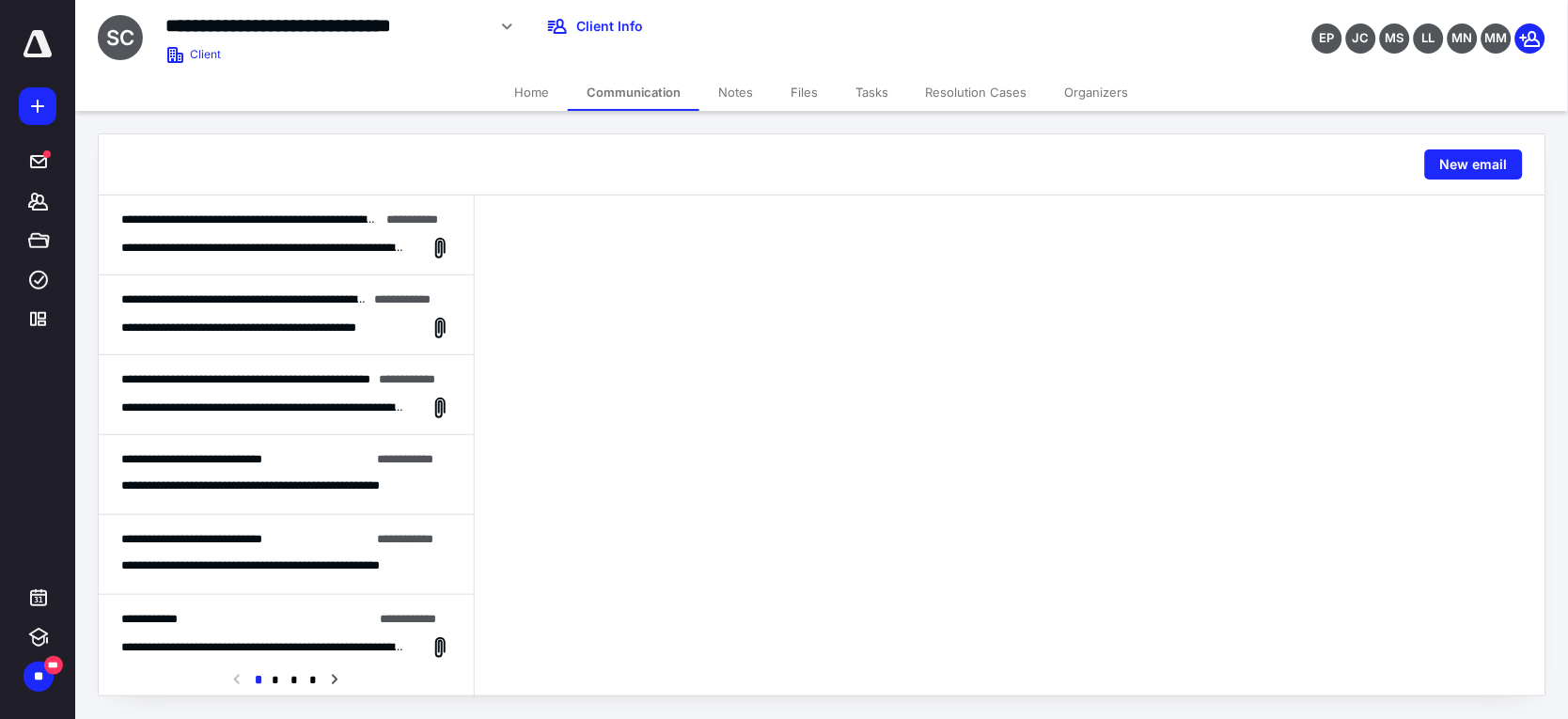 click on "**********" at bounding box center [380, 219] 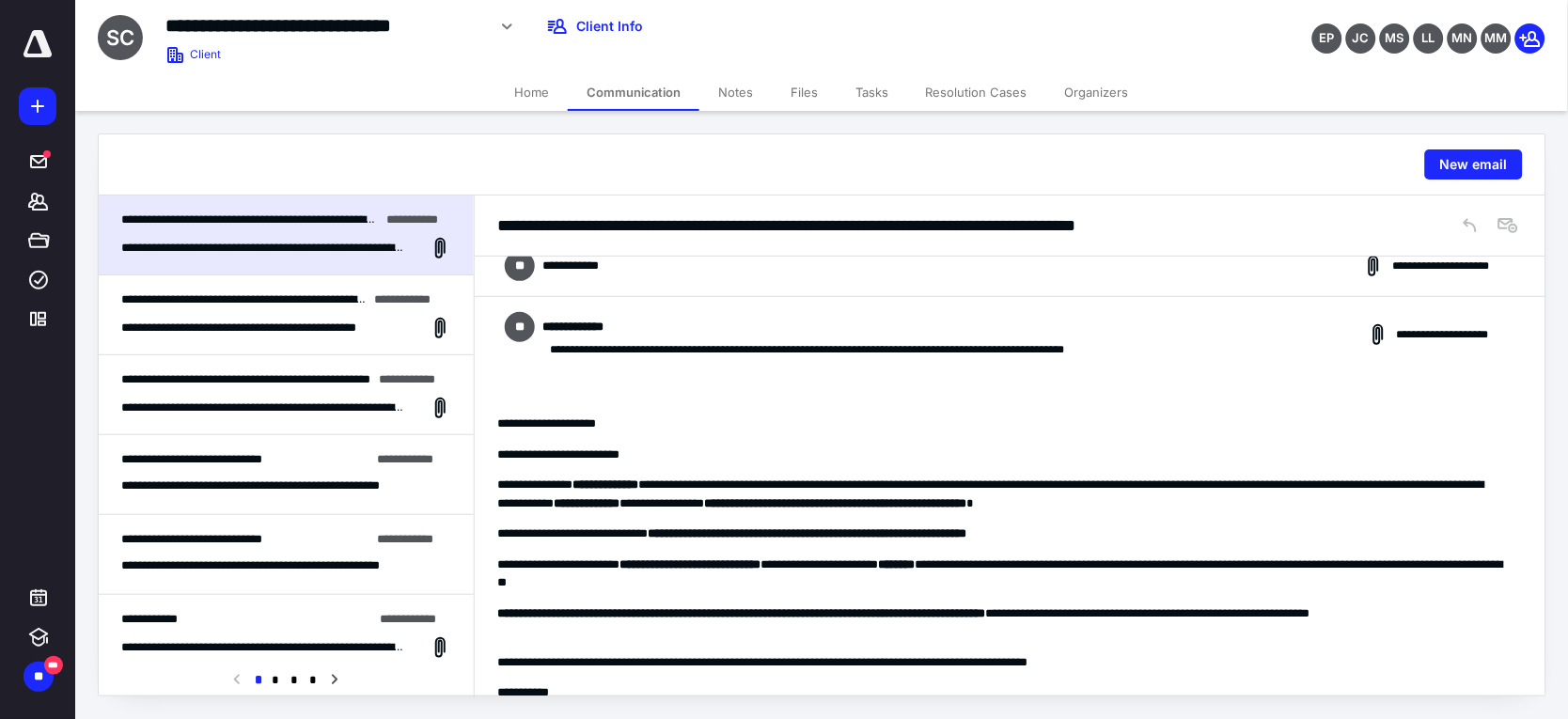 scroll, scrollTop: 209, scrollLeft: 0, axis: vertical 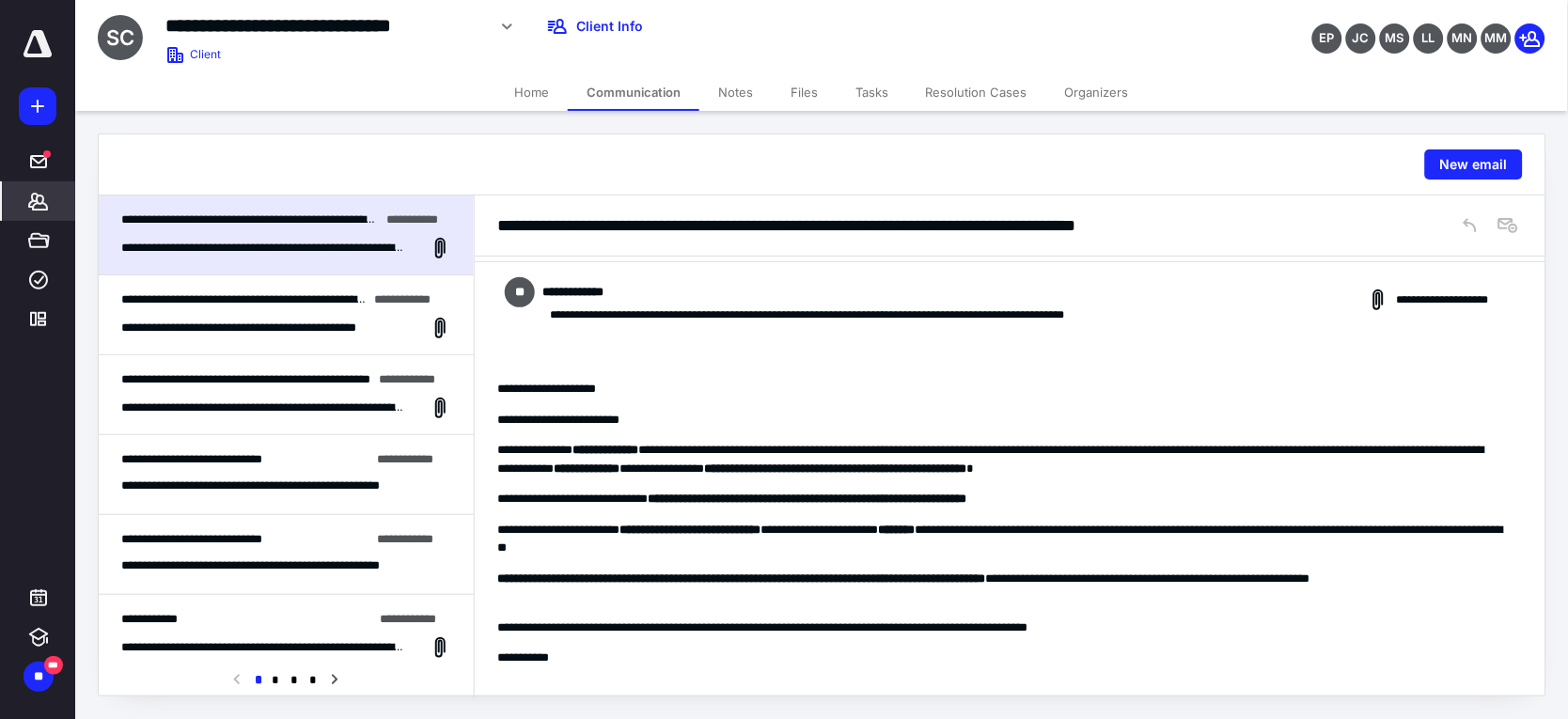 click 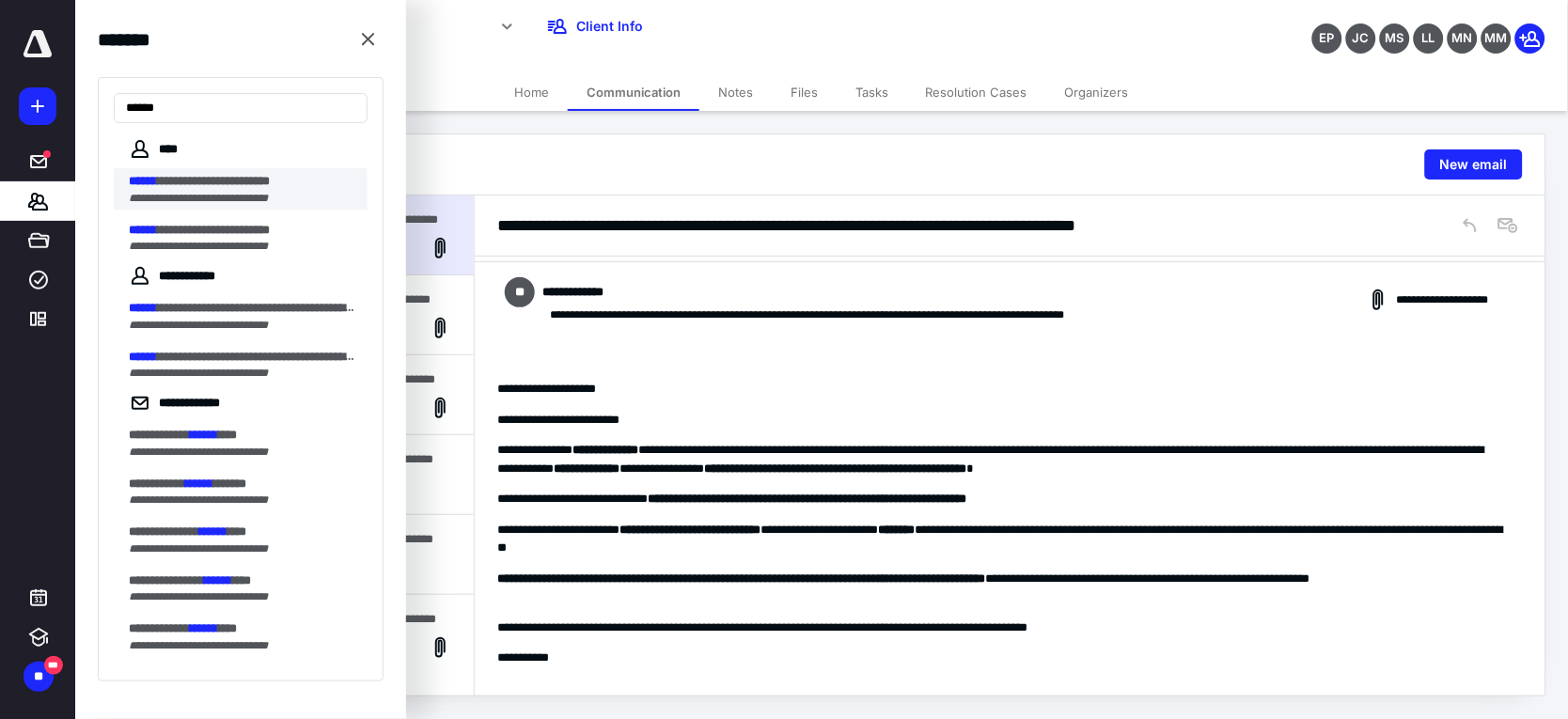 type on "******" 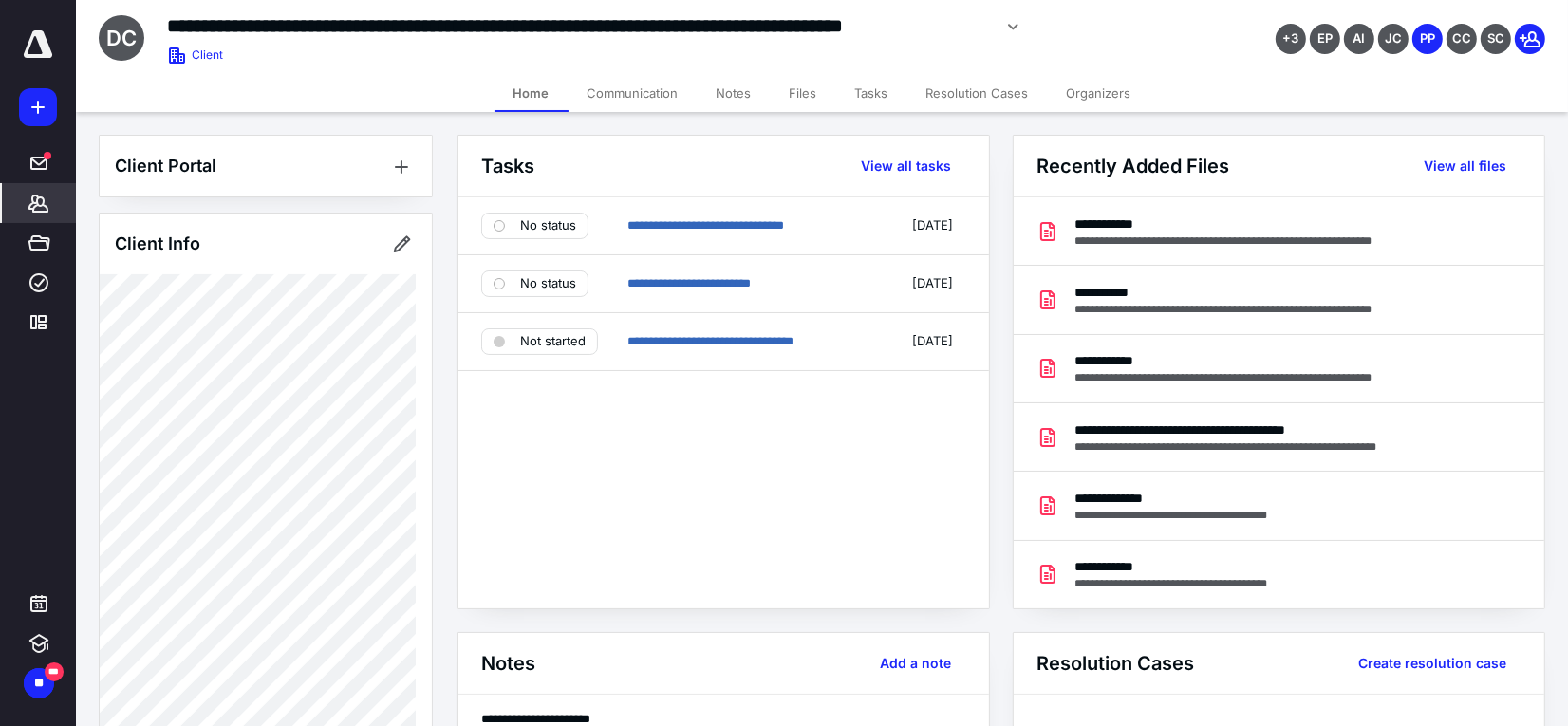 click on "Files" at bounding box center [803, 93] 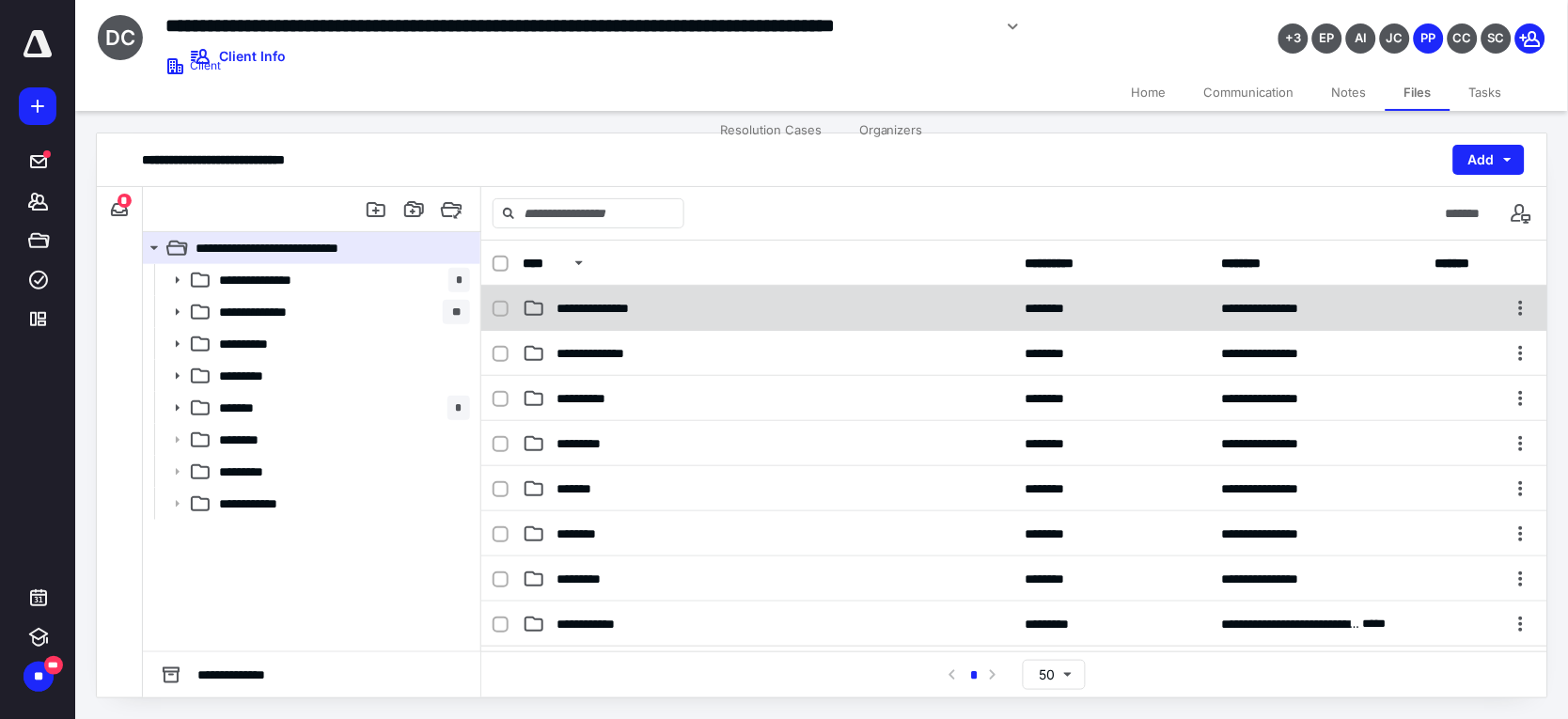 click on "**********" at bounding box center (768, 308) 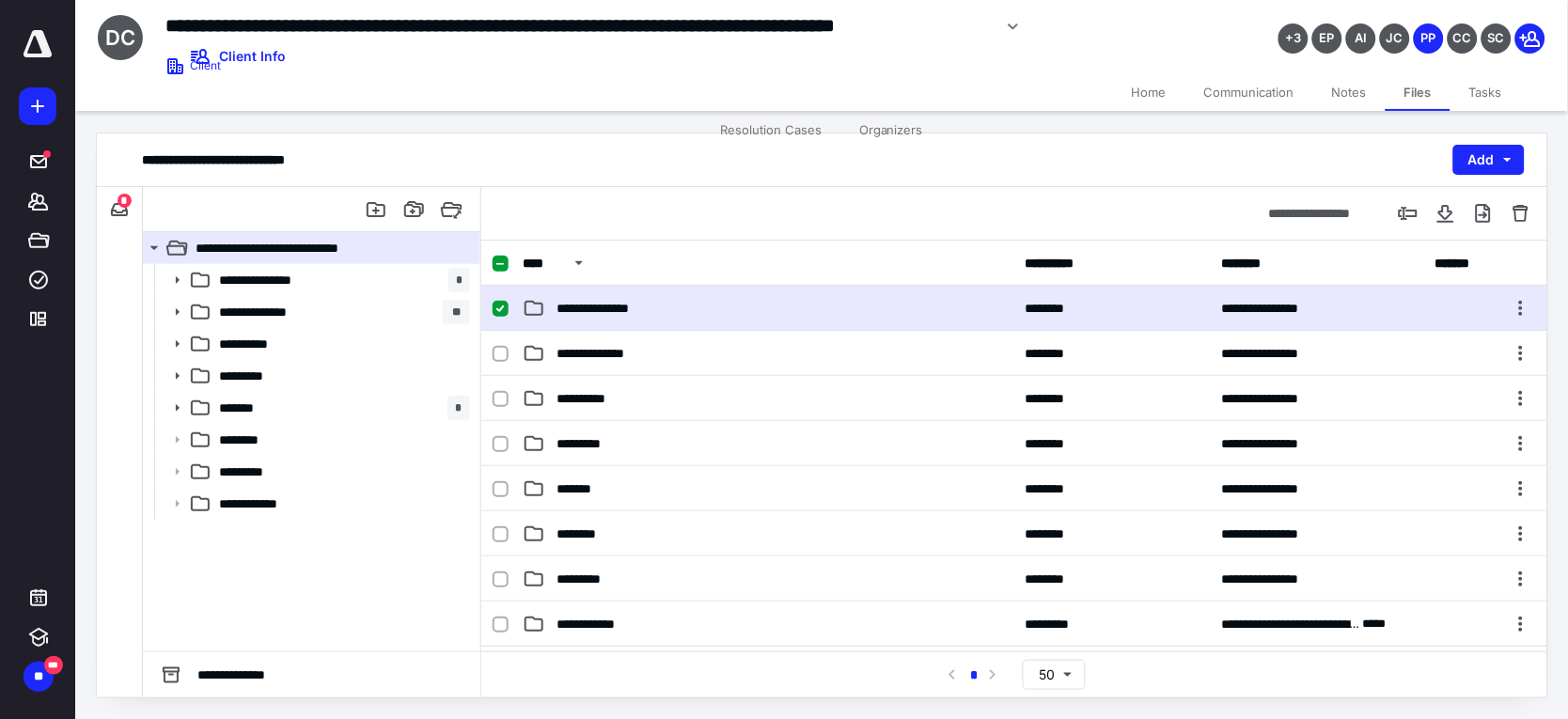click on "**********" at bounding box center [768, 308] 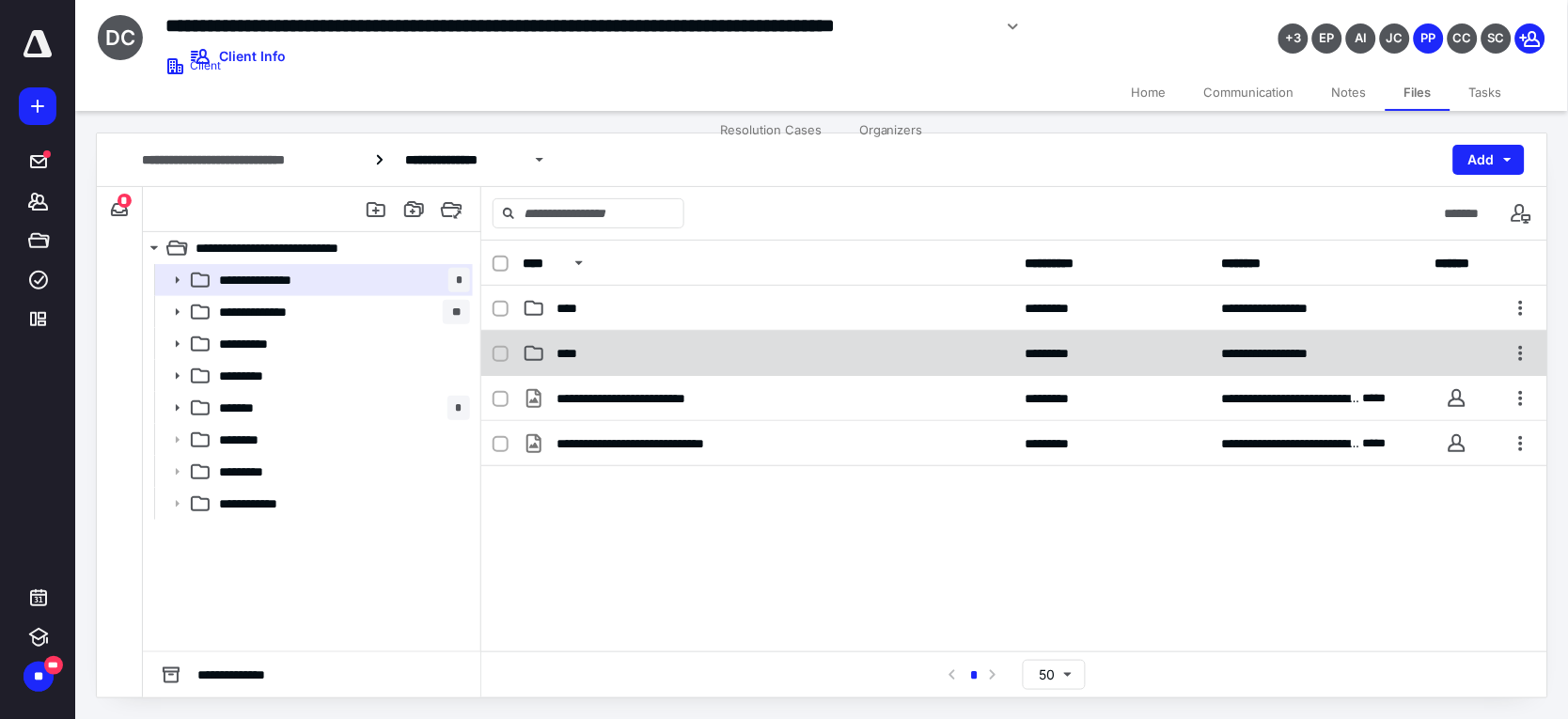 click on "****" at bounding box center (768, 353) 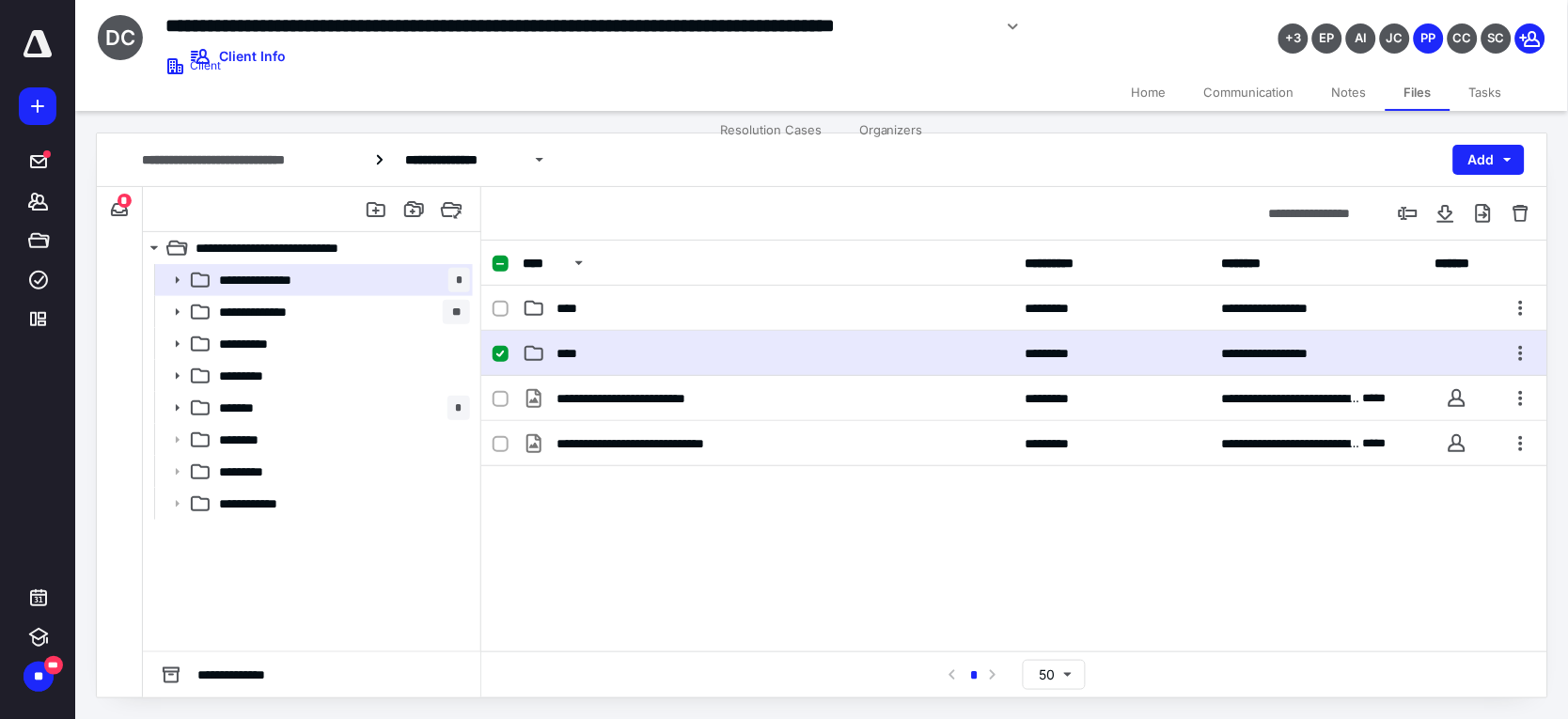 click on "****" at bounding box center (768, 353) 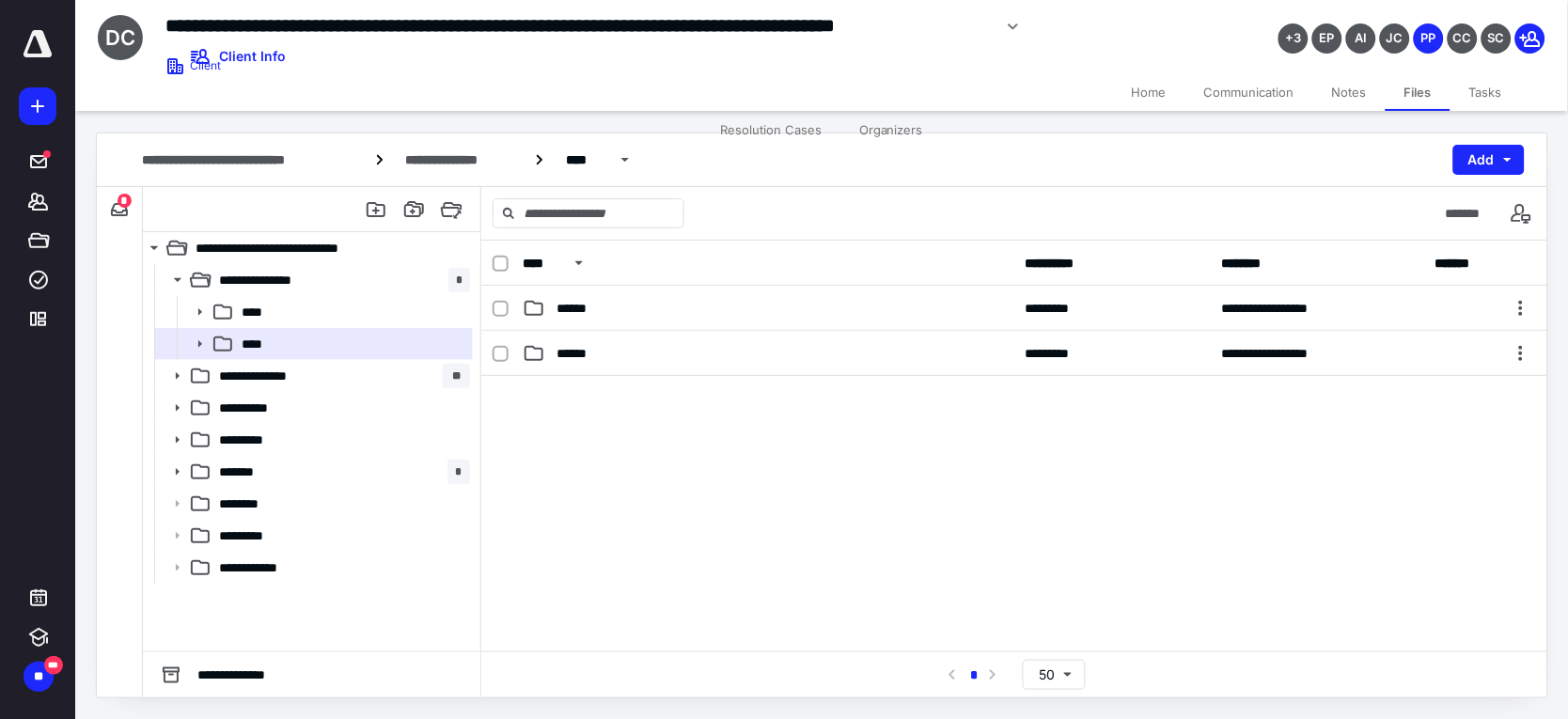 click on "******" at bounding box center [768, 353] 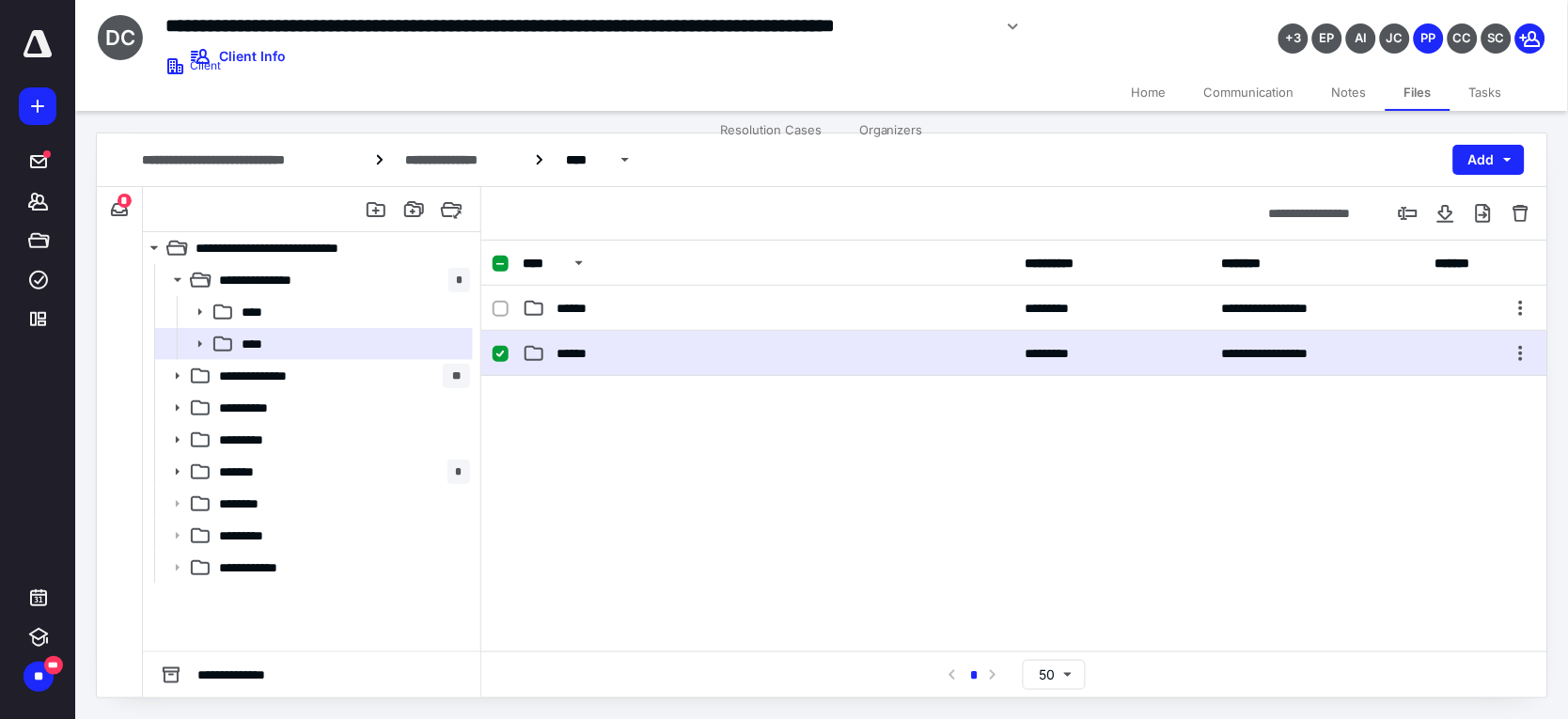 click on "******" at bounding box center [768, 353] 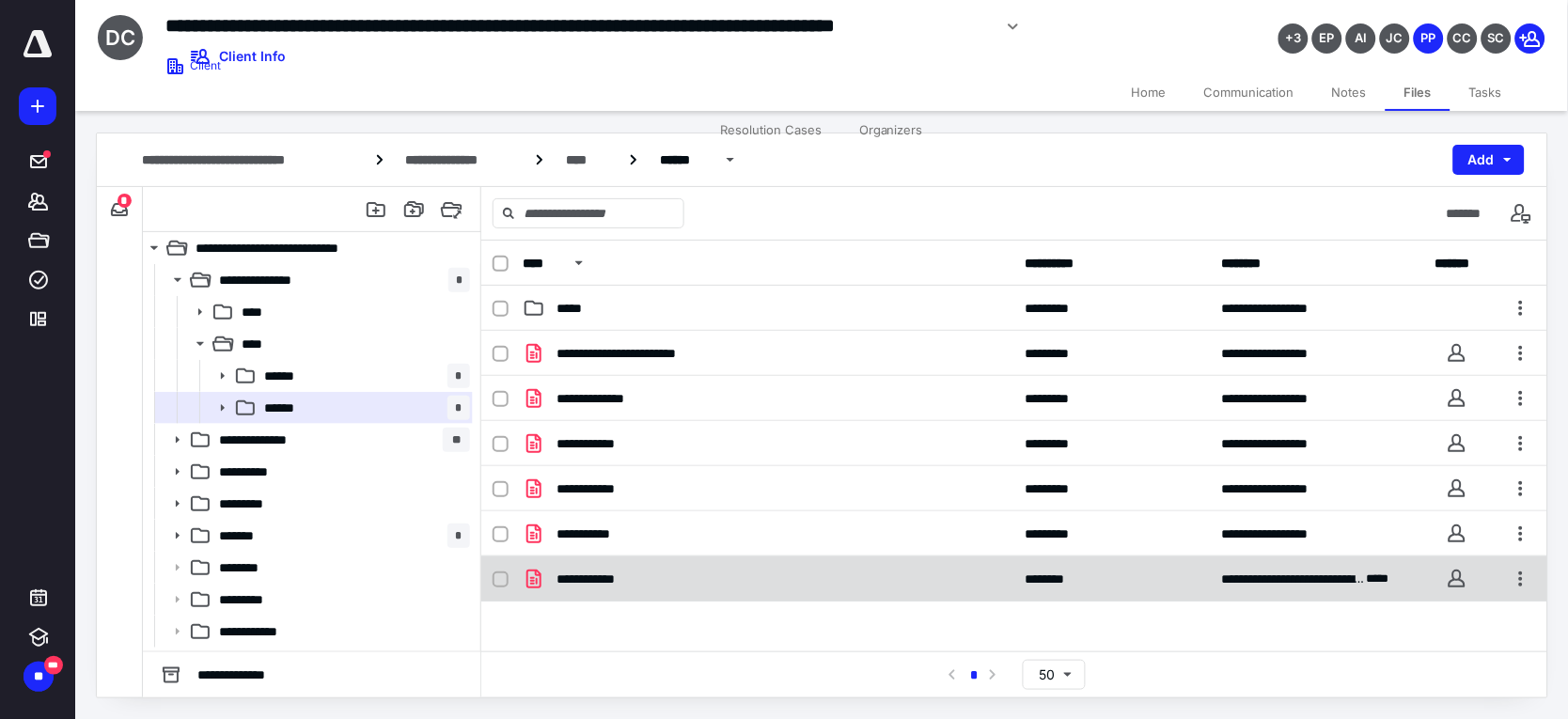 click on "**********" at bounding box center (768, 579) 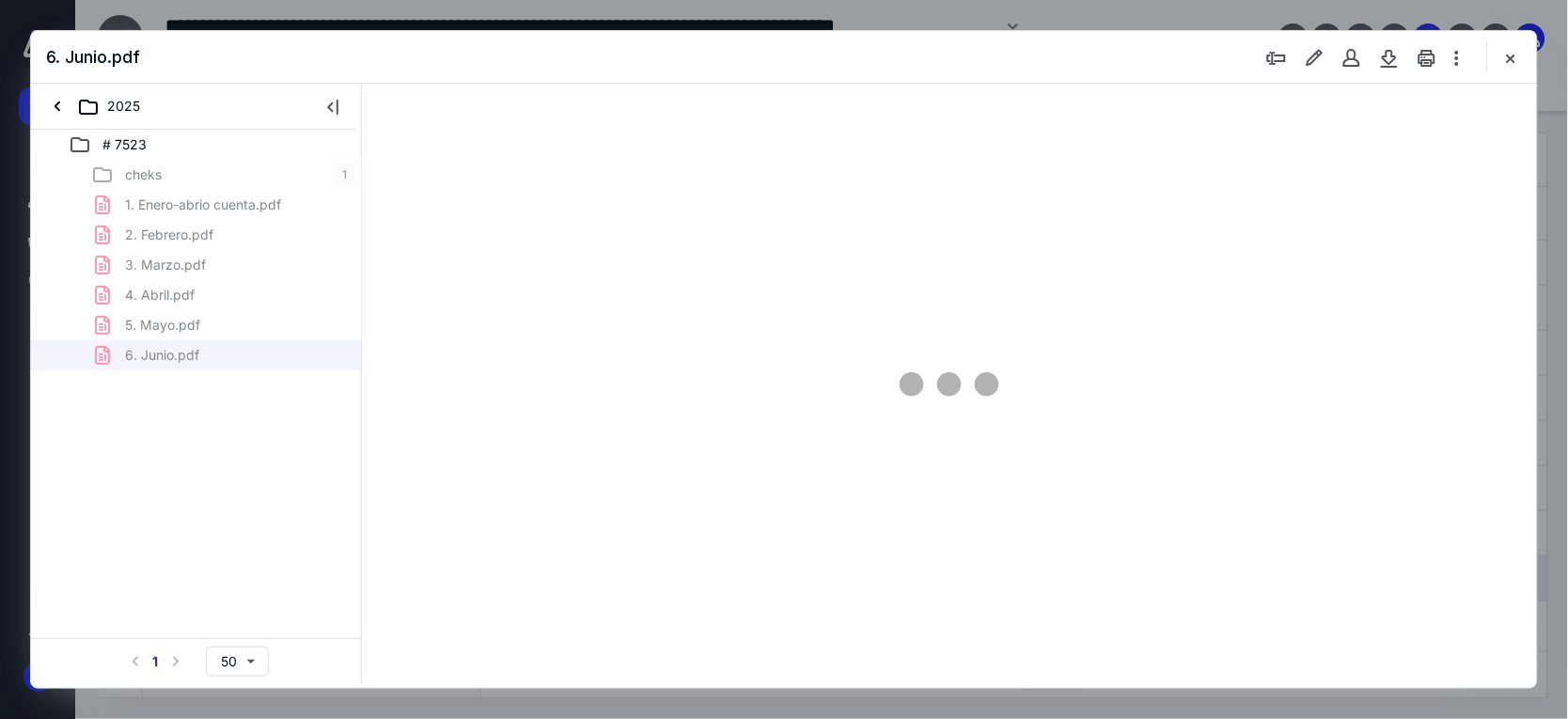 scroll, scrollTop: 0, scrollLeft: 0, axis: both 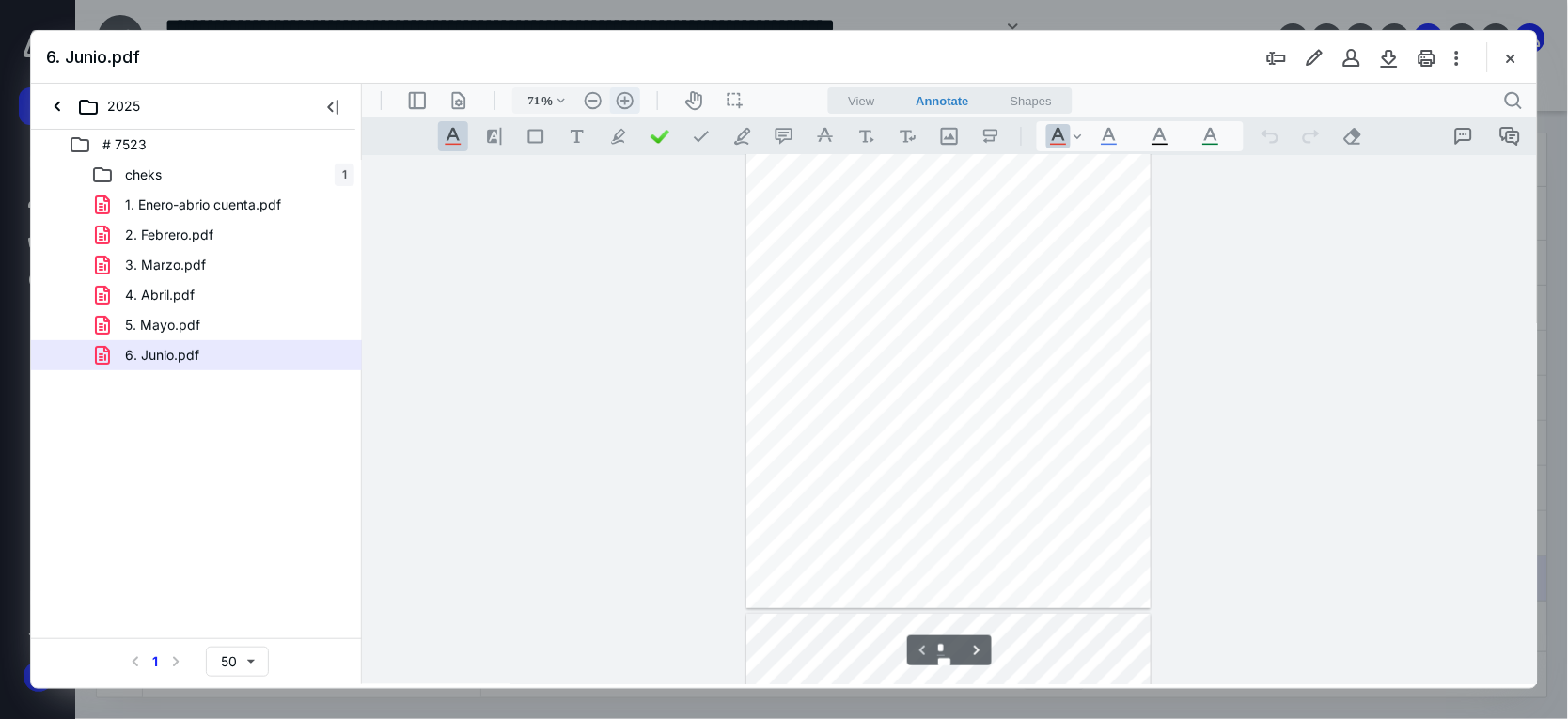 click on ".cls-1{fill:#abb0c4;} icon - header - zoom - in - line" at bounding box center [624, 100] 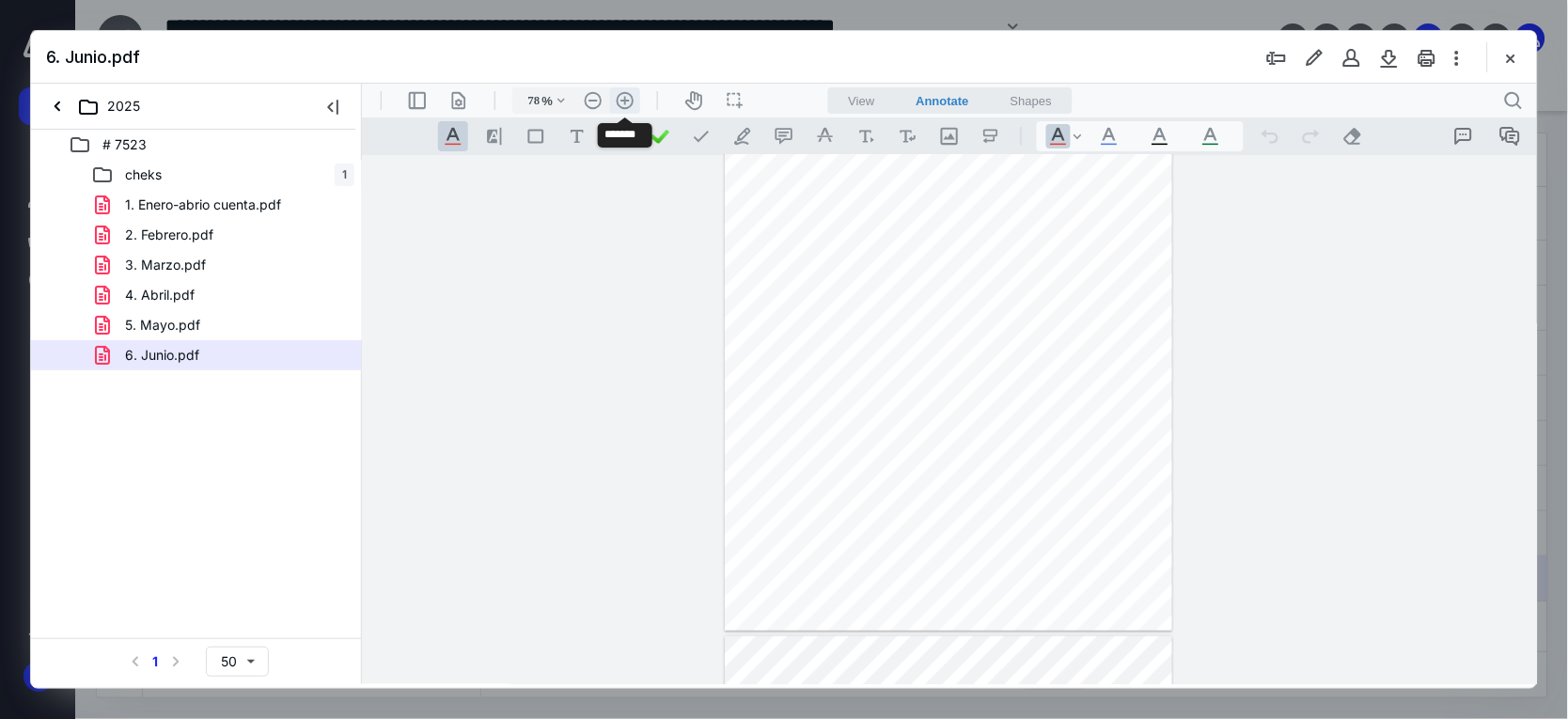 click on ".cls-1{fill:#abb0c4;} icon - header - zoom - in - line" at bounding box center [624, 100] 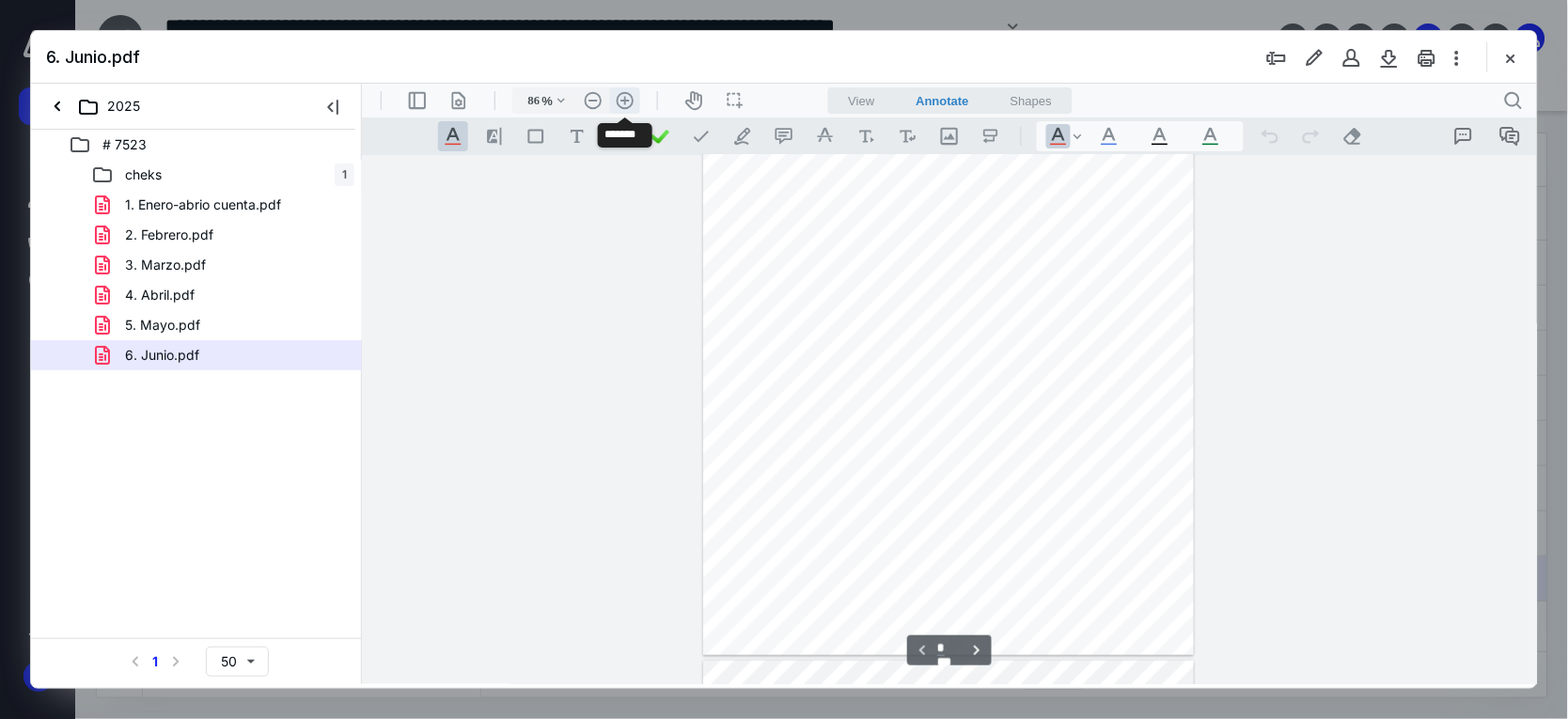 click on ".cls-1{fill:#abb0c4;} icon - header - zoom - in - line" at bounding box center [624, 100] 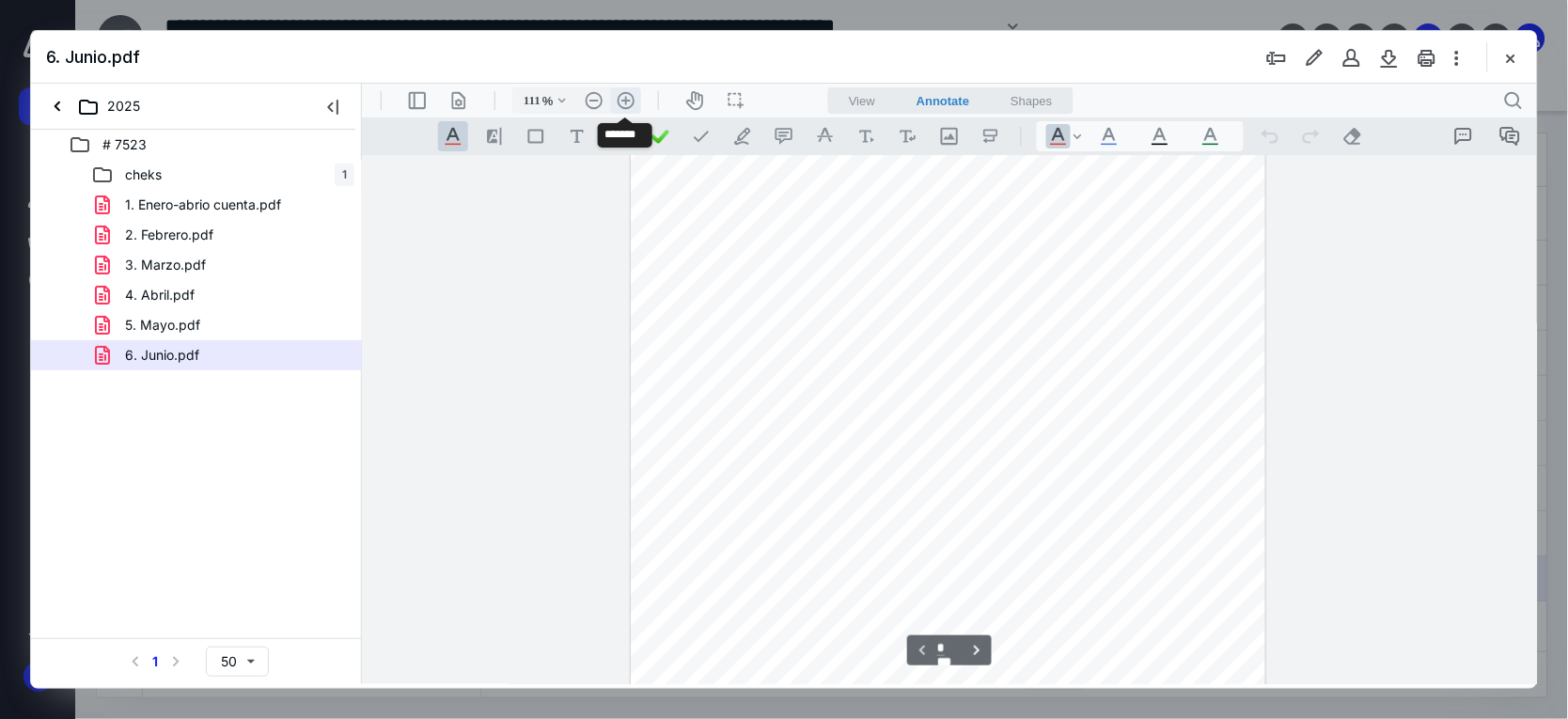 click on ".cls-1{fill:#abb0c4;} icon - header - zoom - in - line" at bounding box center [625, 100] 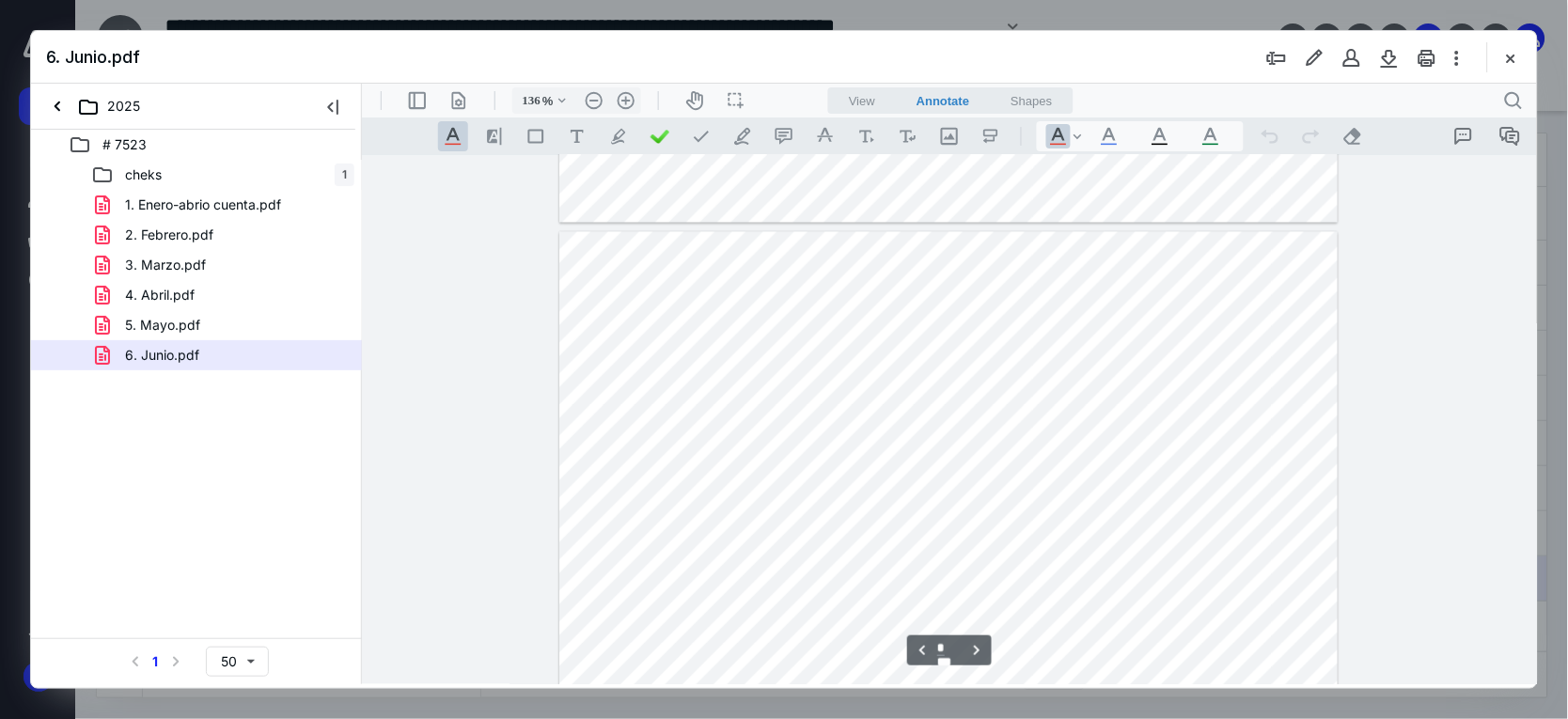 type on "*" 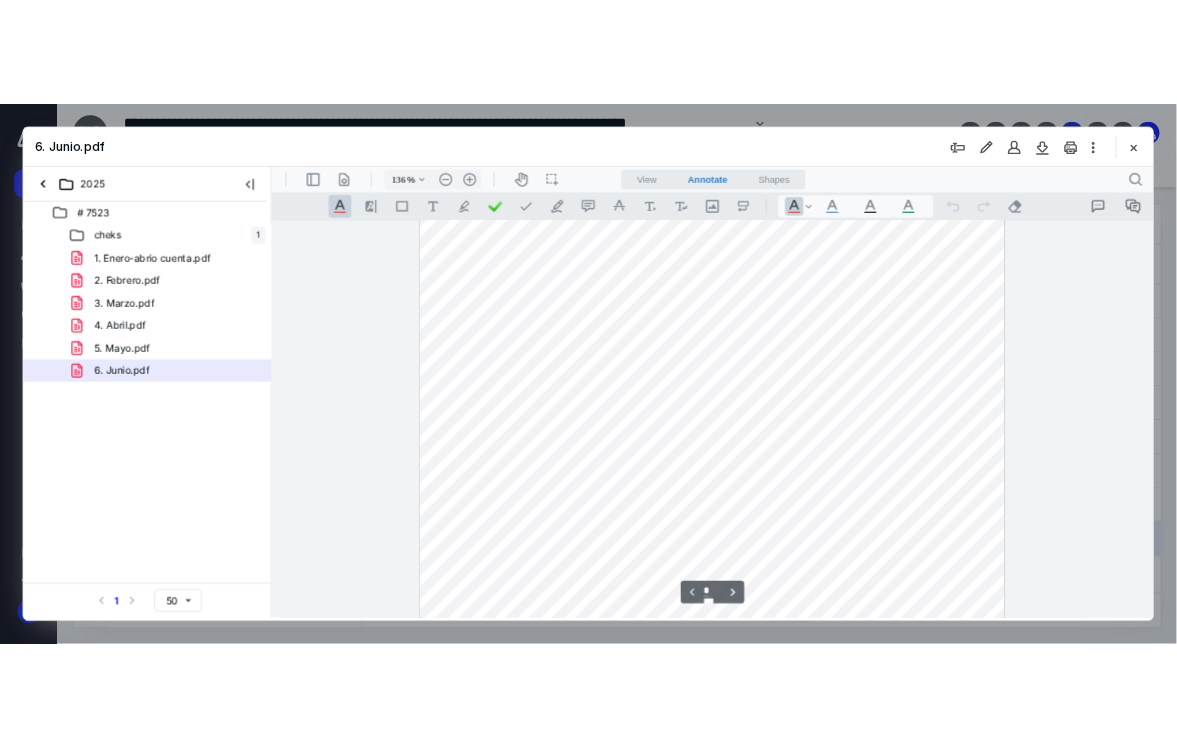 scroll, scrollTop: 0, scrollLeft: 0, axis: both 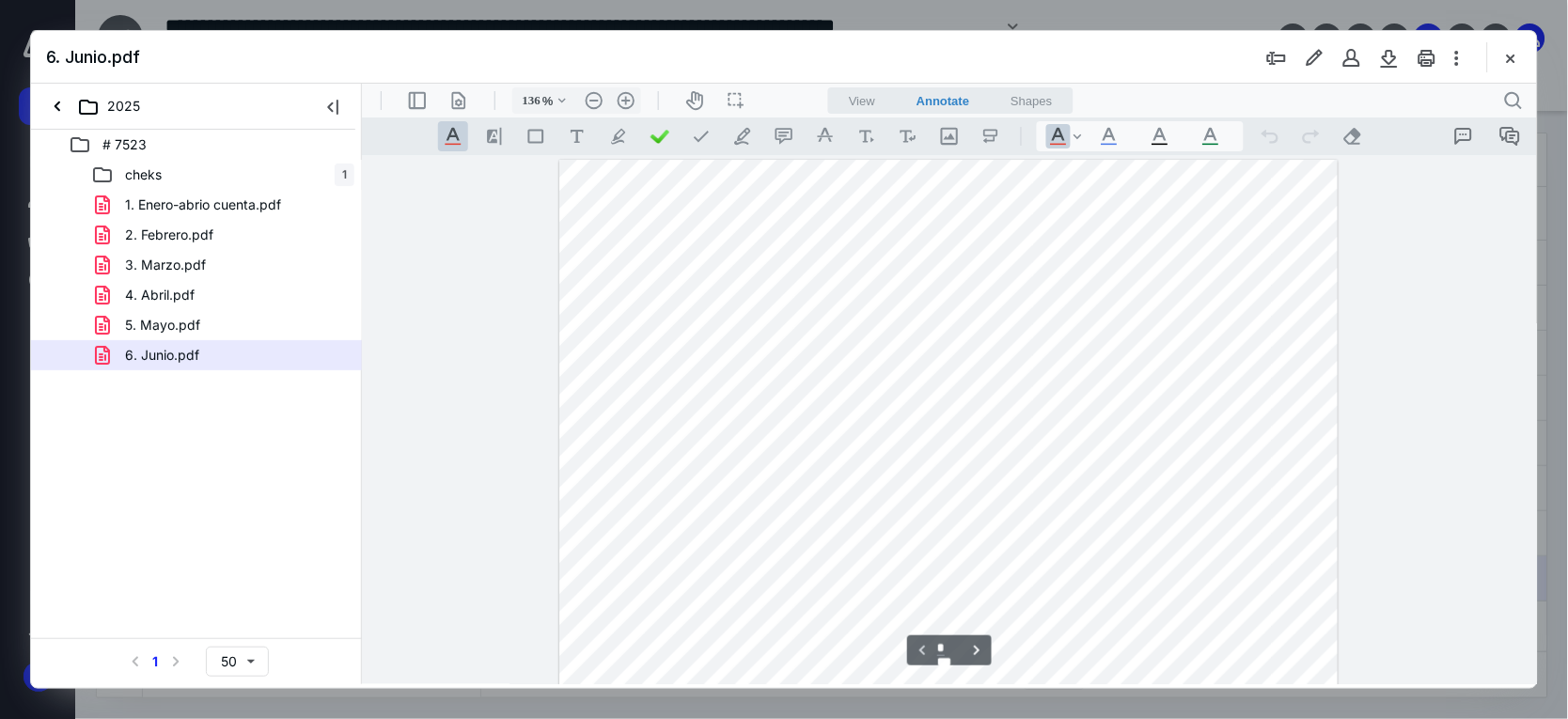 drag, startPoint x: 627, startPoint y: 326, endPoint x: 1204, endPoint y: 392, distance: 580.76243 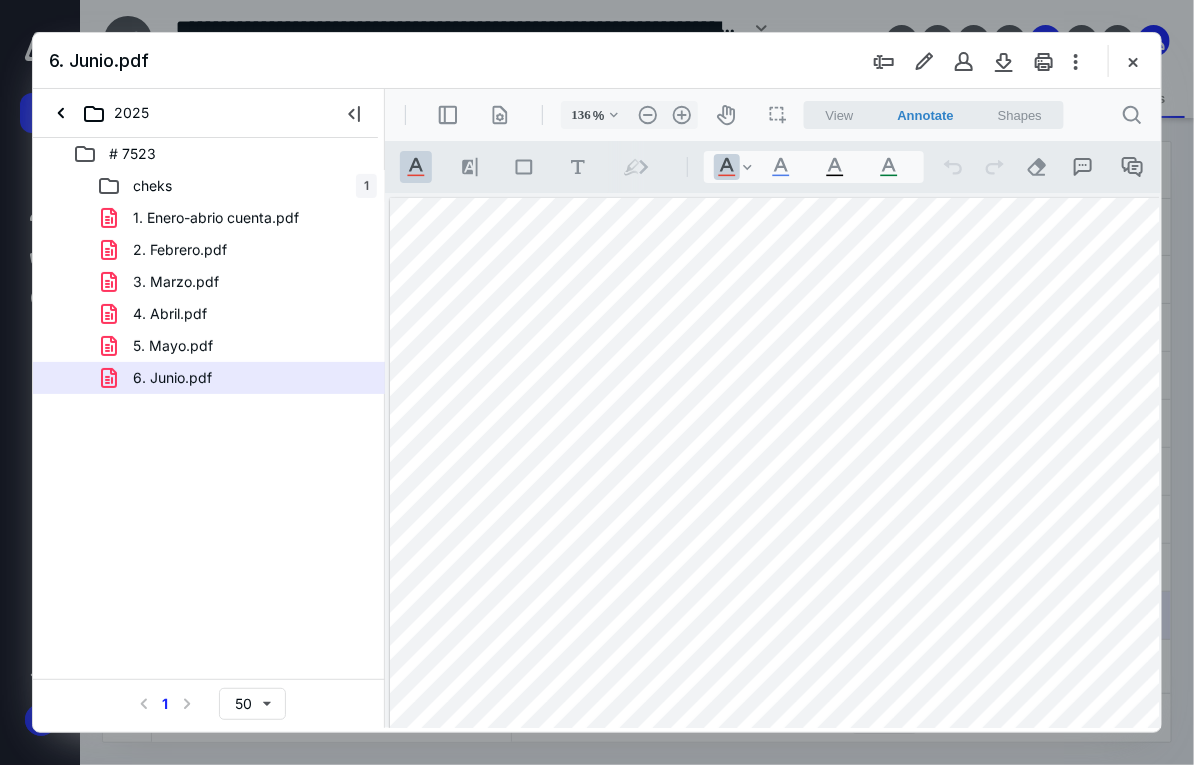click at bounding box center (803, 733) 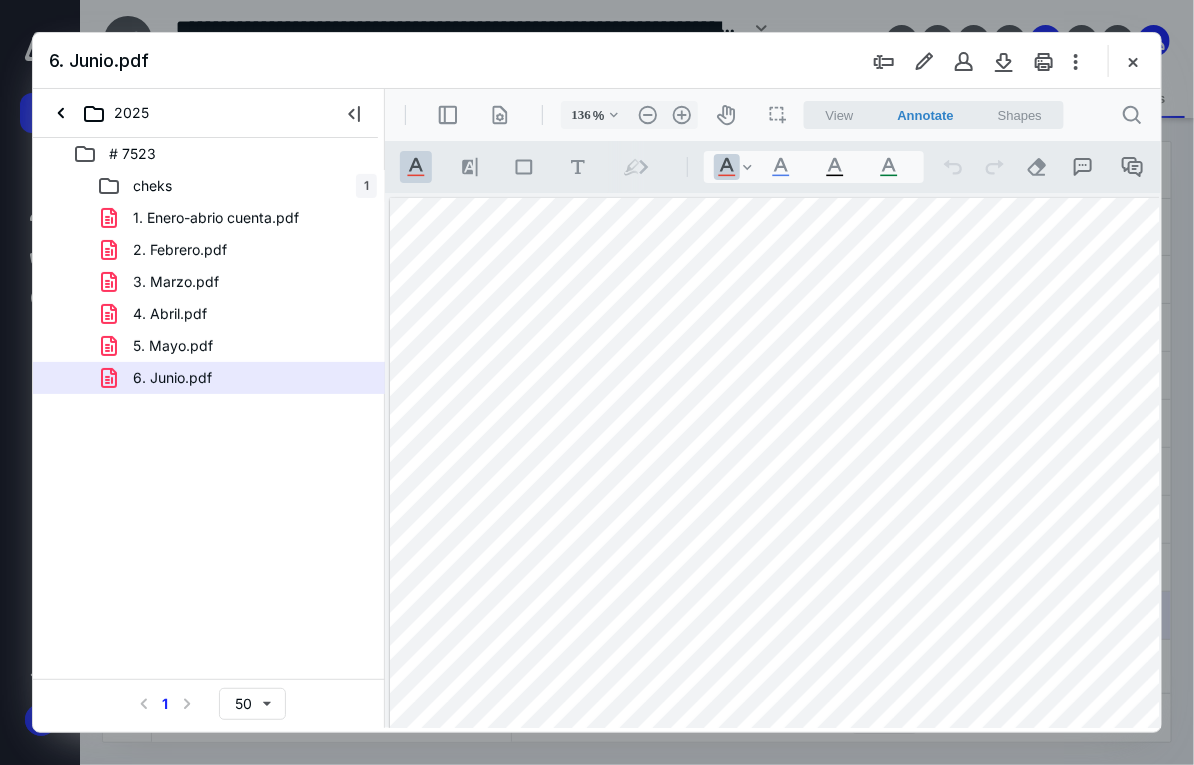 drag, startPoint x: 1126, startPoint y: 64, endPoint x: 1113, endPoint y: 58, distance: 14.3178215 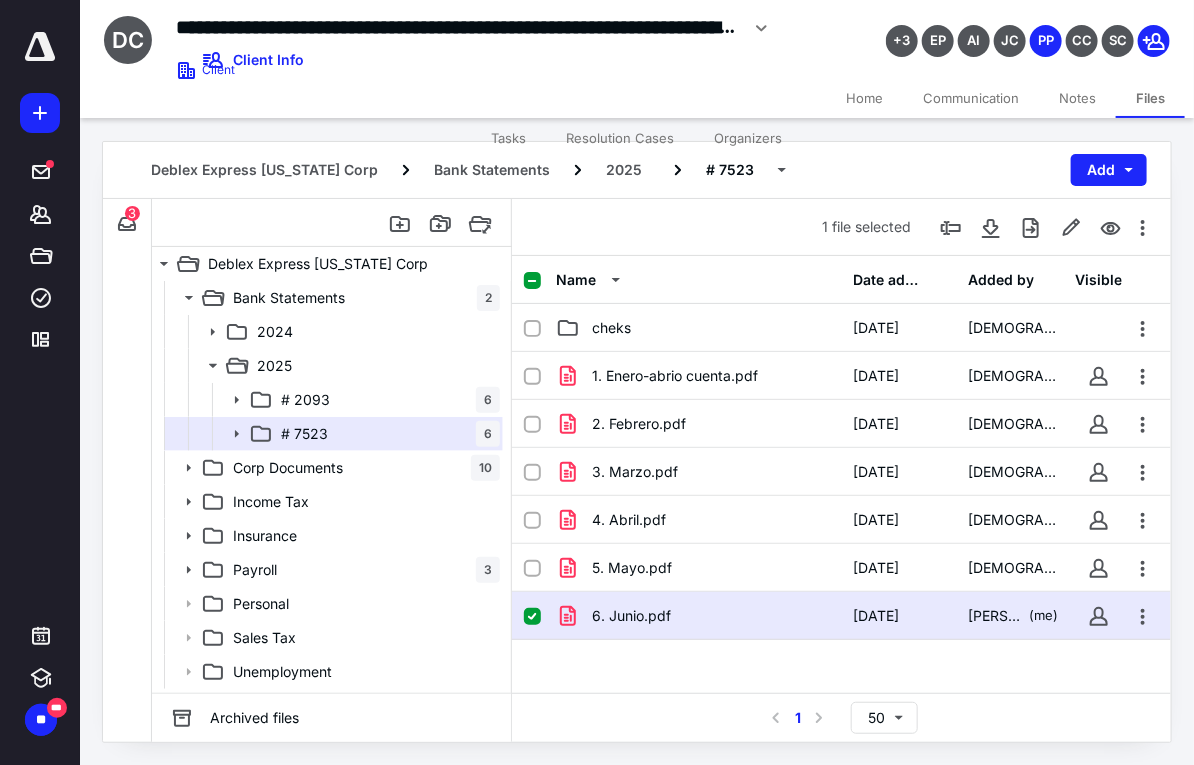 drag, startPoint x: 877, startPoint y: 97, endPoint x: 894, endPoint y: 101, distance: 17.464249 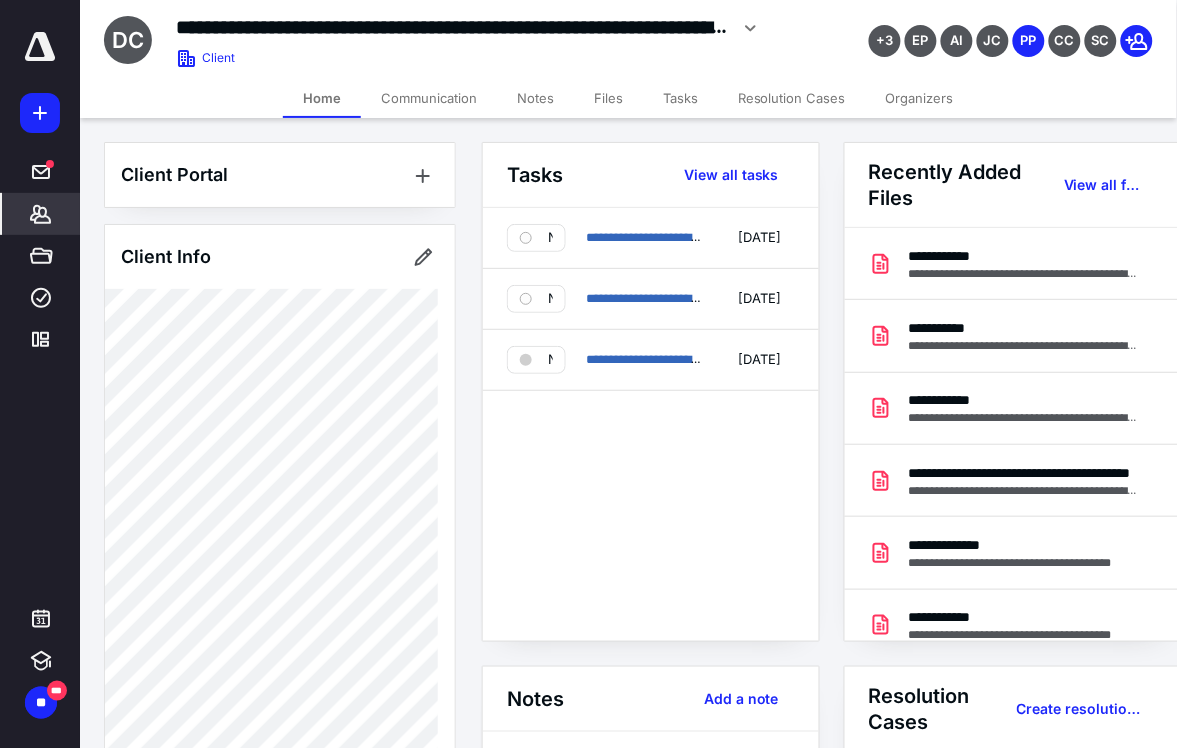 scroll, scrollTop: 111, scrollLeft: 0, axis: vertical 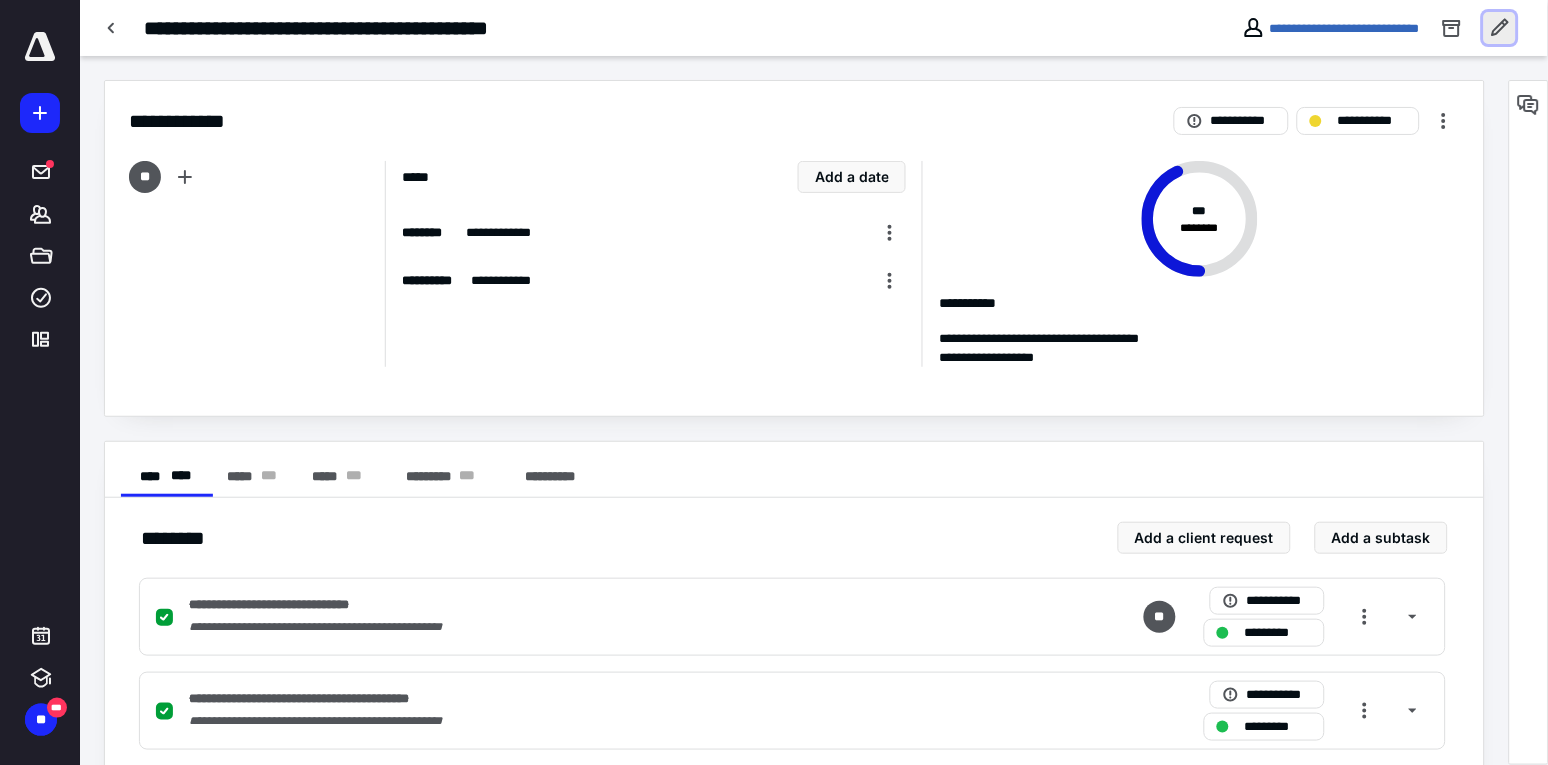 click at bounding box center (1500, 28) 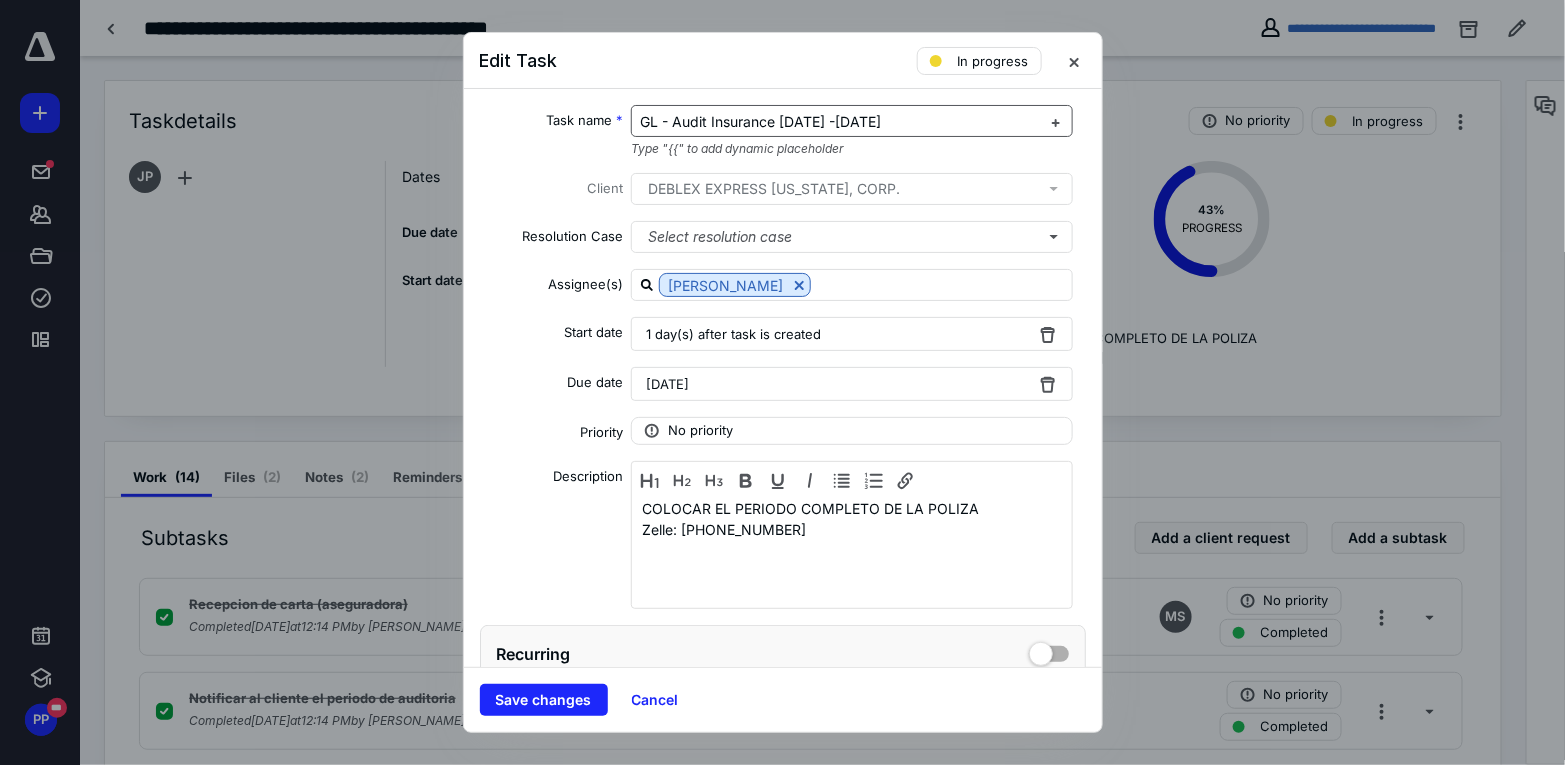 click on "GL - Audit Insurance [DATE] -[DATE]" at bounding box center [760, 121] 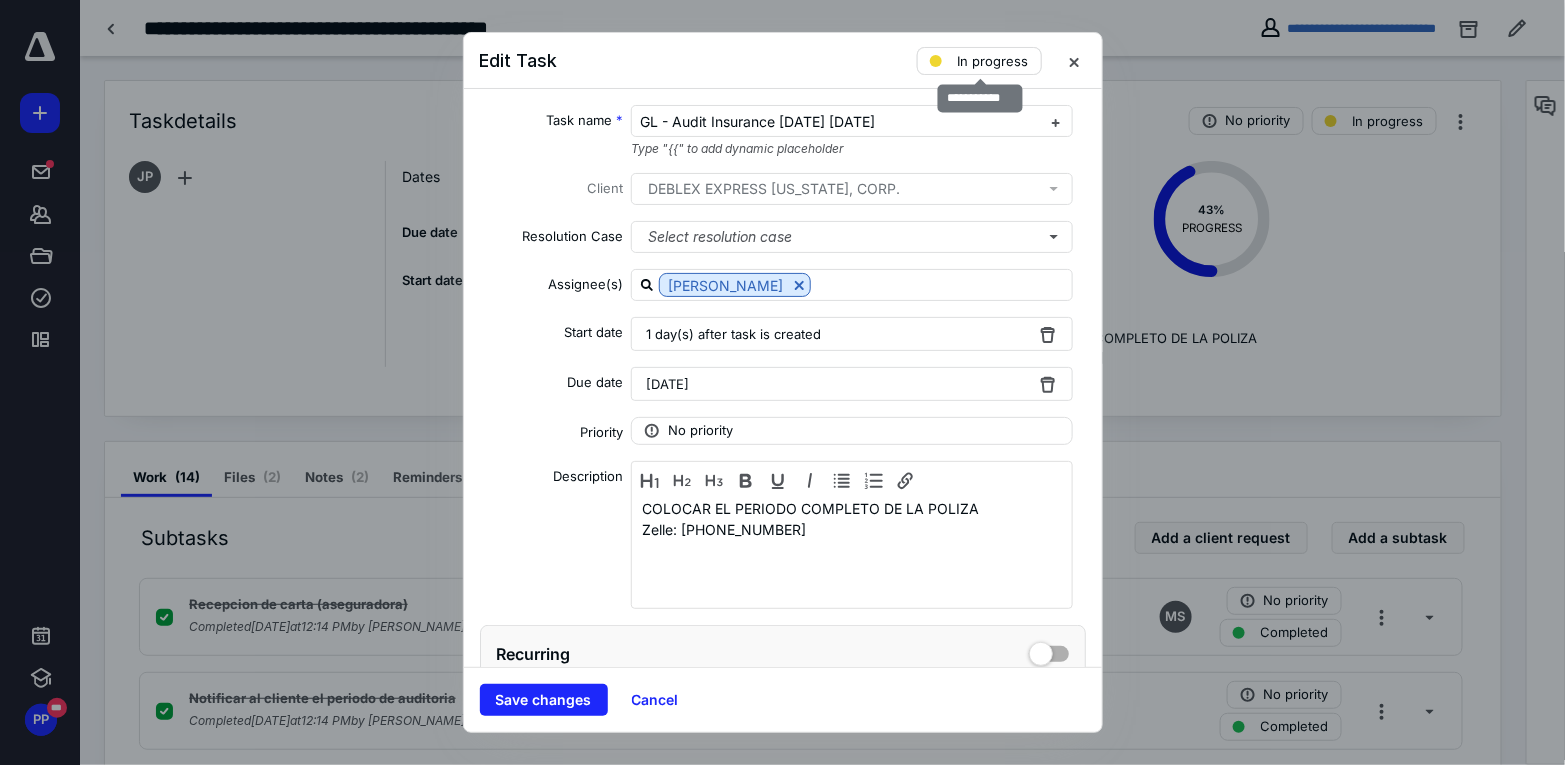 type 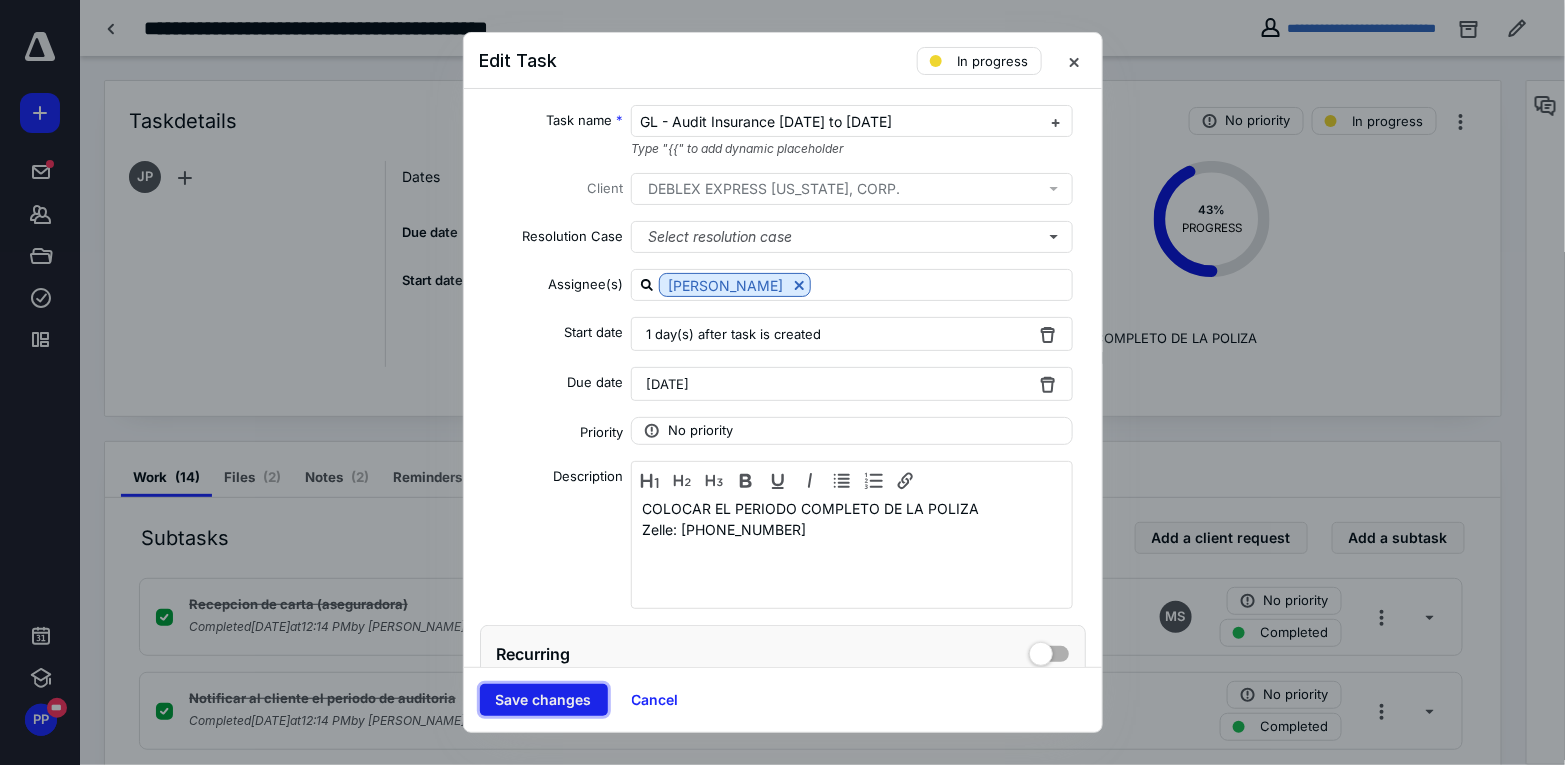 click on "Save changes" at bounding box center (544, 700) 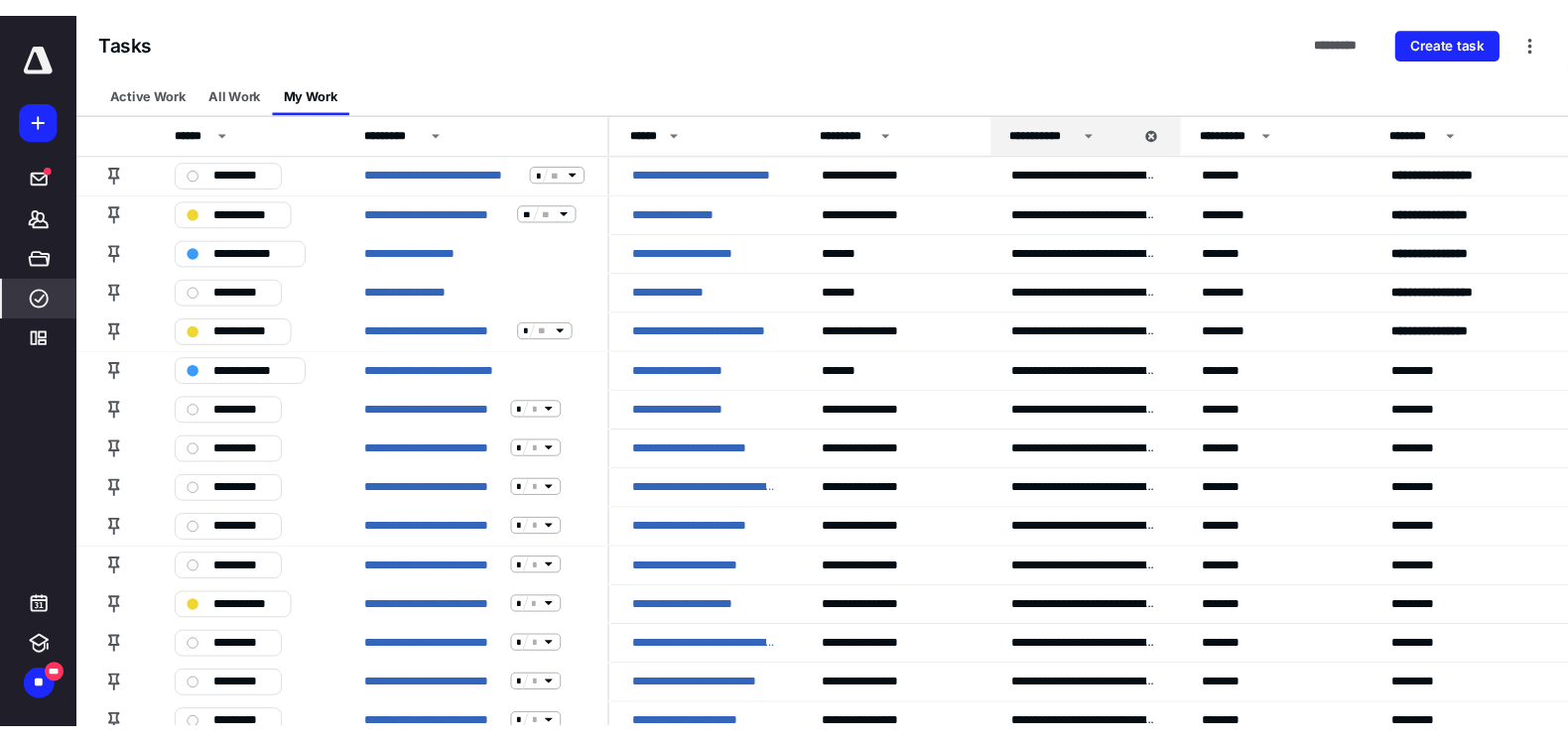 scroll, scrollTop: 0, scrollLeft: 0, axis: both 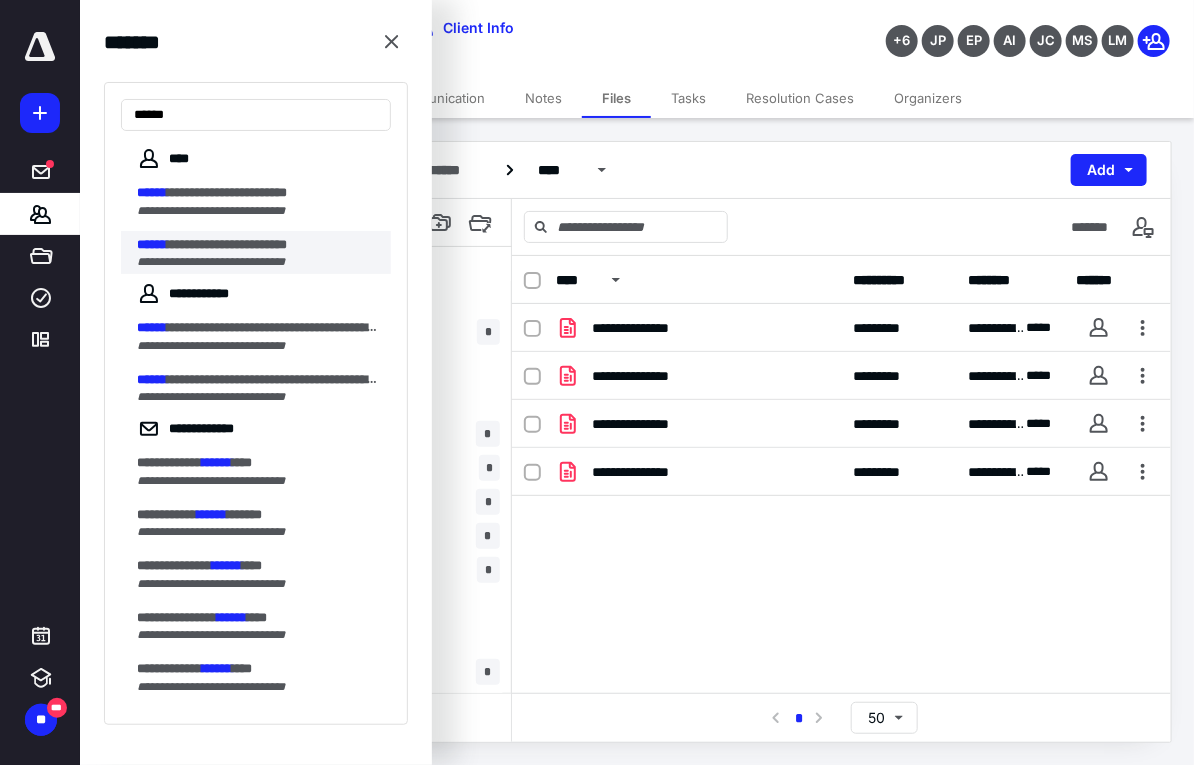 type on "******" 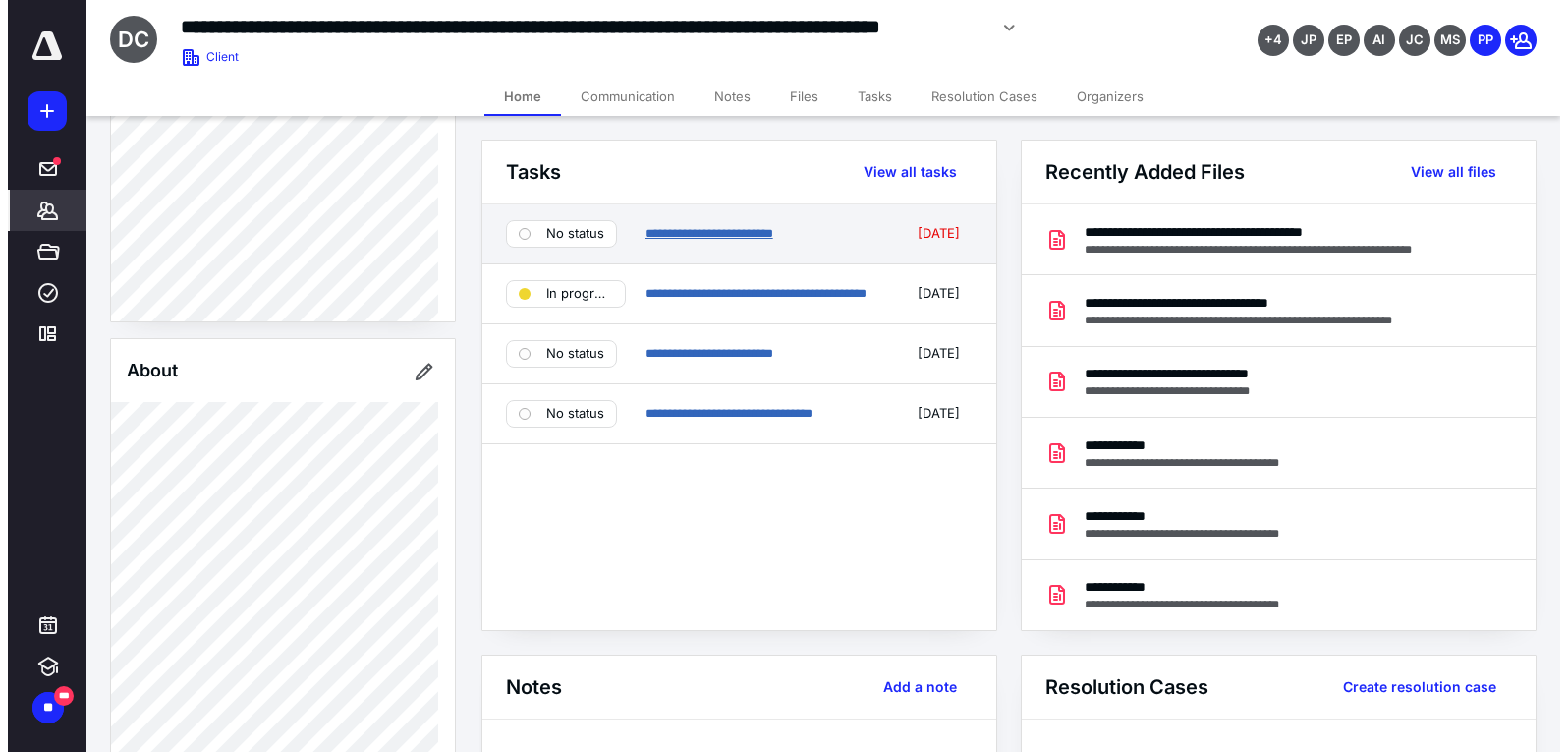 scroll, scrollTop: 583, scrollLeft: 0, axis: vertical 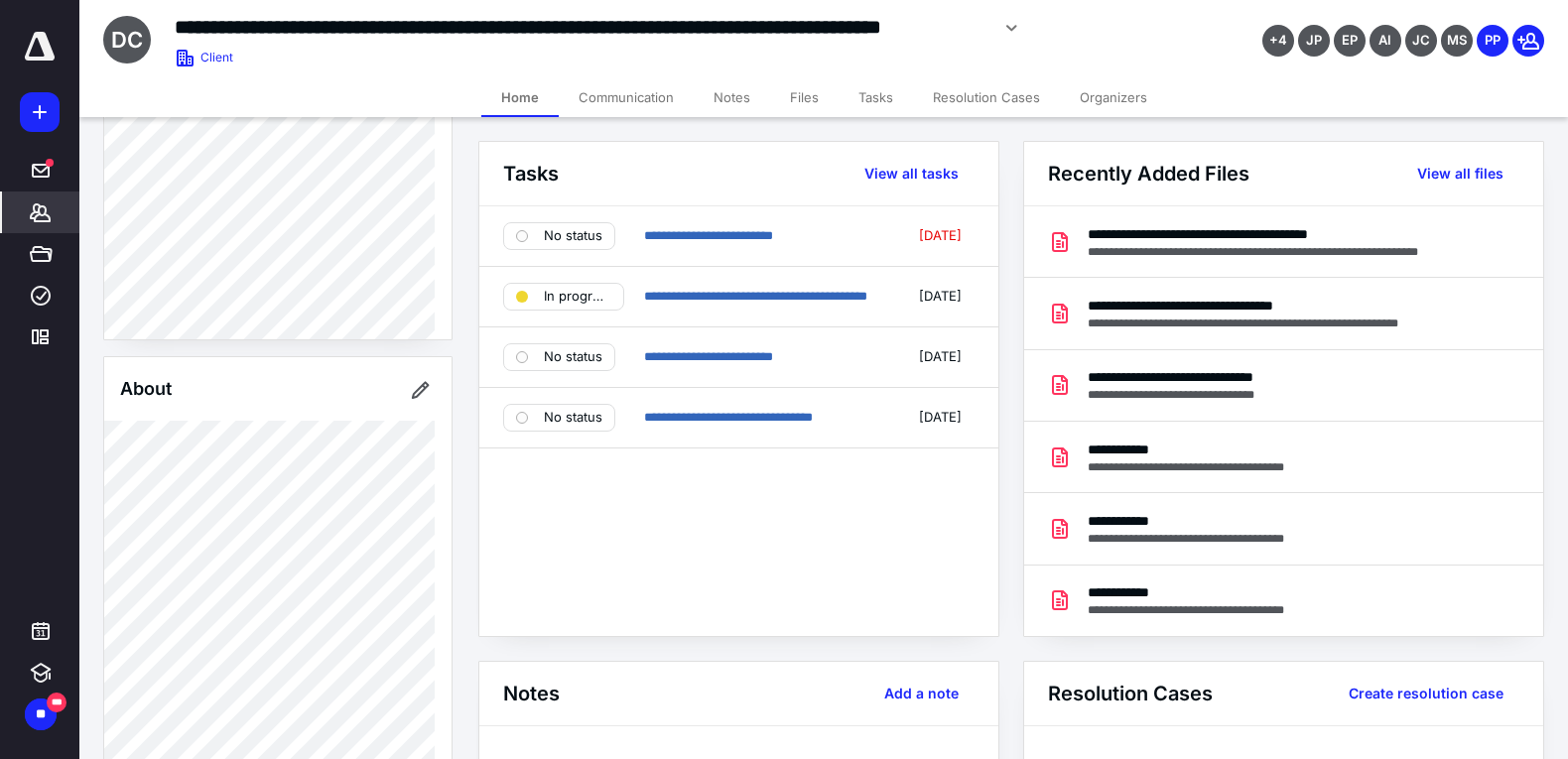 click on "Files" at bounding box center [804, 97] 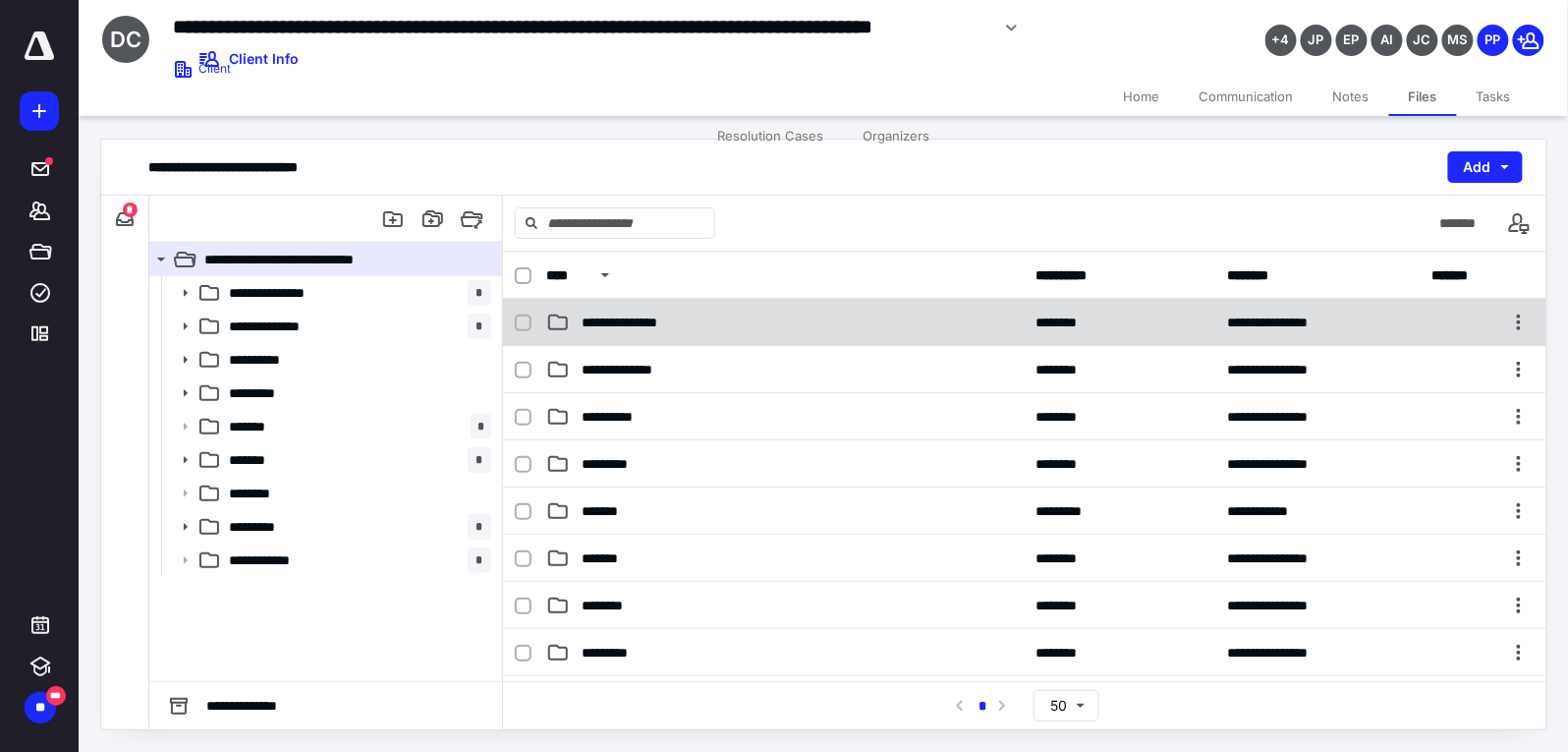 click on "**********" at bounding box center (637, 322) 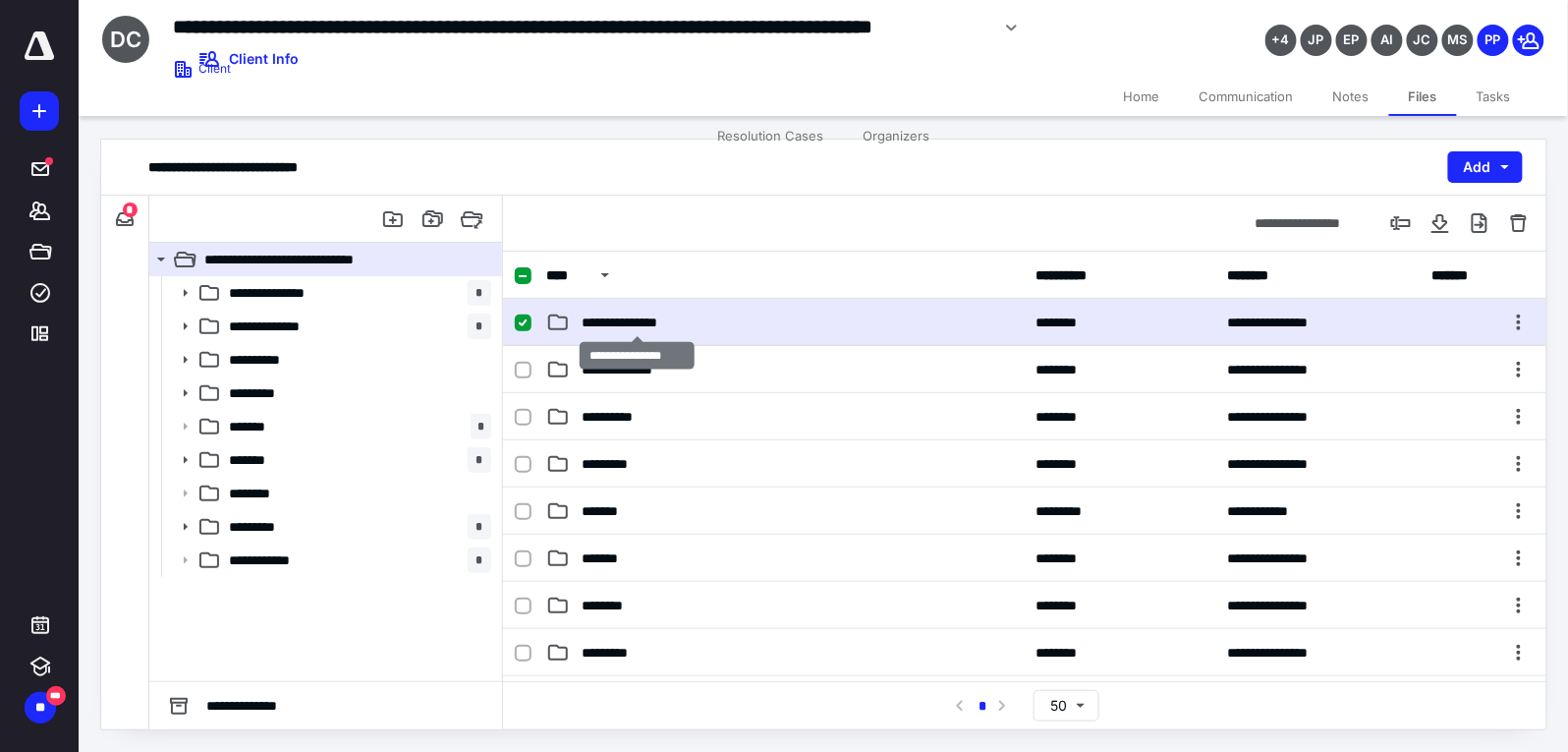 click on "**********" at bounding box center [637, 322] 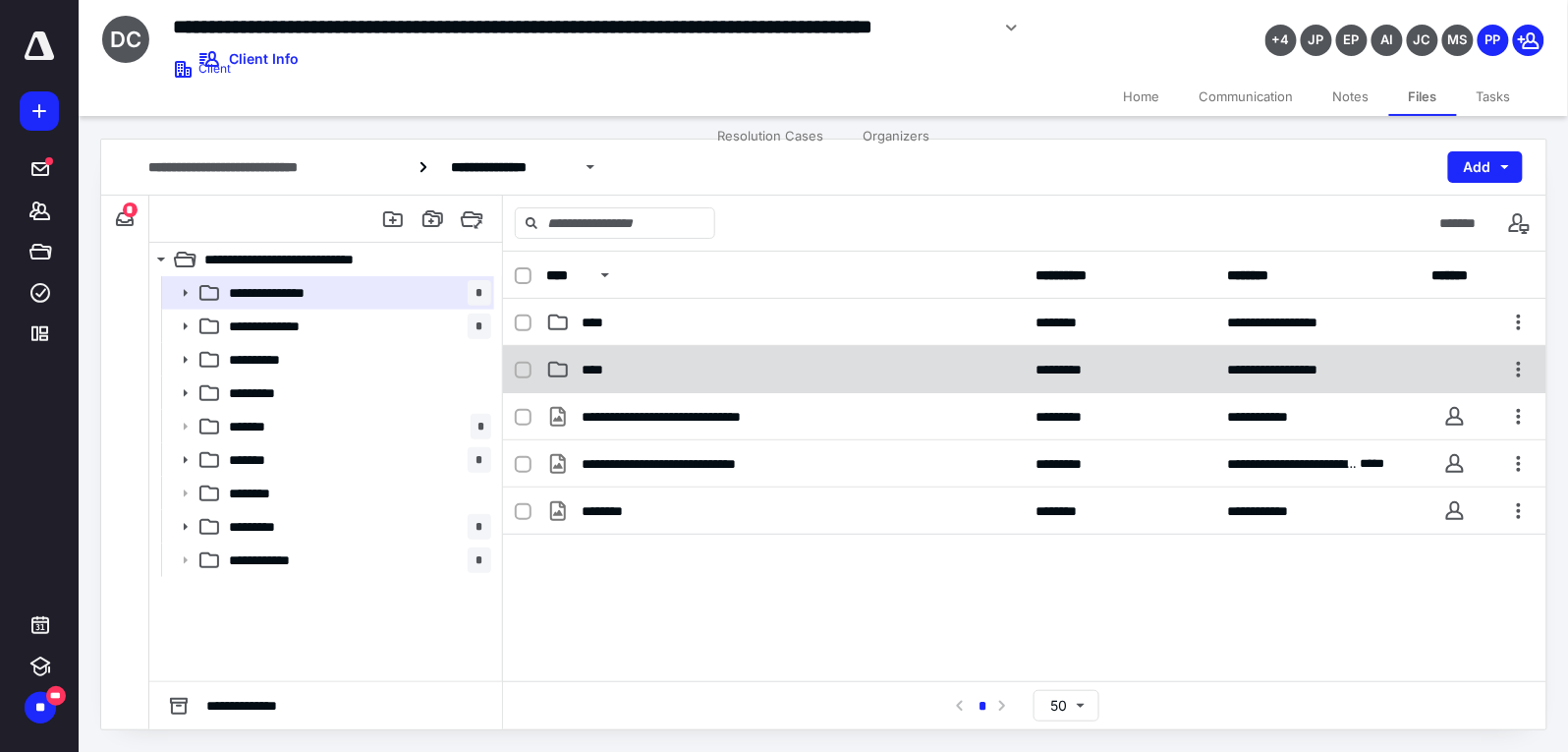 click on "**********" at bounding box center (1025, 370) 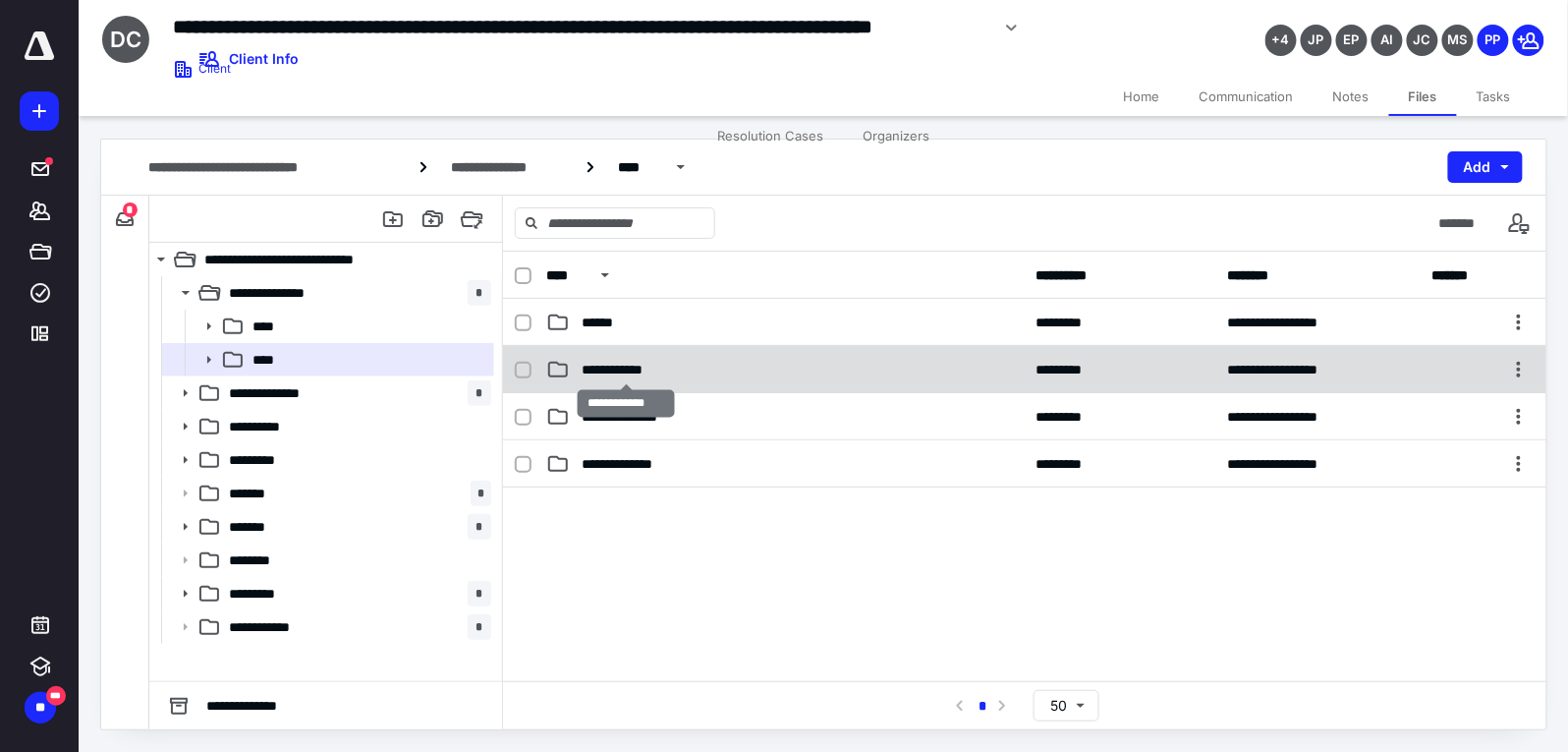 click on "**********" at bounding box center [626, 370] 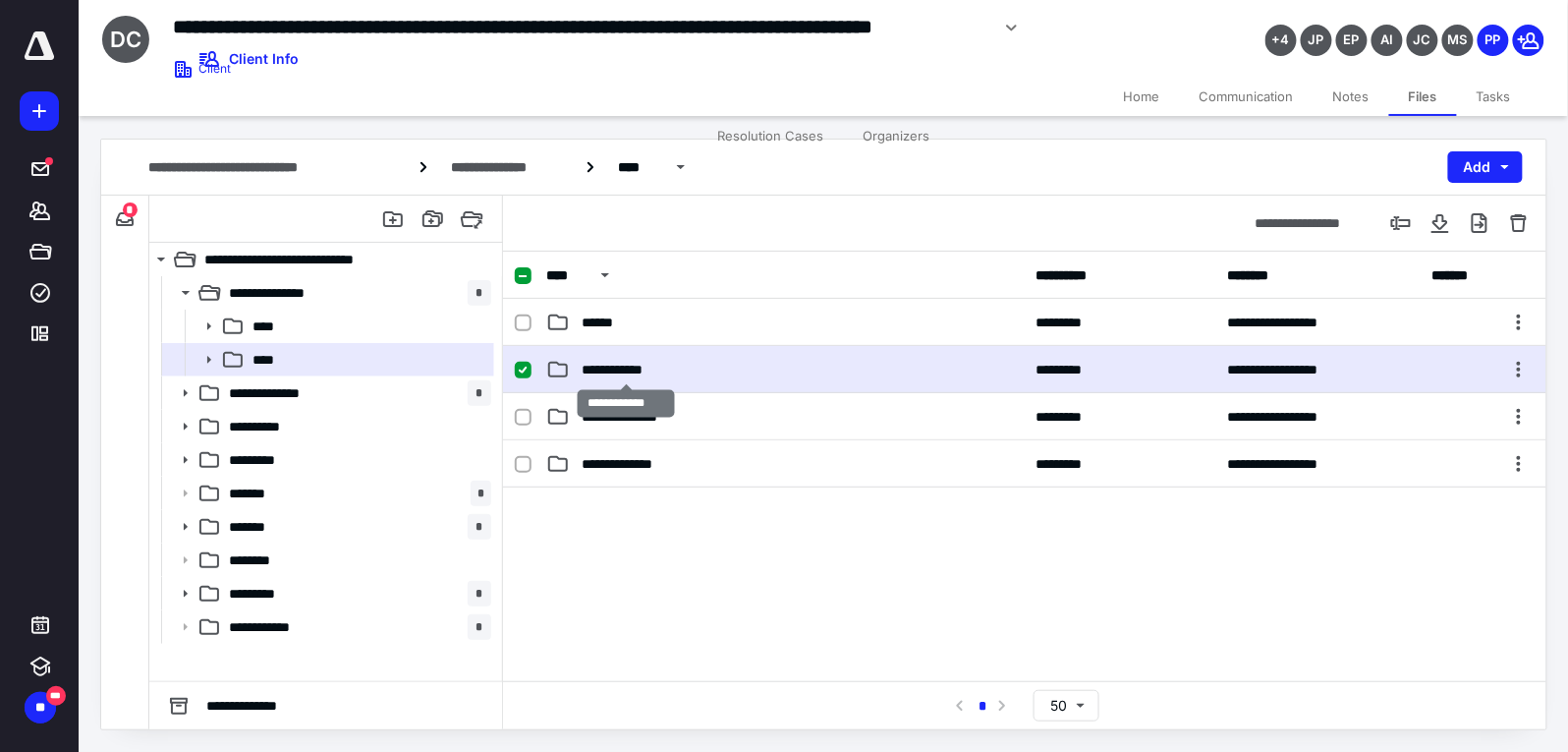click on "**********" at bounding box center (626, 370) 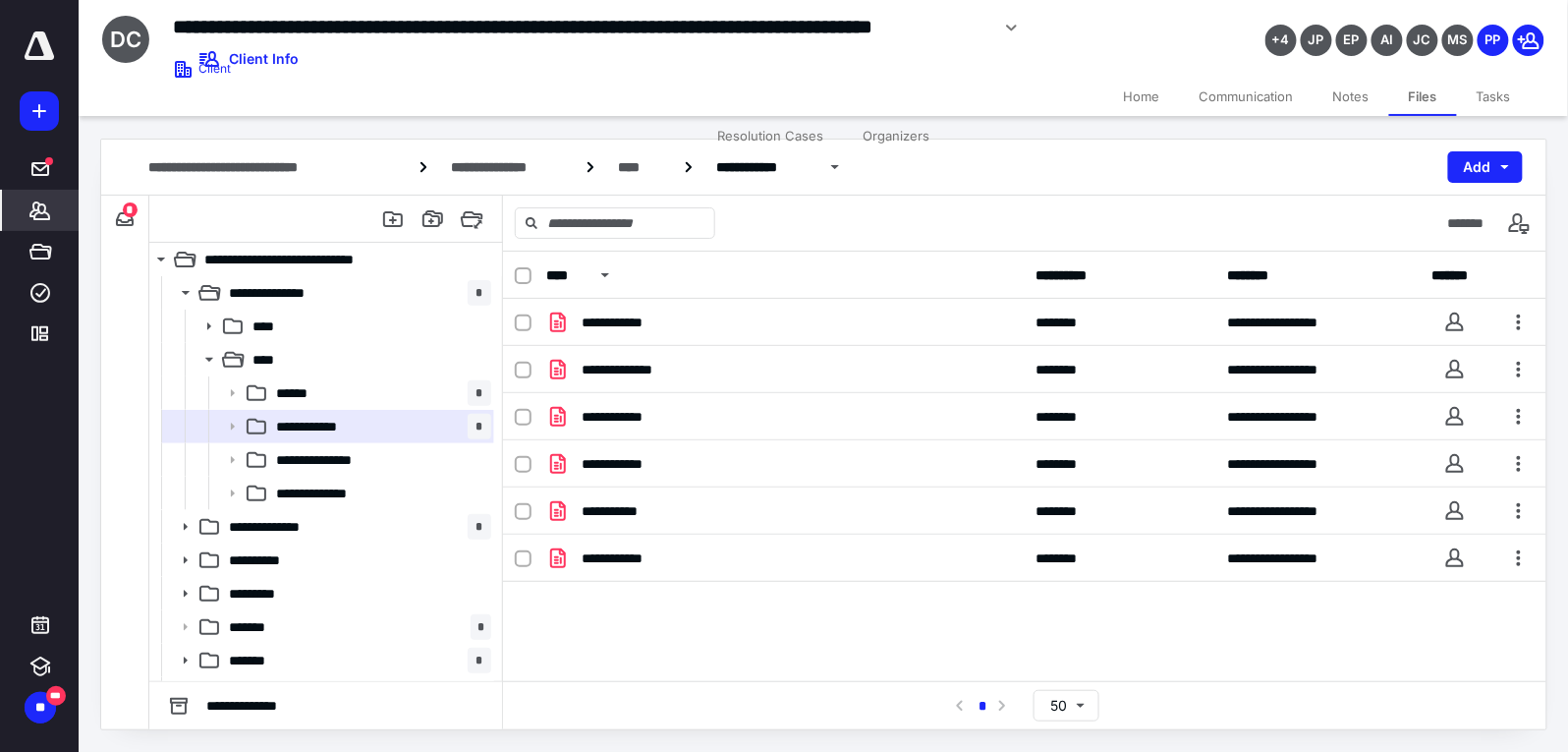 click on "*******" at bounding box center [40, 210] 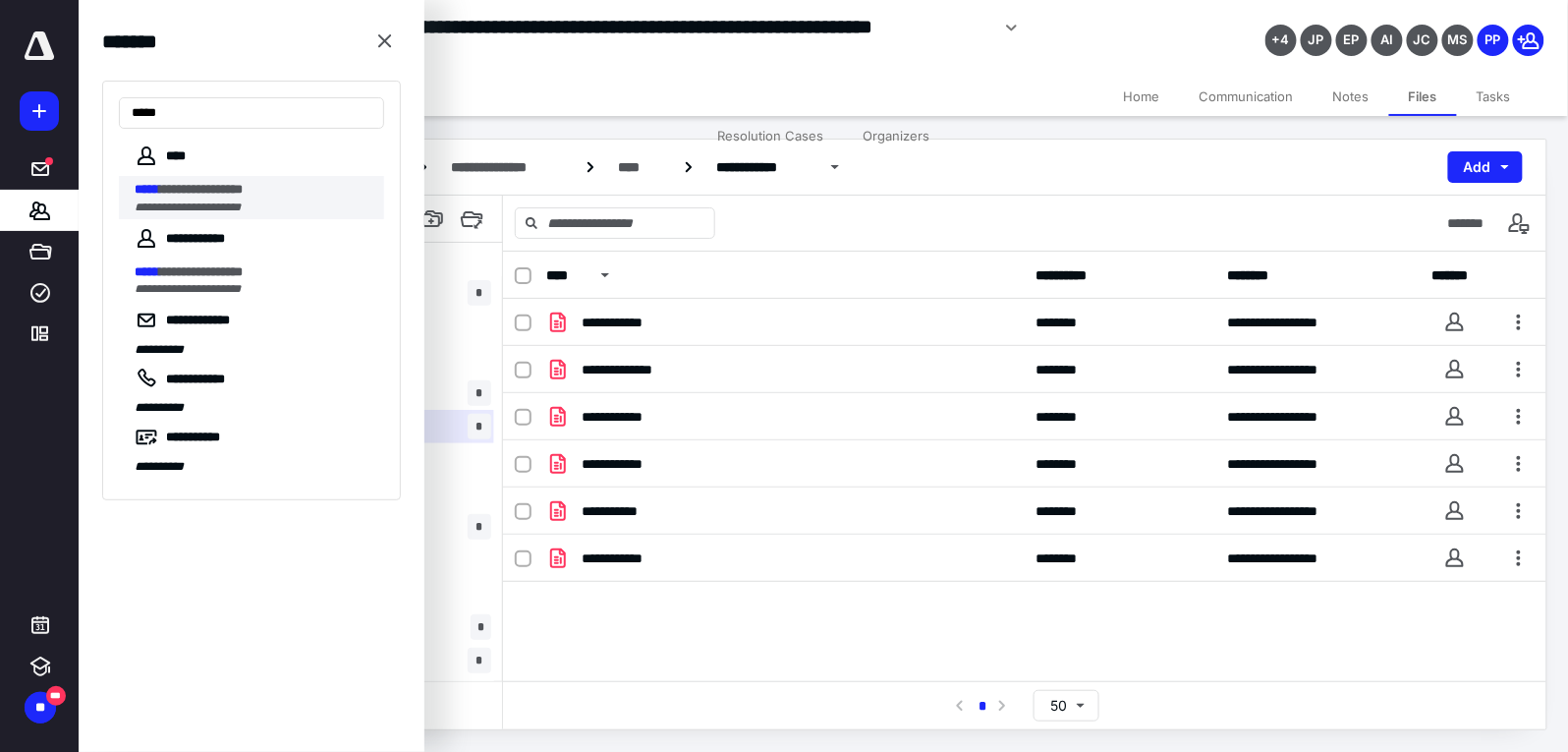 type on "*****" 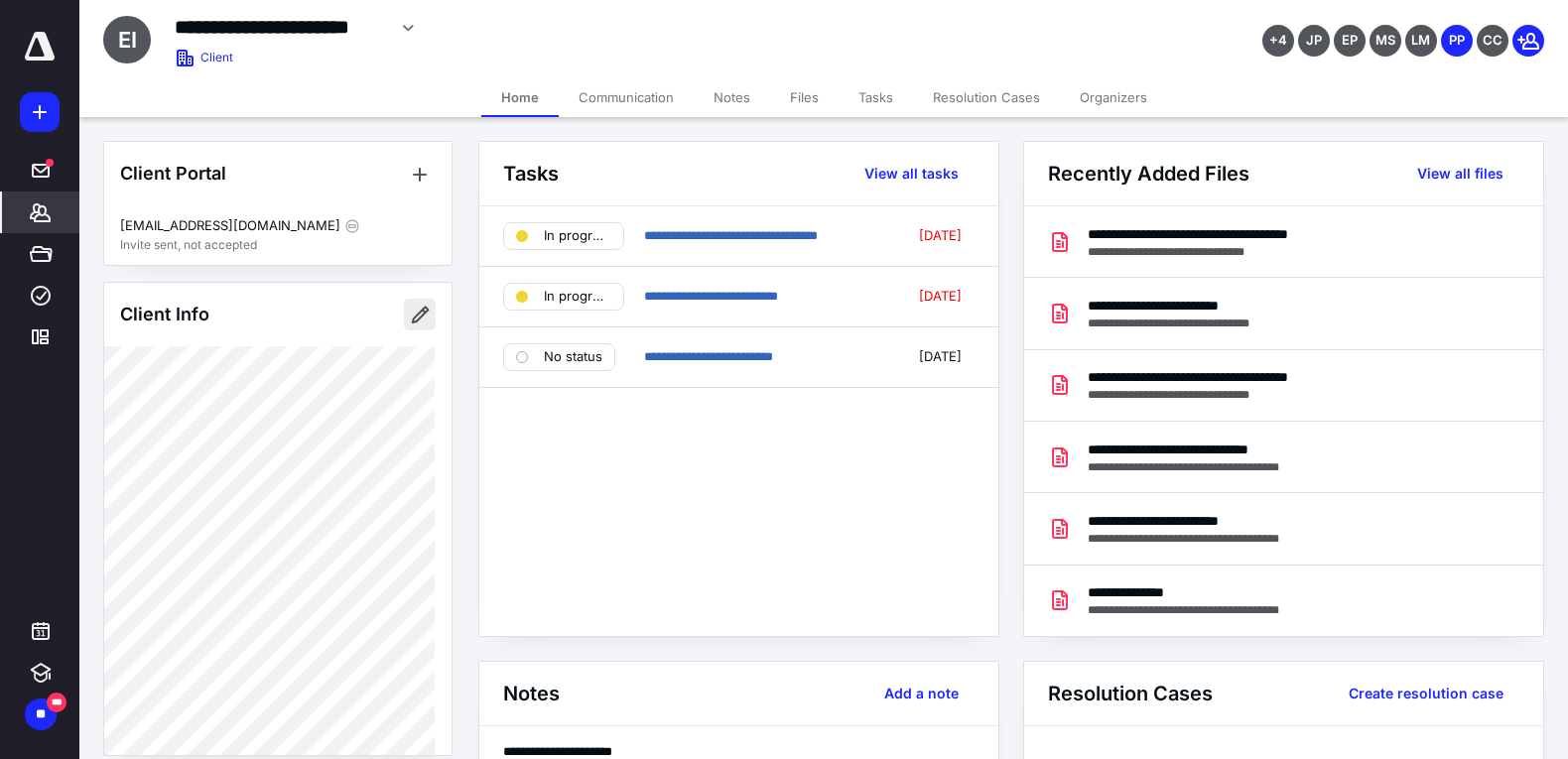 click at bounding box center (420, 315) 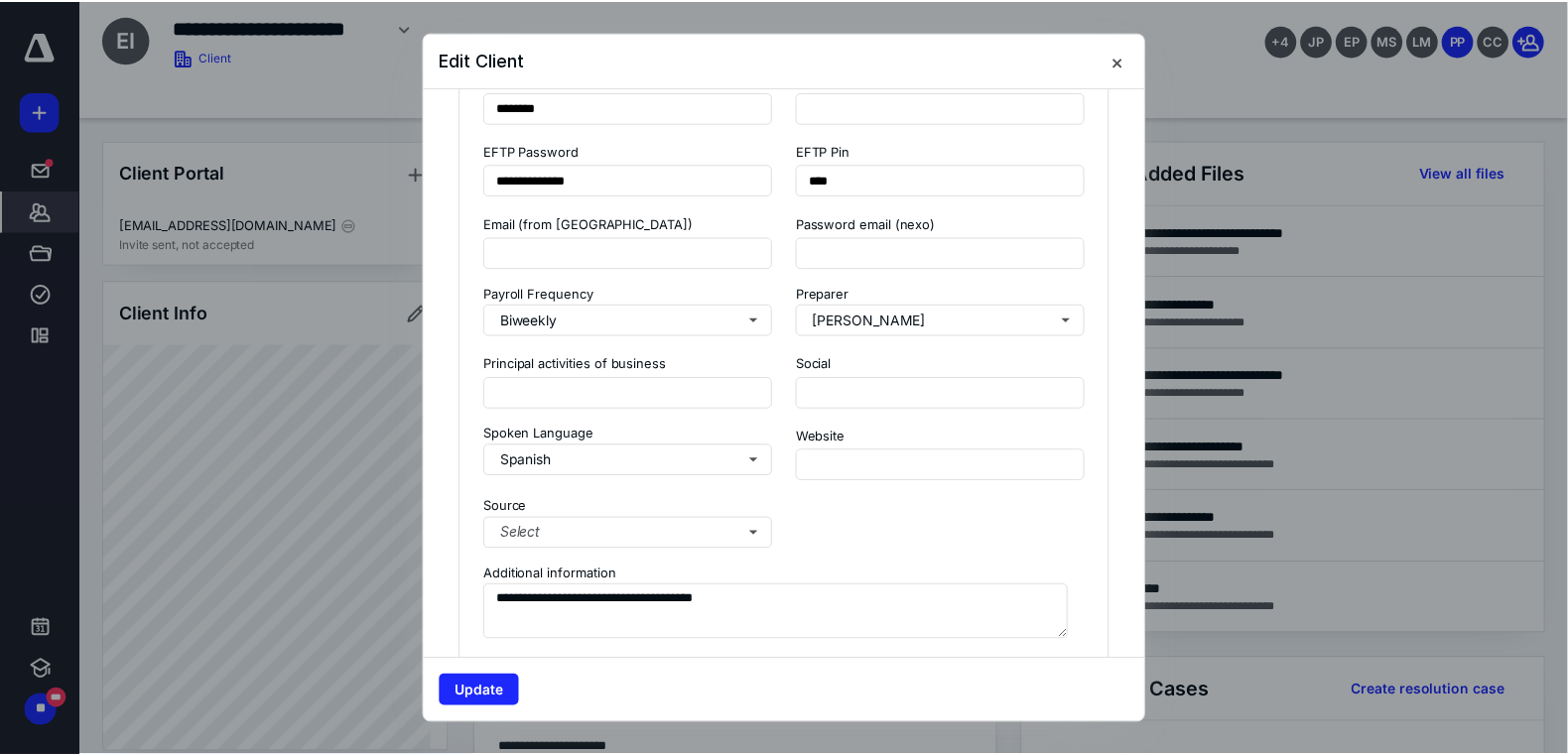 scroll, scrollTop: 1763, scrollLeft: 0, axis: vertical 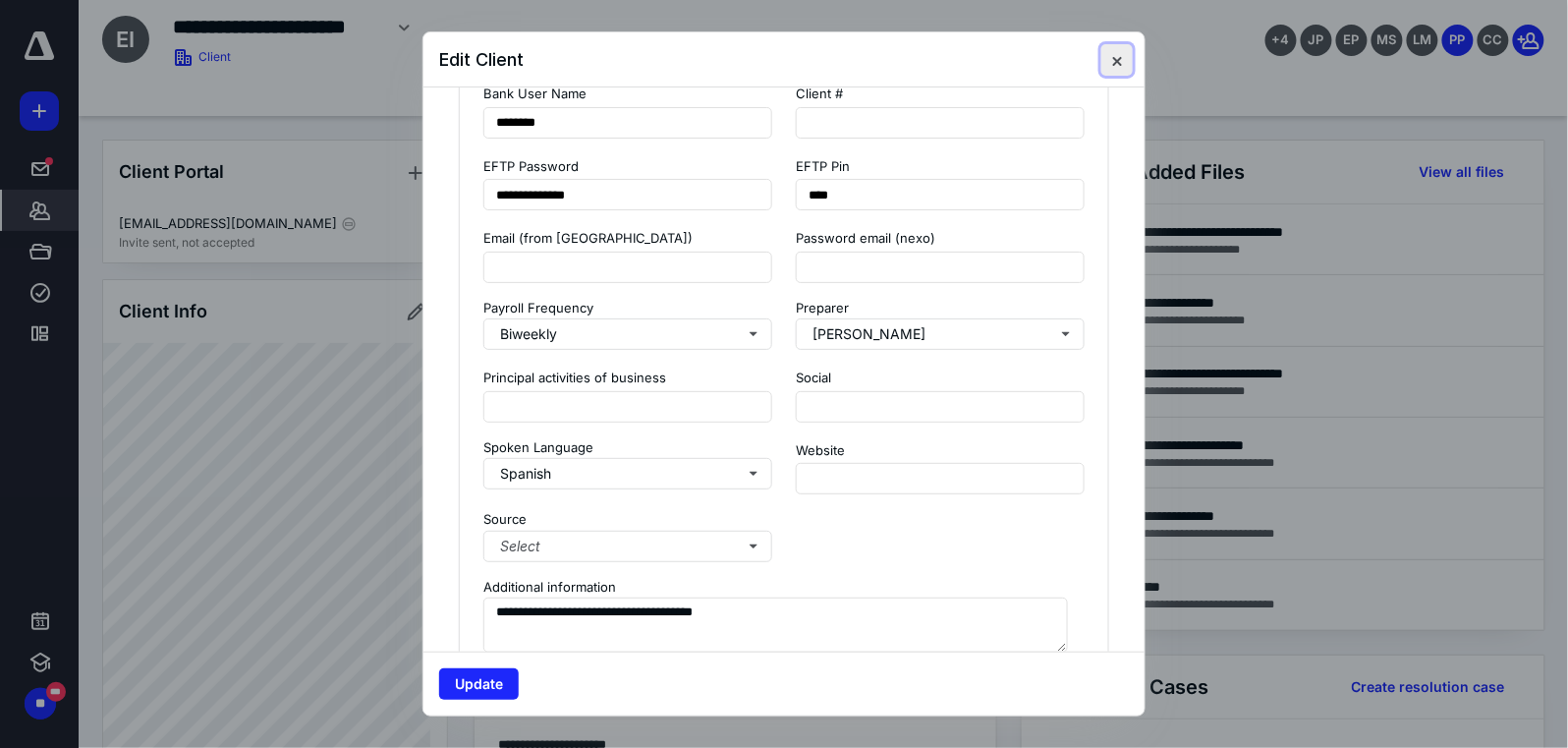 click at bounding box center (1117, 60) 